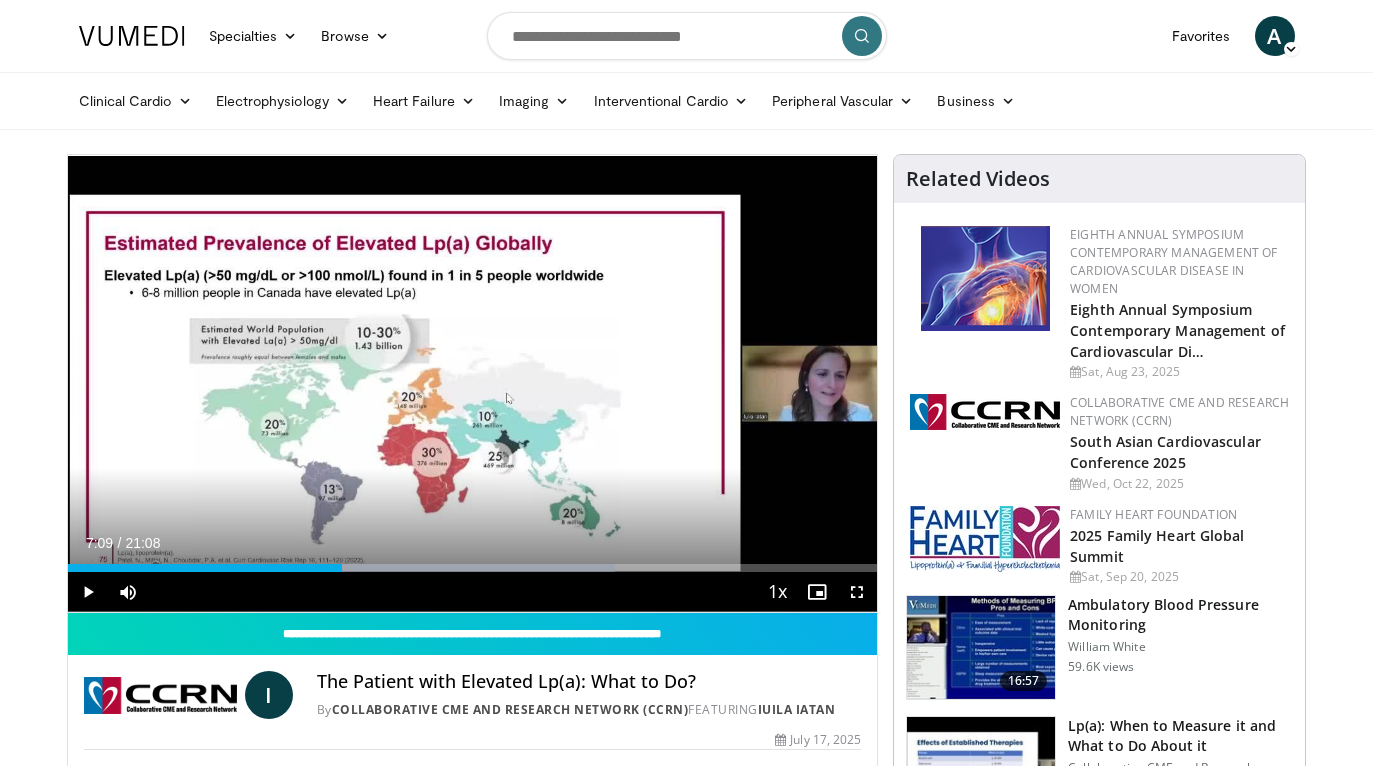 scroll, scrollTop: 0, scrollLeft: 0, axis: both 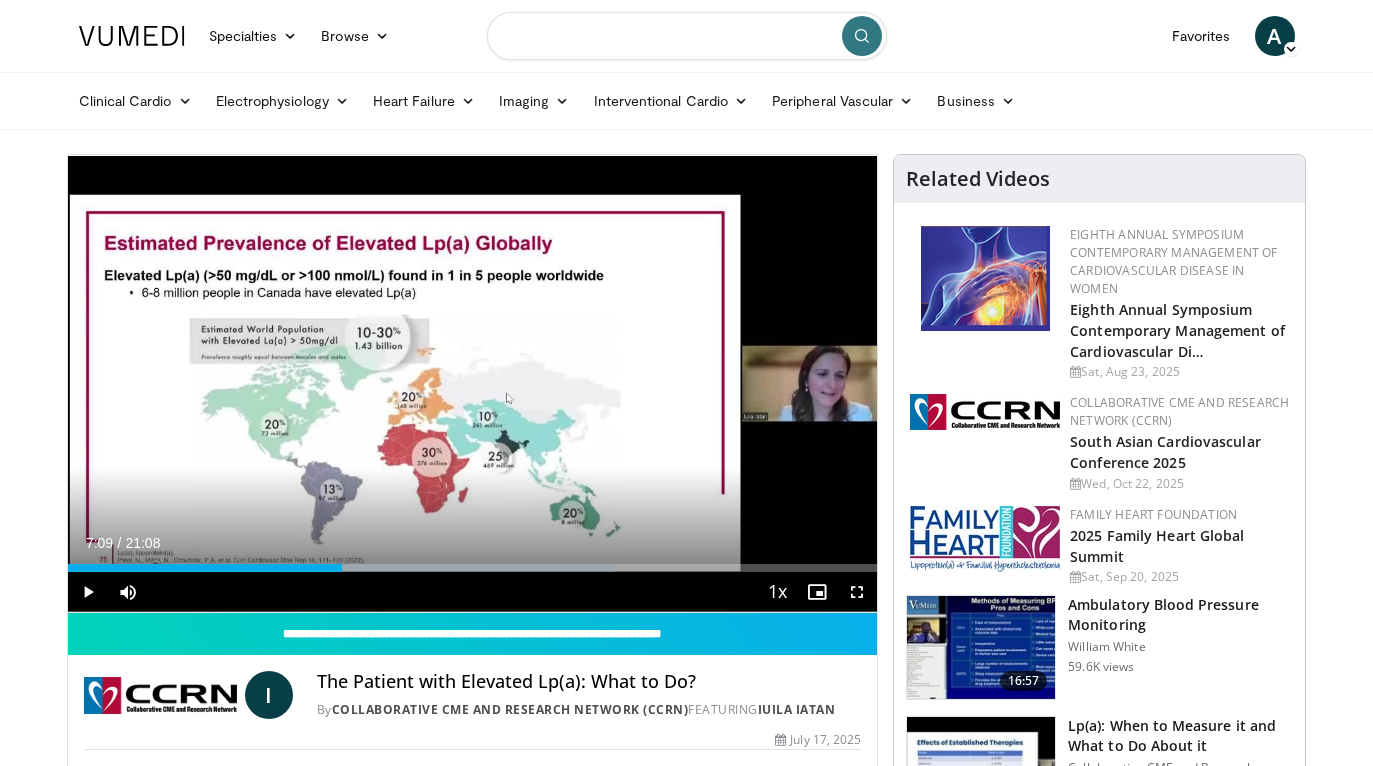 click at bounding box center (687, 36) 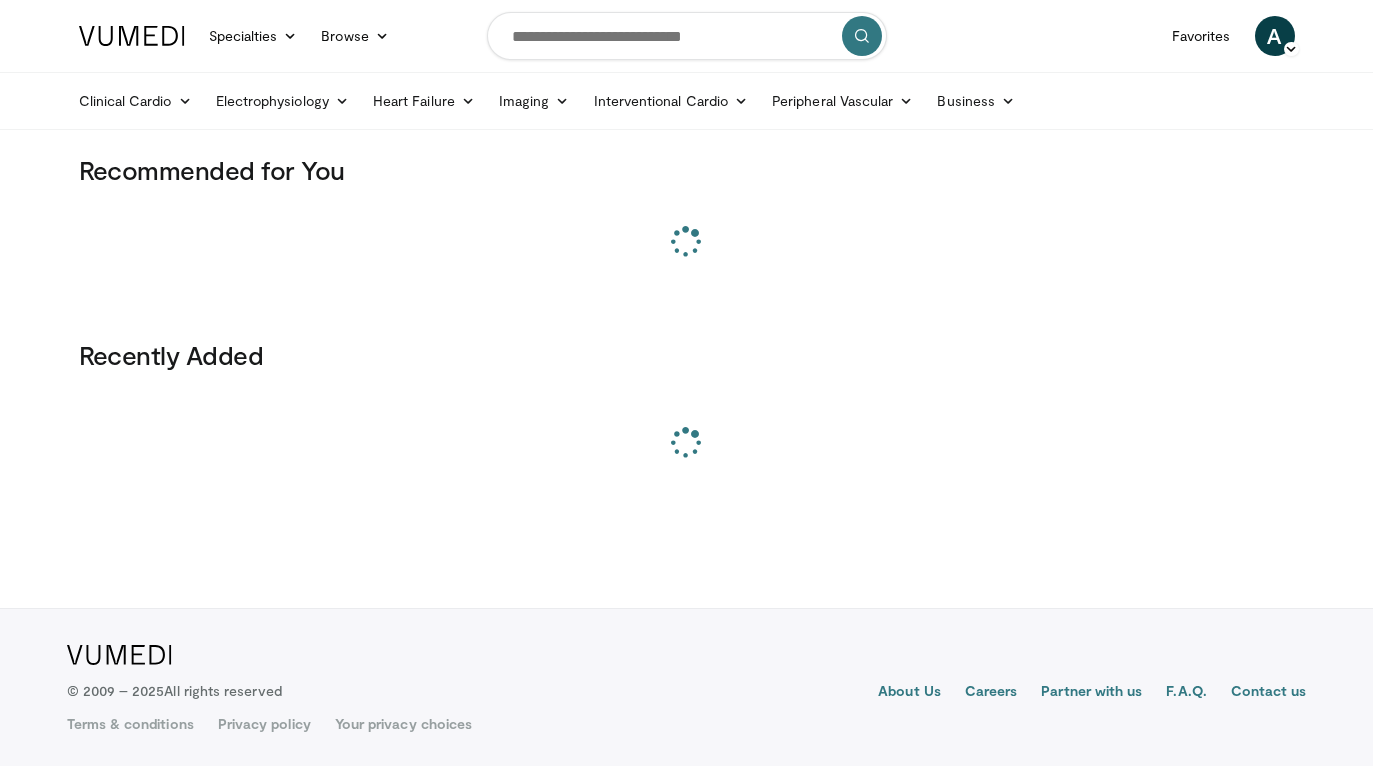 scroll, scrollTop: 0, scrollLeft: 0, axis: both 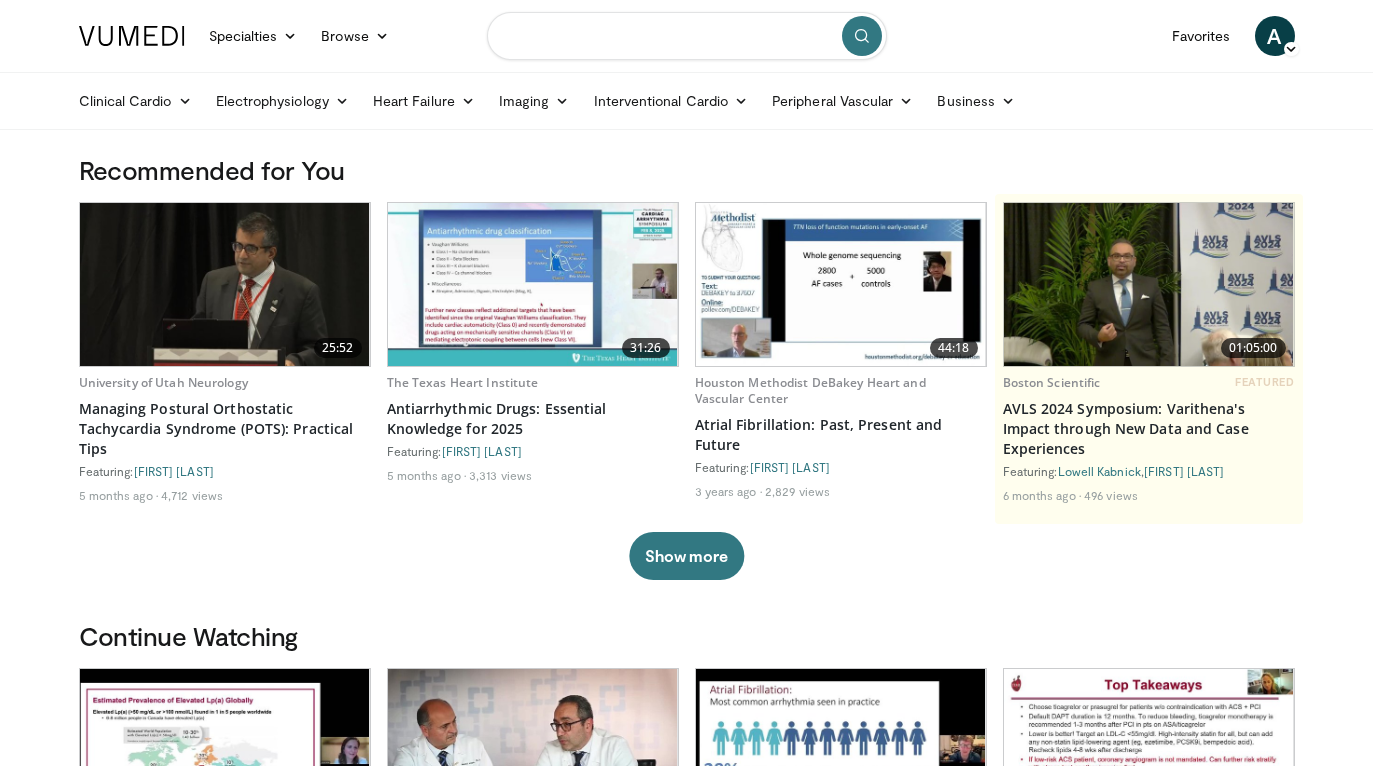 click at bounding box center (687, 36) 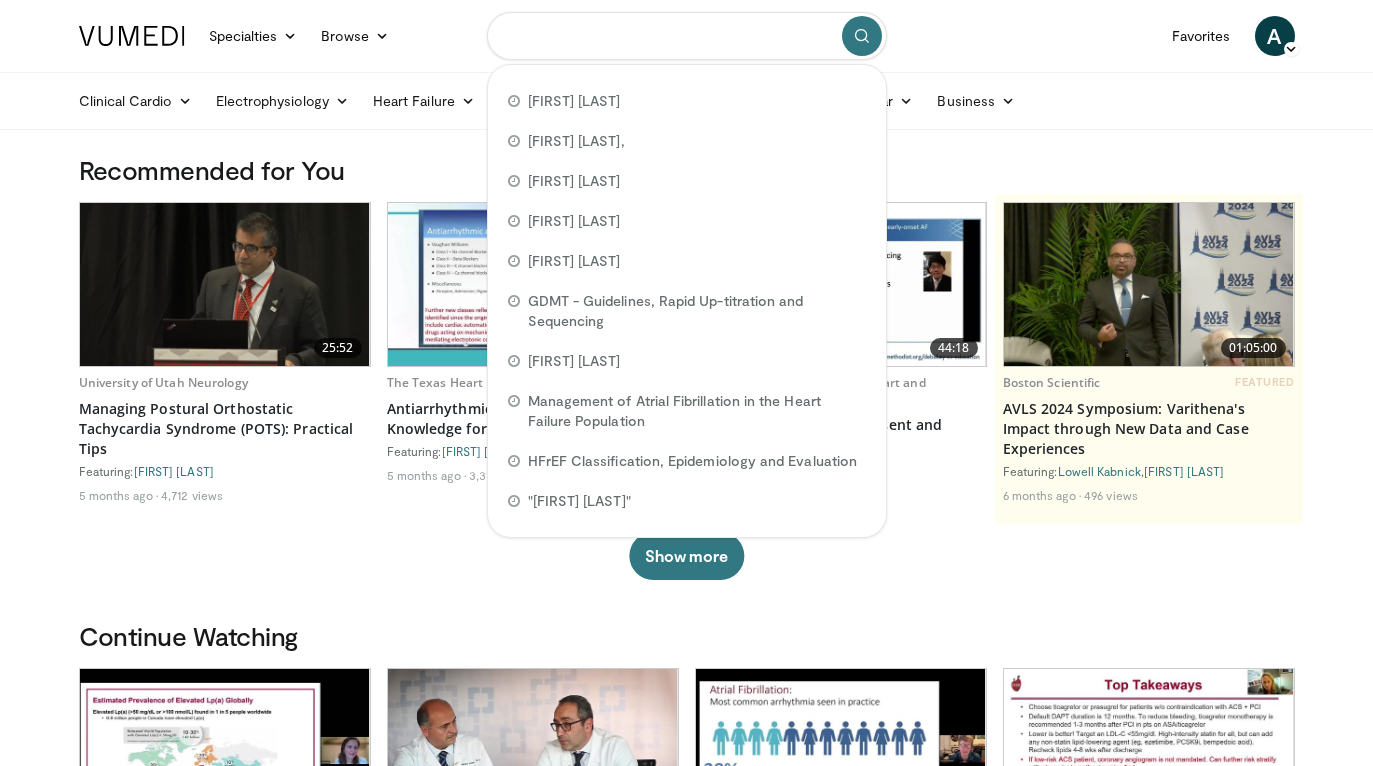 paste on "**********" 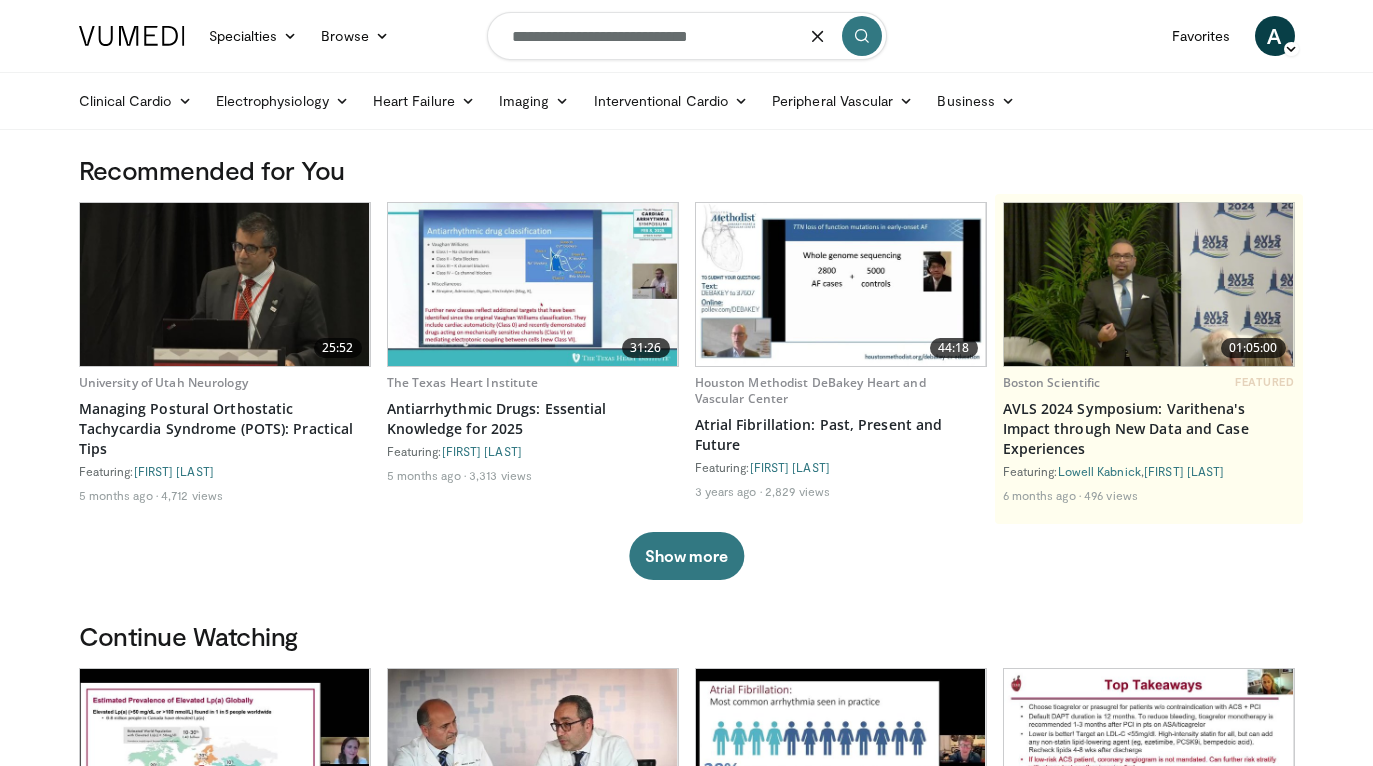 type on "**********" 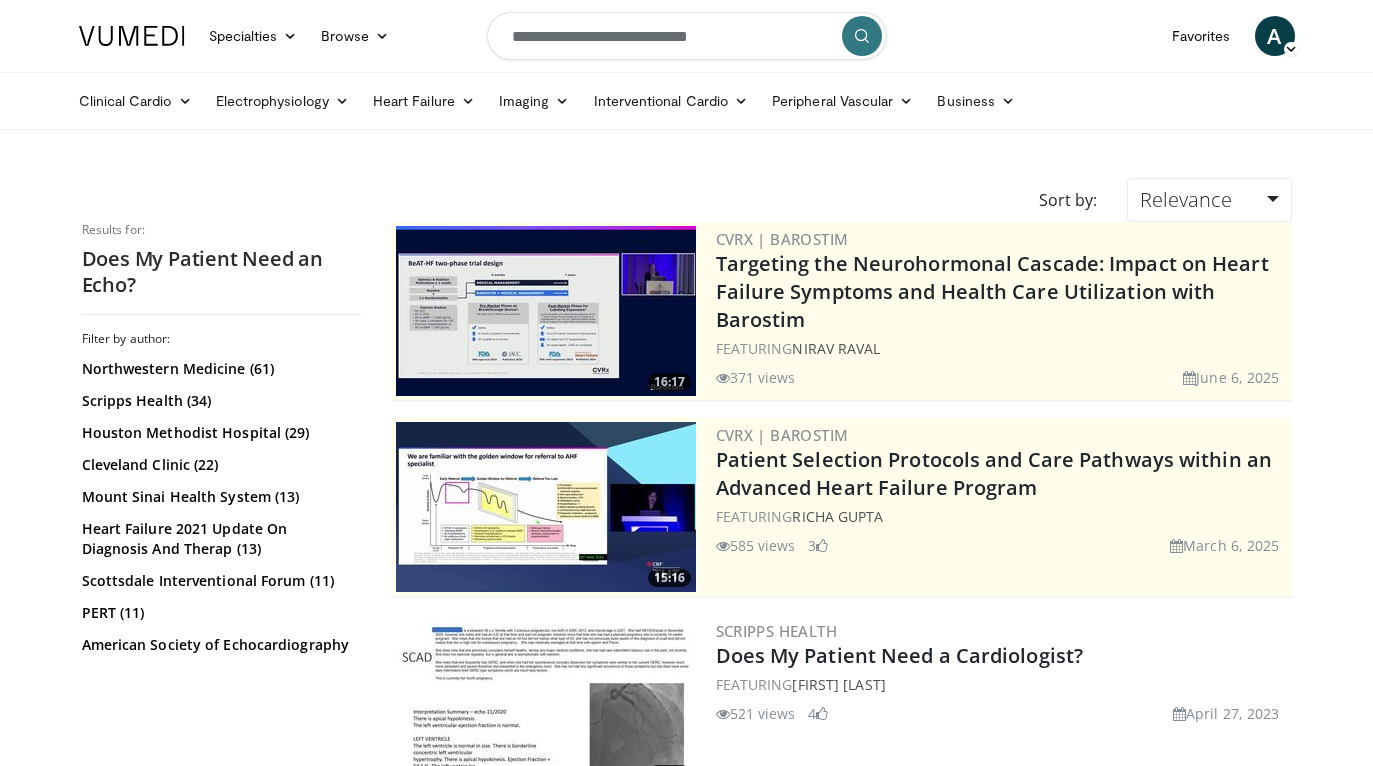 scroll, scrollTop: 0, scrollLeft: 0, axis: both 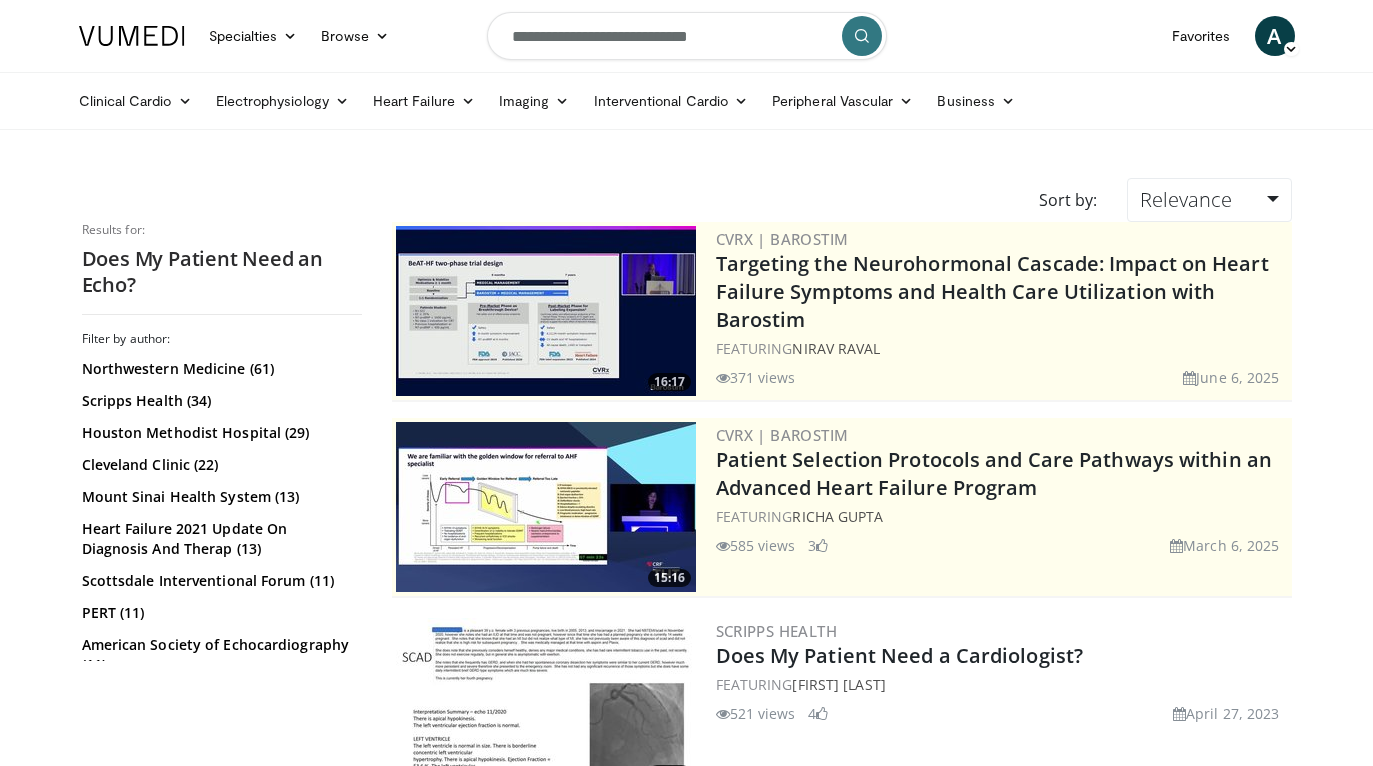 click on "**********" at bounding box center [687, 36] 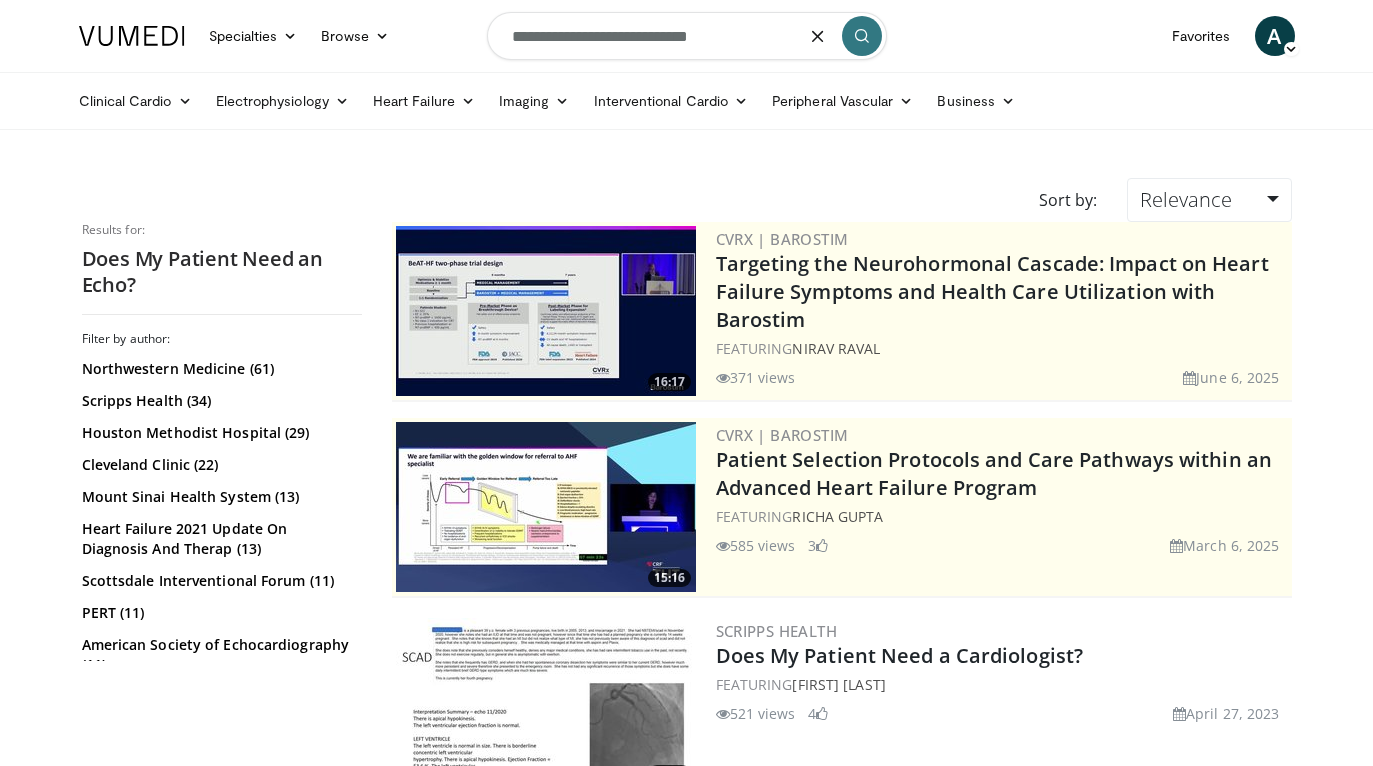 click on "**********" at bounding box center [687, 36] 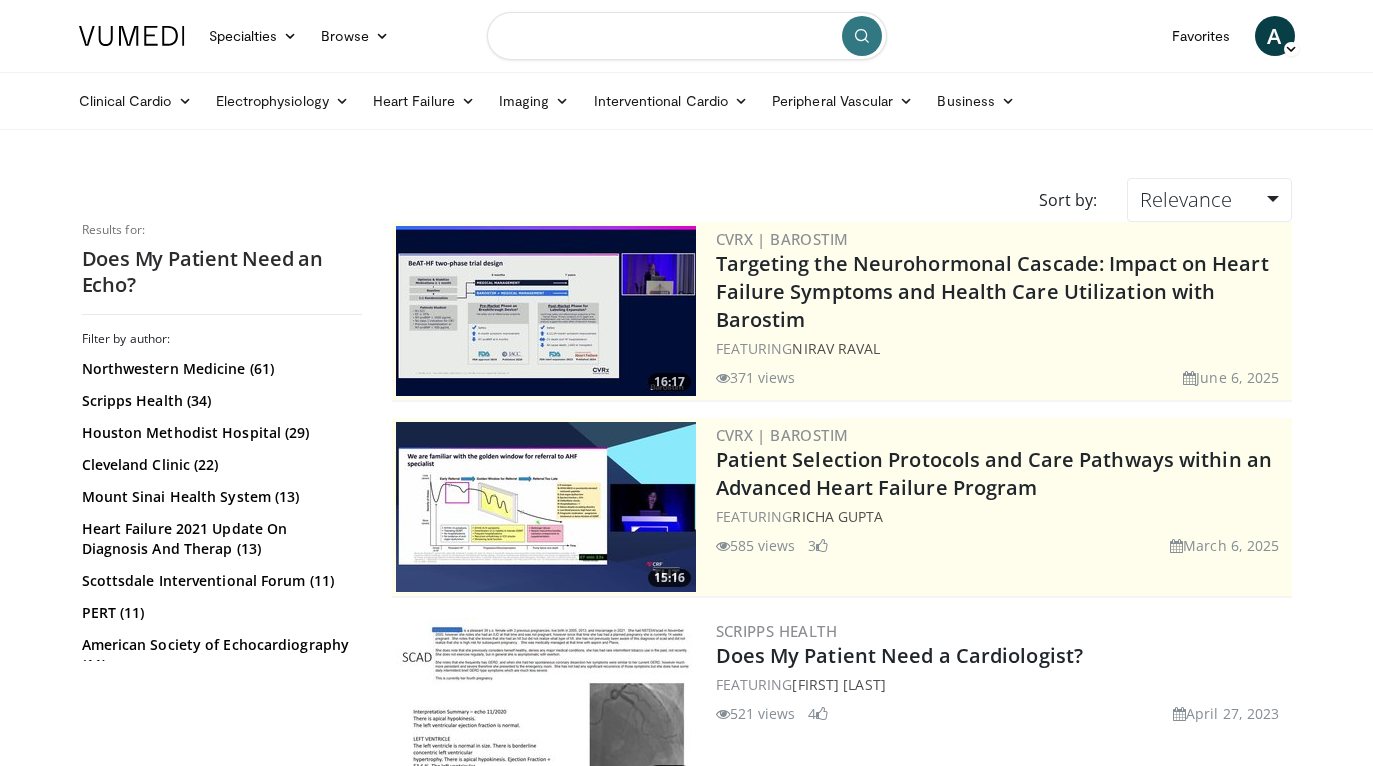 paste on "**********" 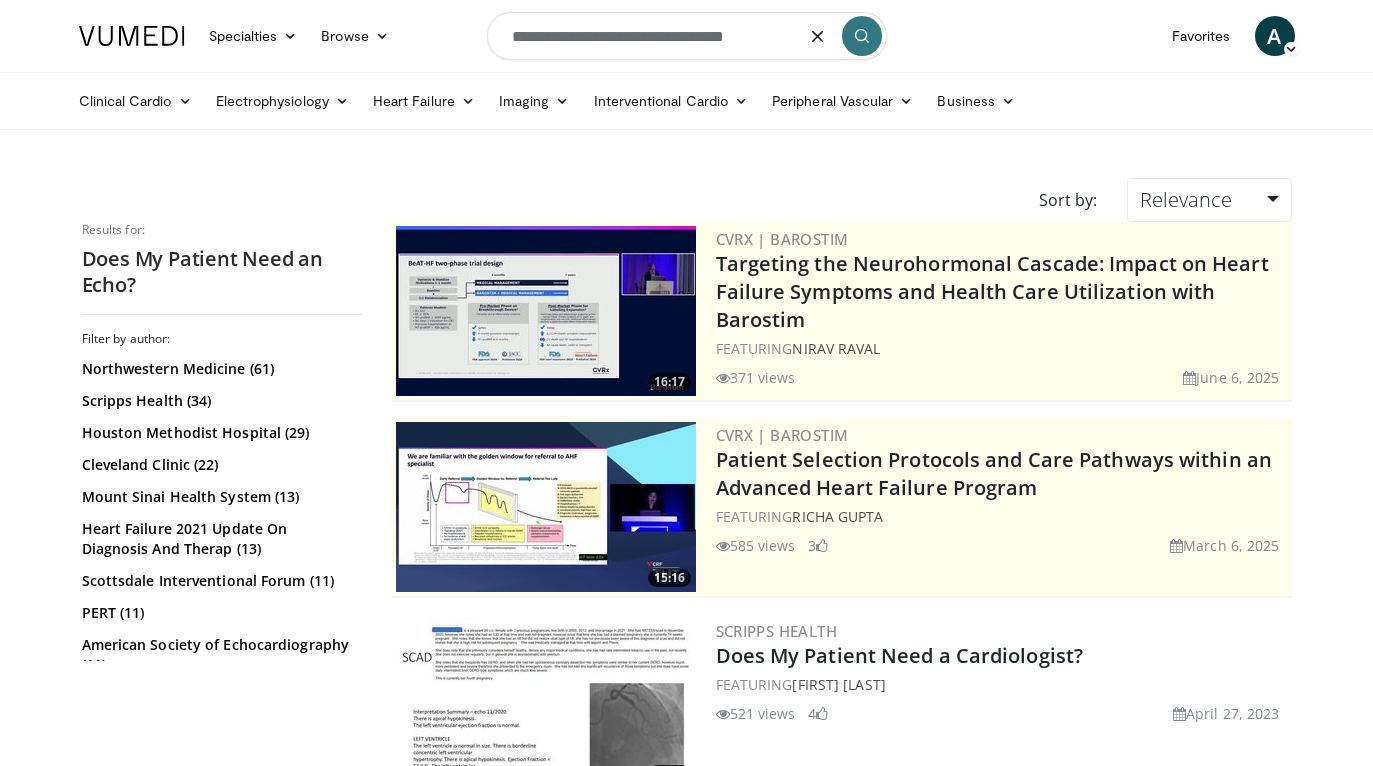type on "**********" 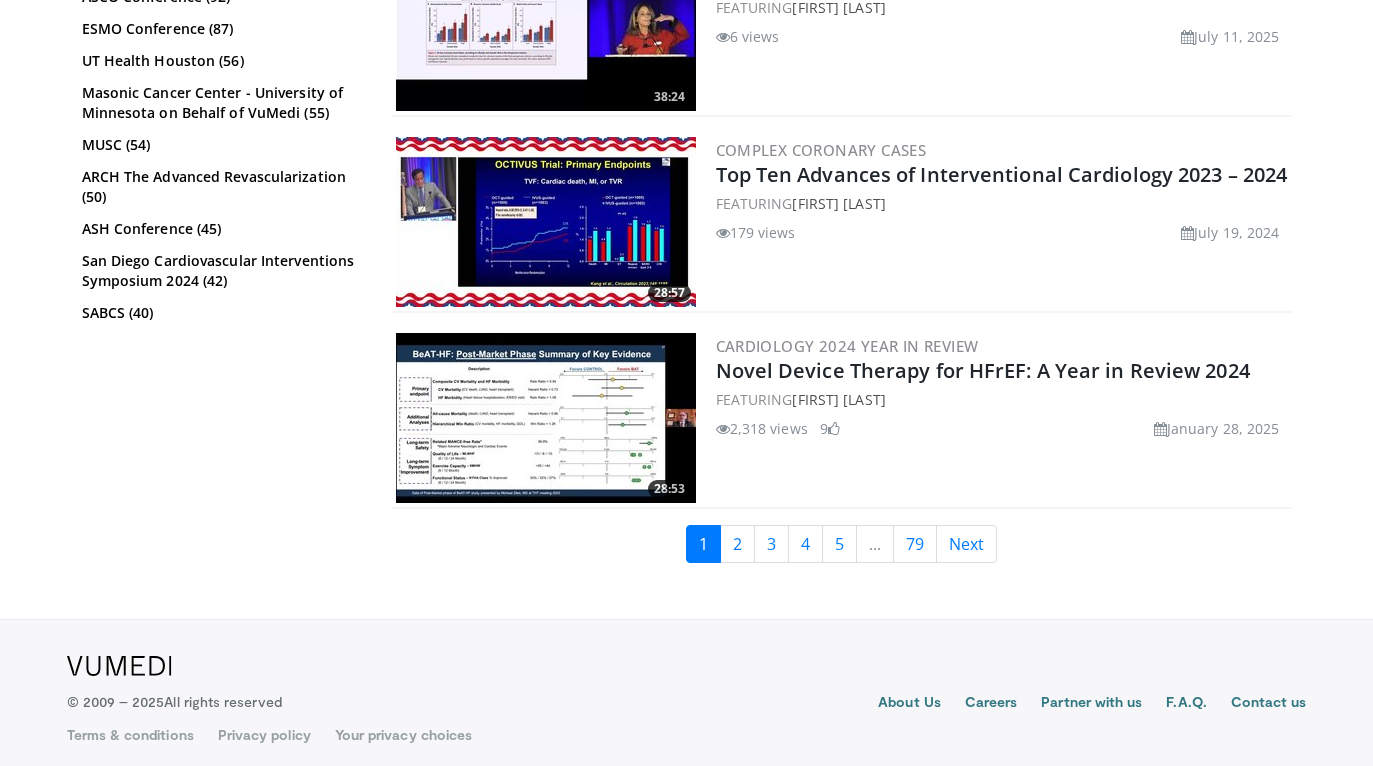 scroll, scrollTop: 4804, scrollLeft: 0, axis: vertical 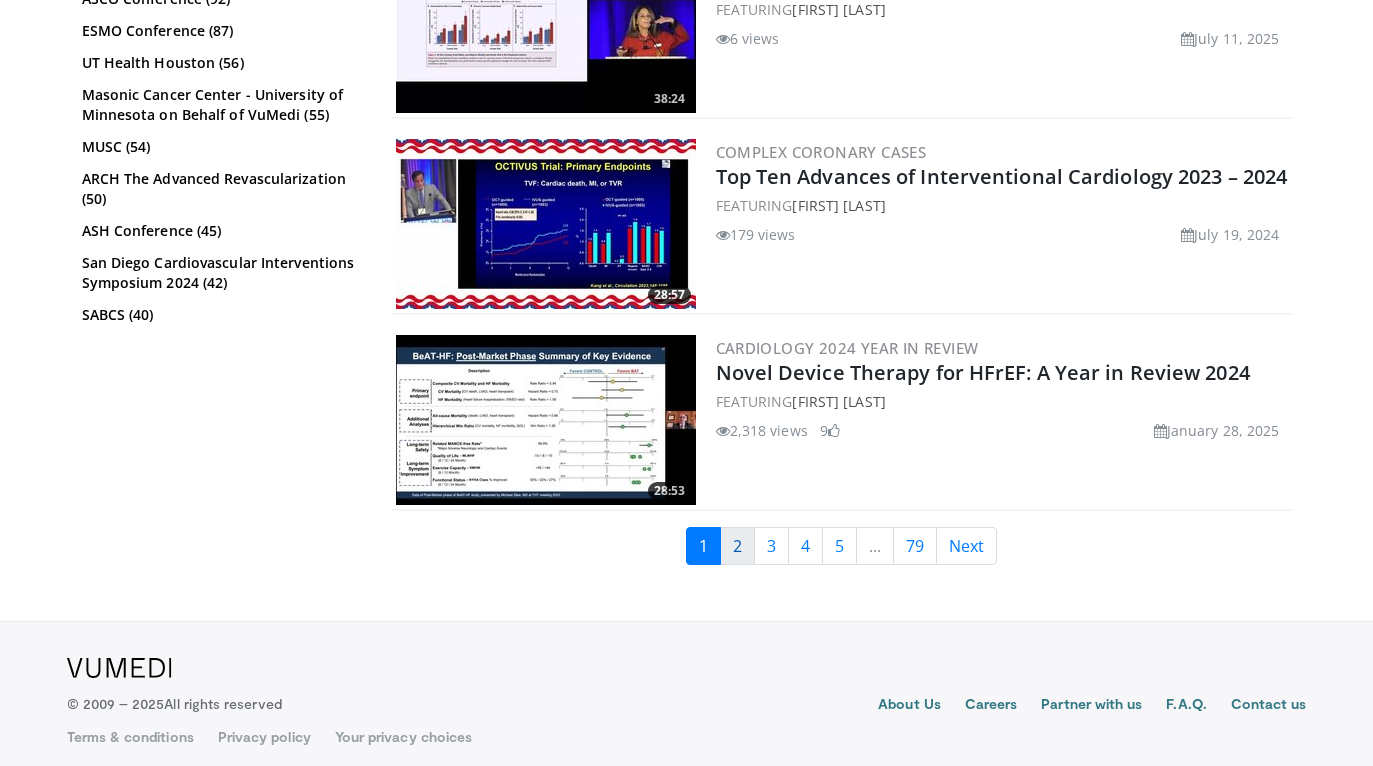 click on "2" at bounding box center (737, 546) 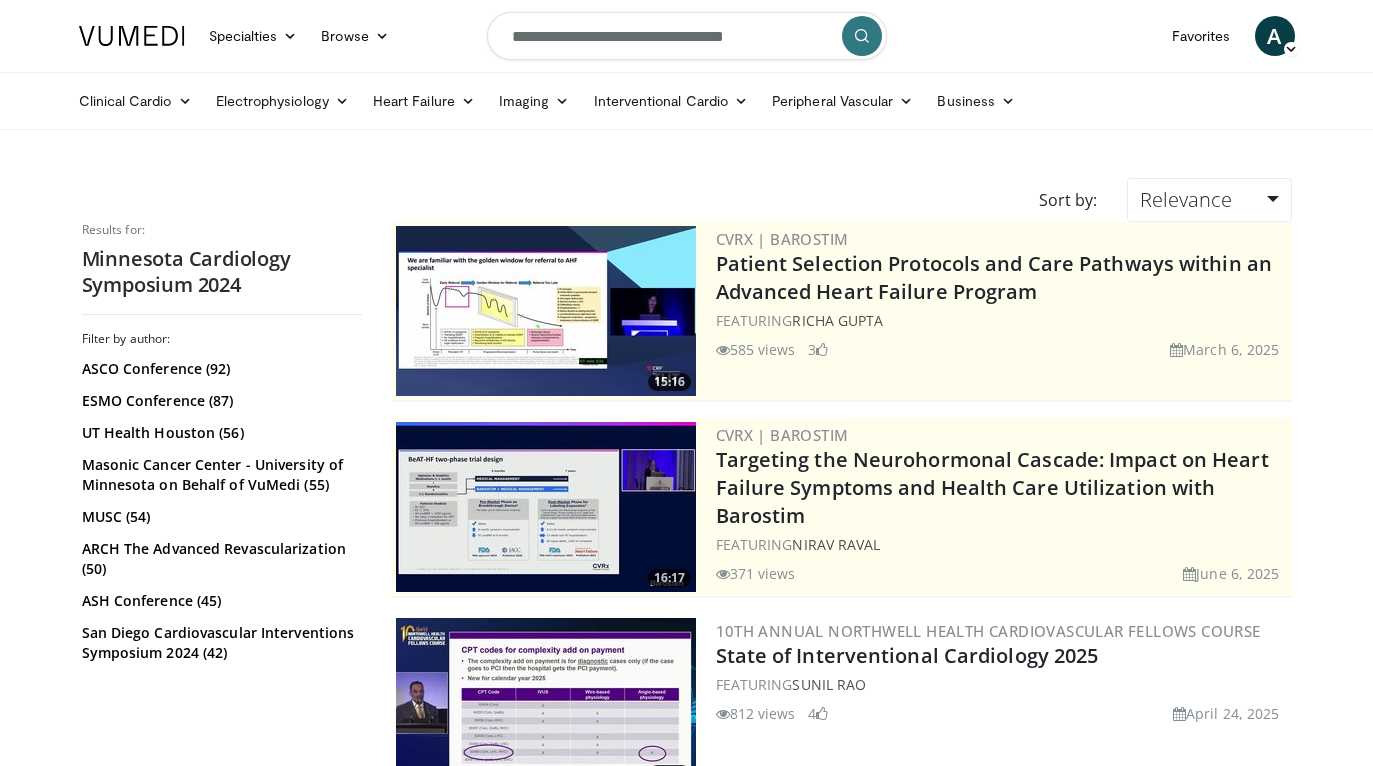 scroll, scrollTop: 0, scrollLeft: 0, axis: both 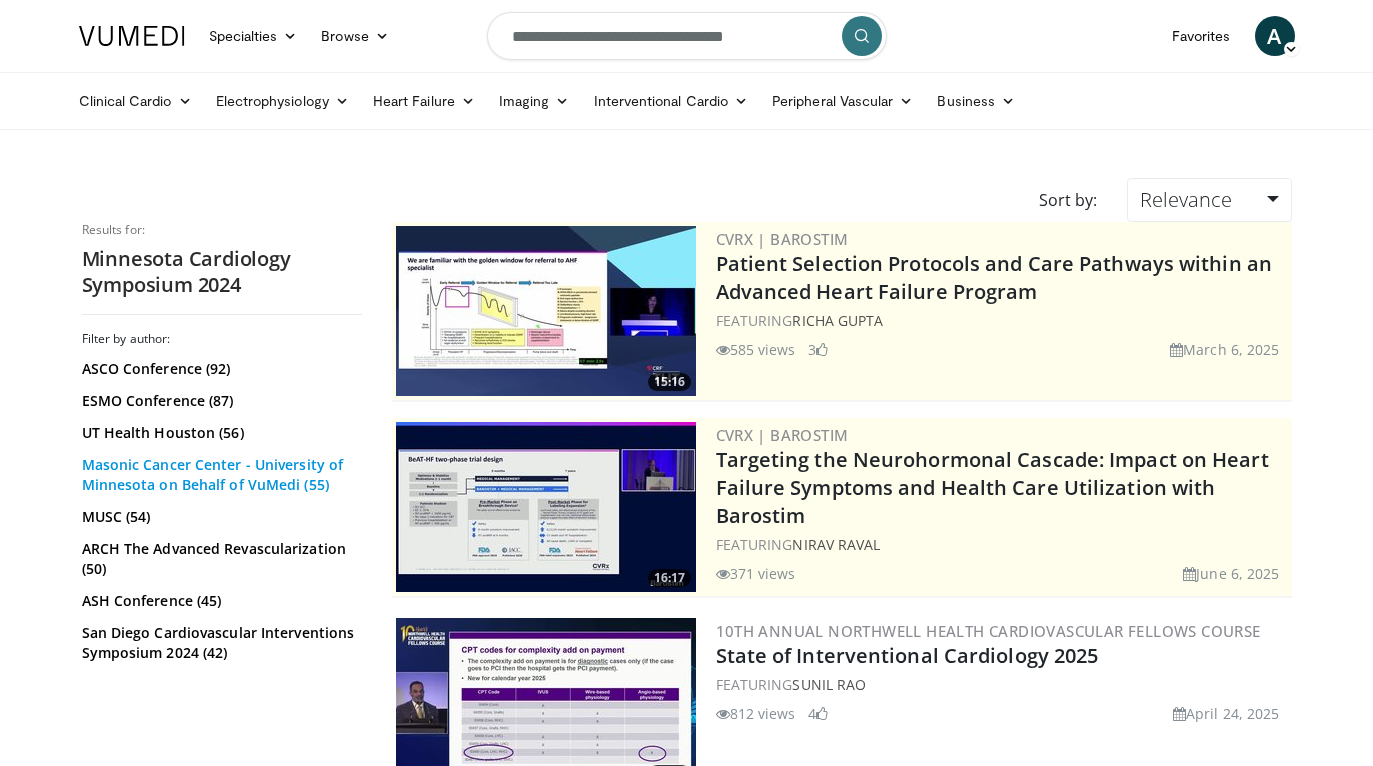 click on "Masonic Cancer Center - University of Minnesota on Behalf of VuMedi (55)" at bounding box center [219, 475] 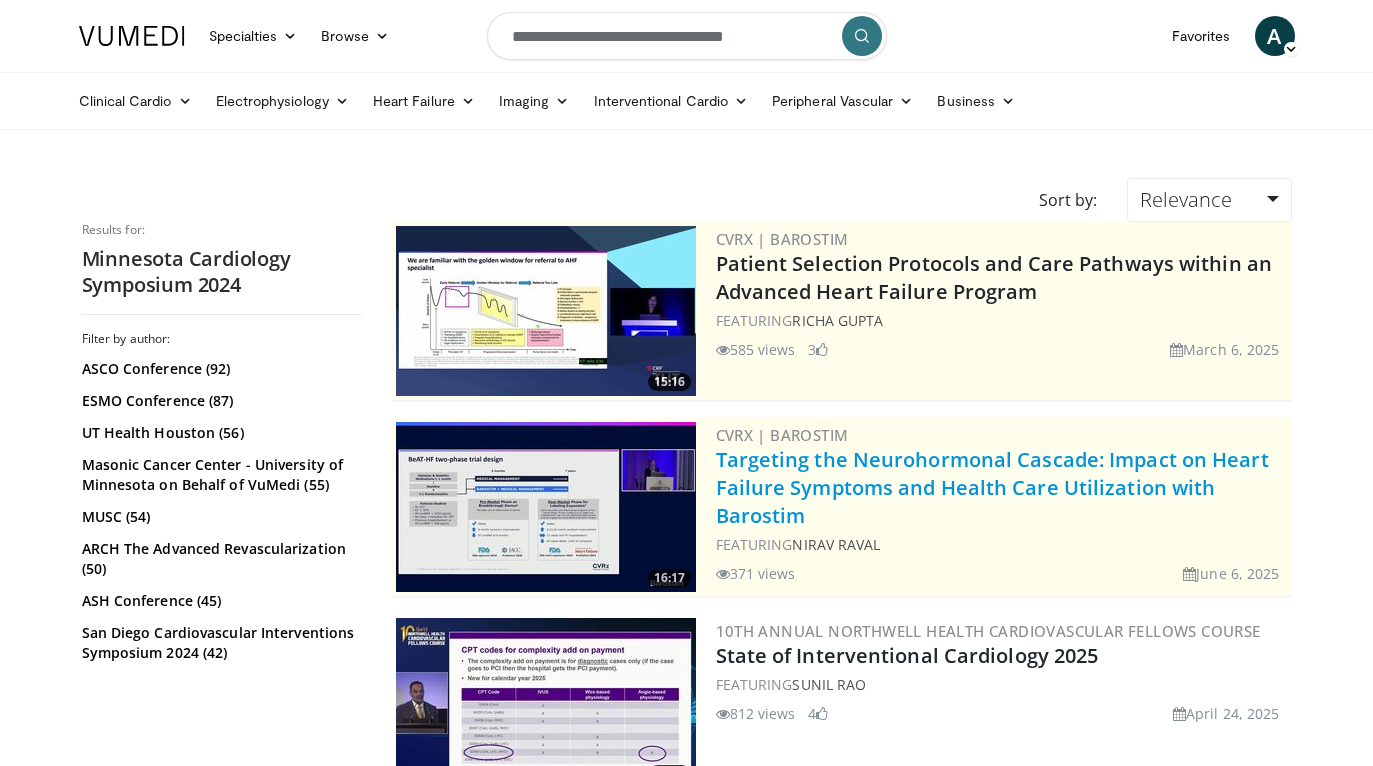 scroll, scrollTop: -1, scrollLeft: 0, axis: vertical 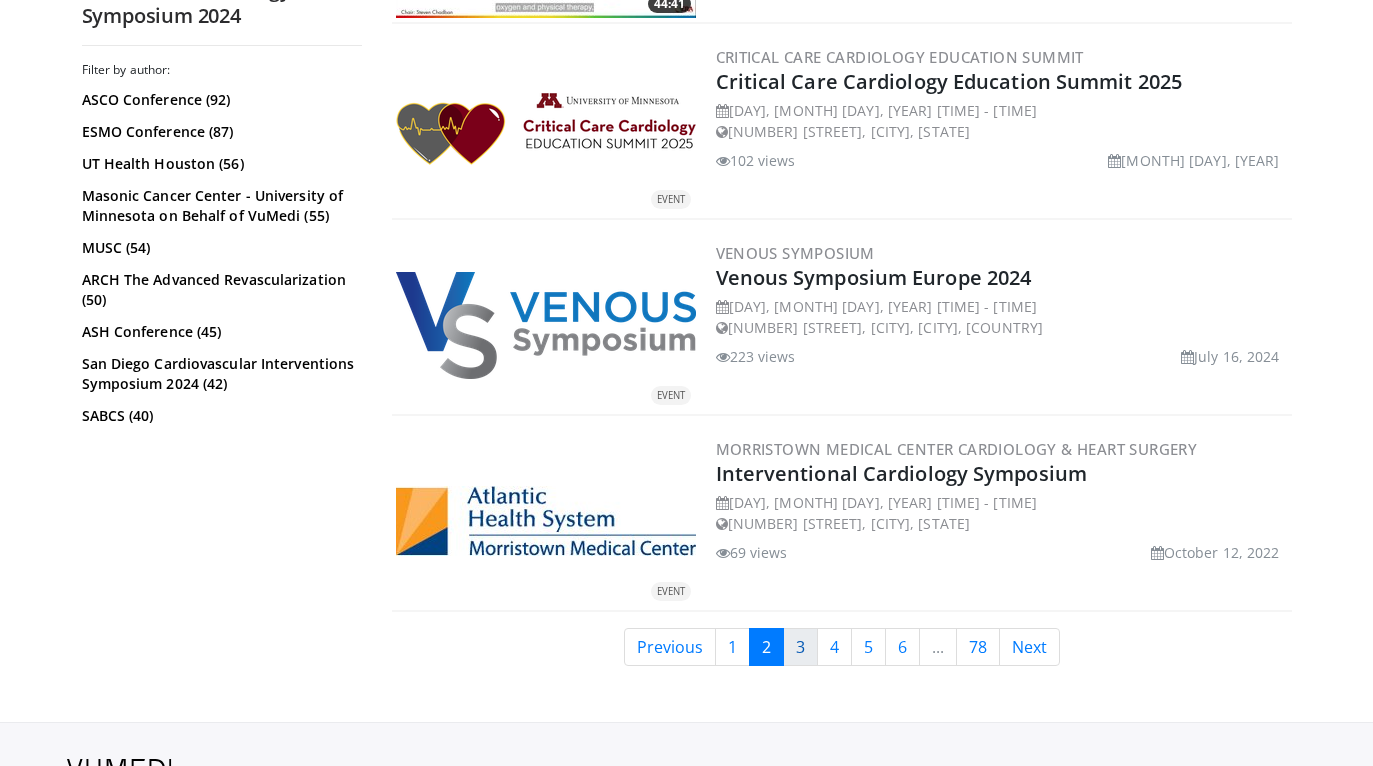 click on "3" at bounding box center [800, 647] 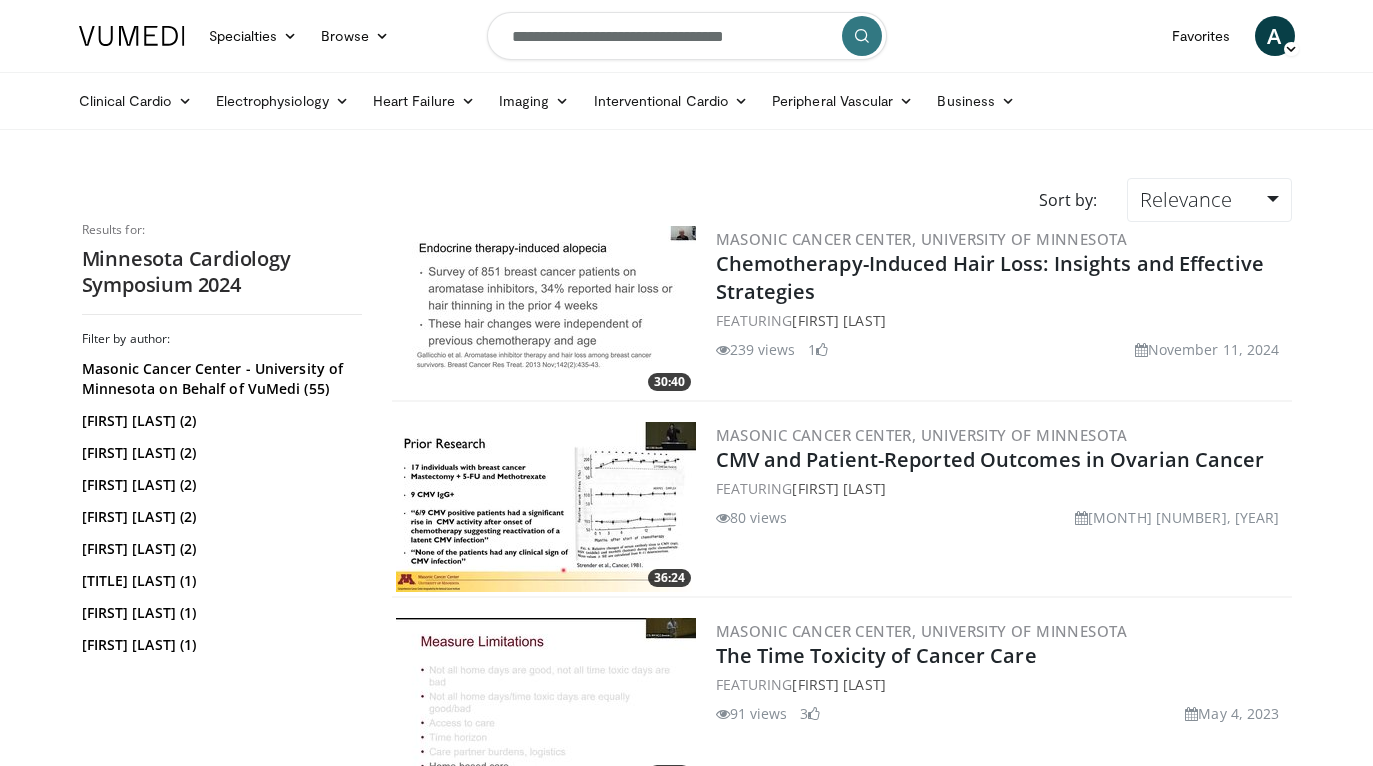 scroll, scrollTop: 0, scrollLeft: 0, axis: both 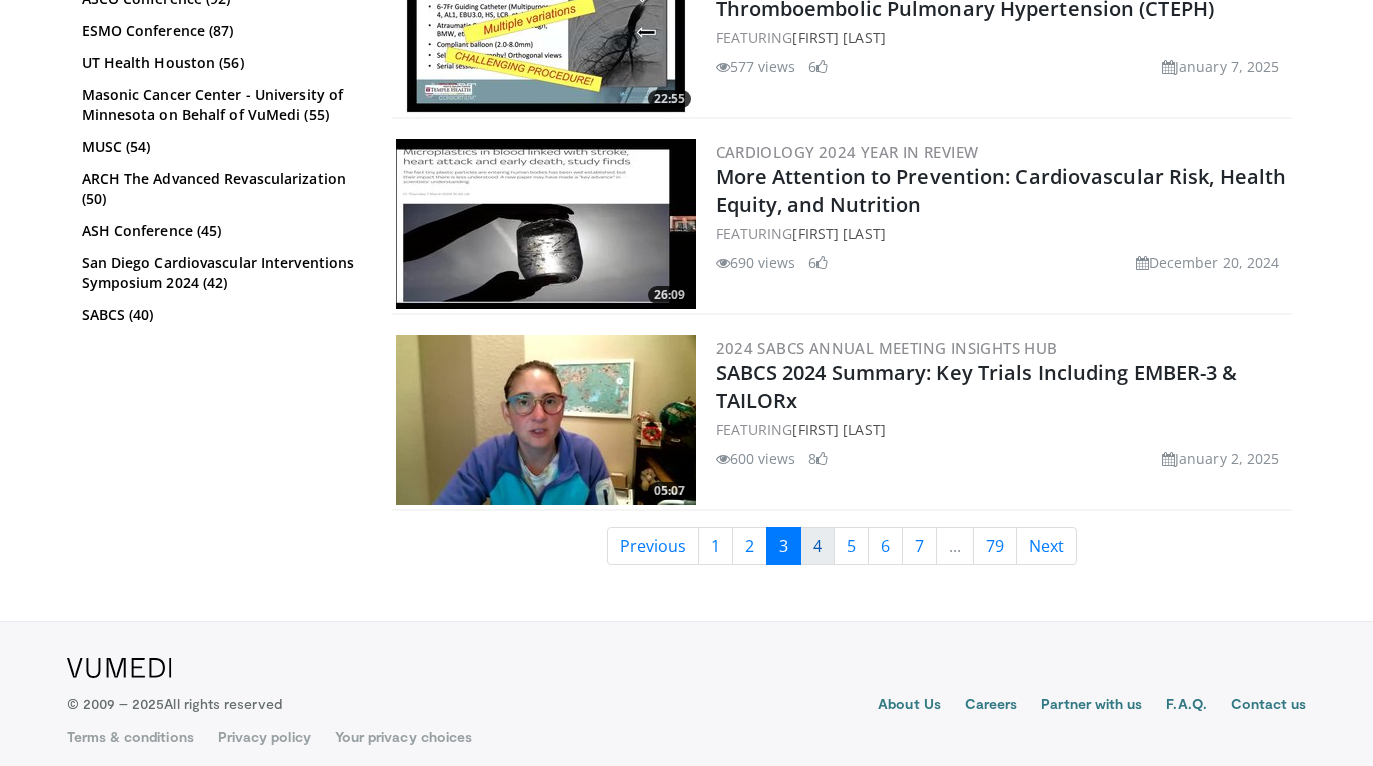 click on "4" at bounding box center (817, 546) 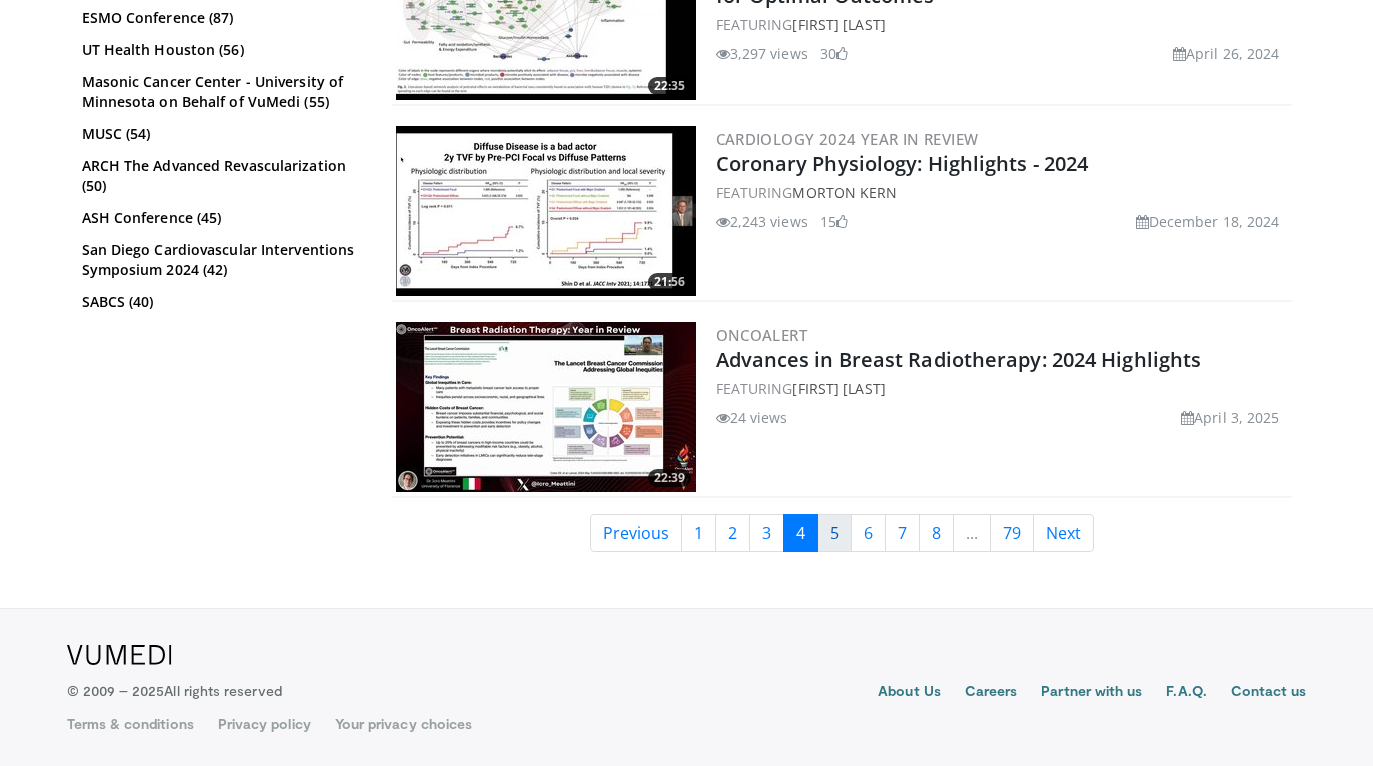 scroll, scrollTop: 4824, scrollLeft: 0, axis: vertical 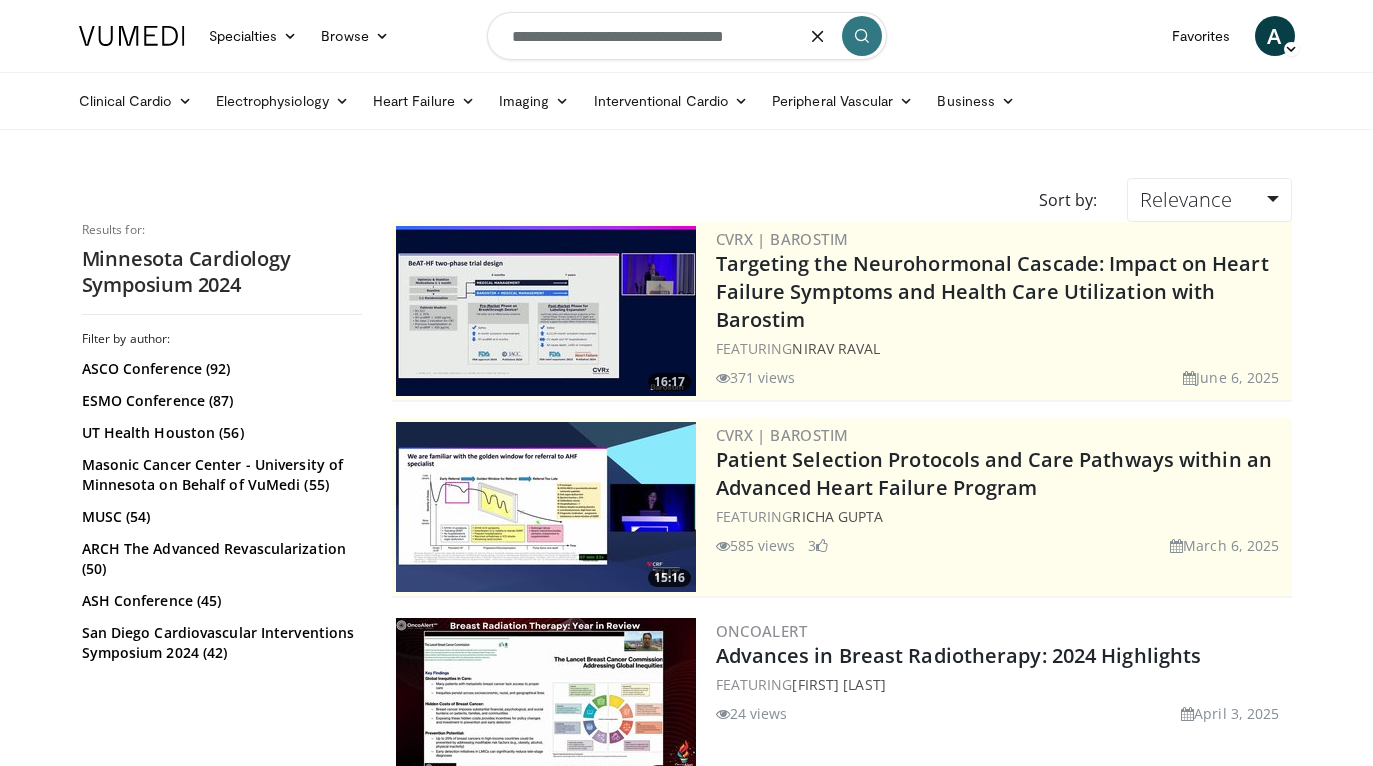 click on "**********" at bounding box center (687, 36) 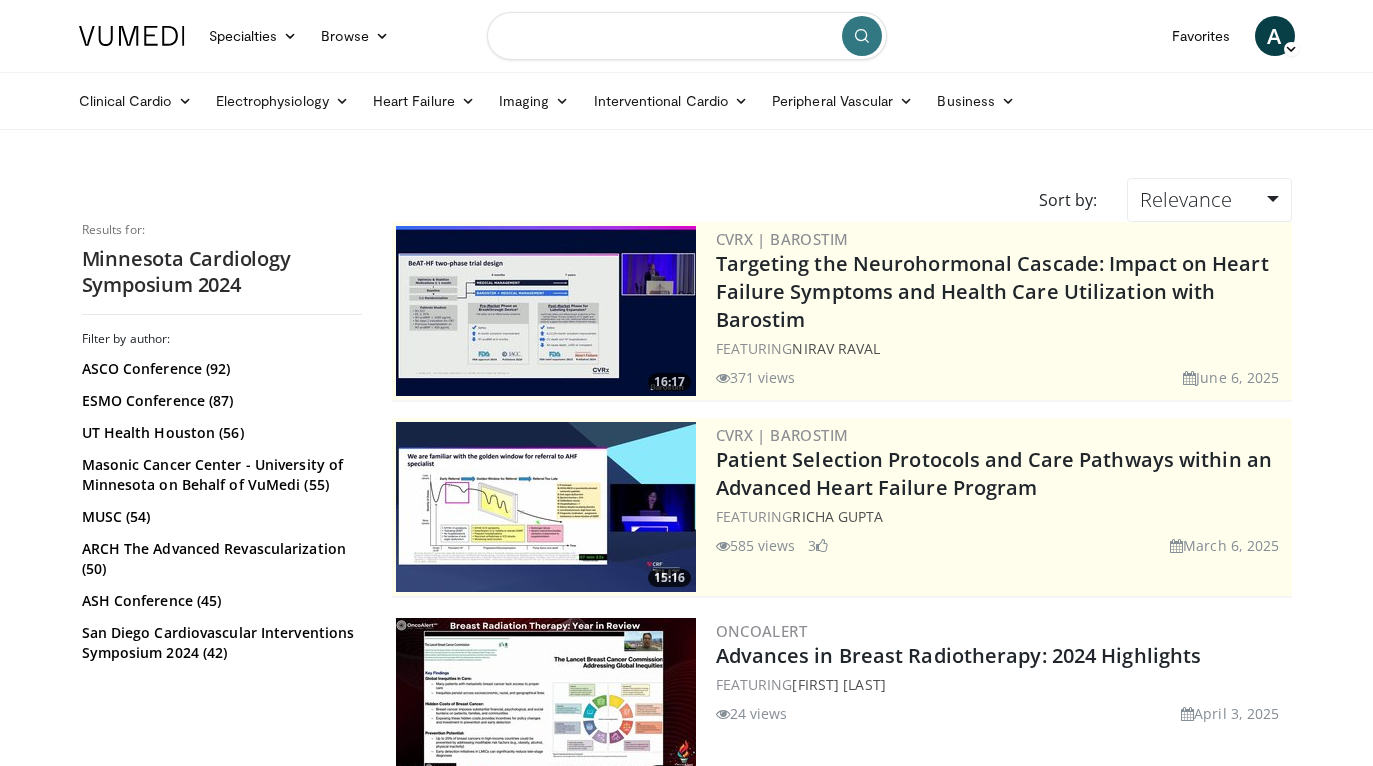 paste on "**********" 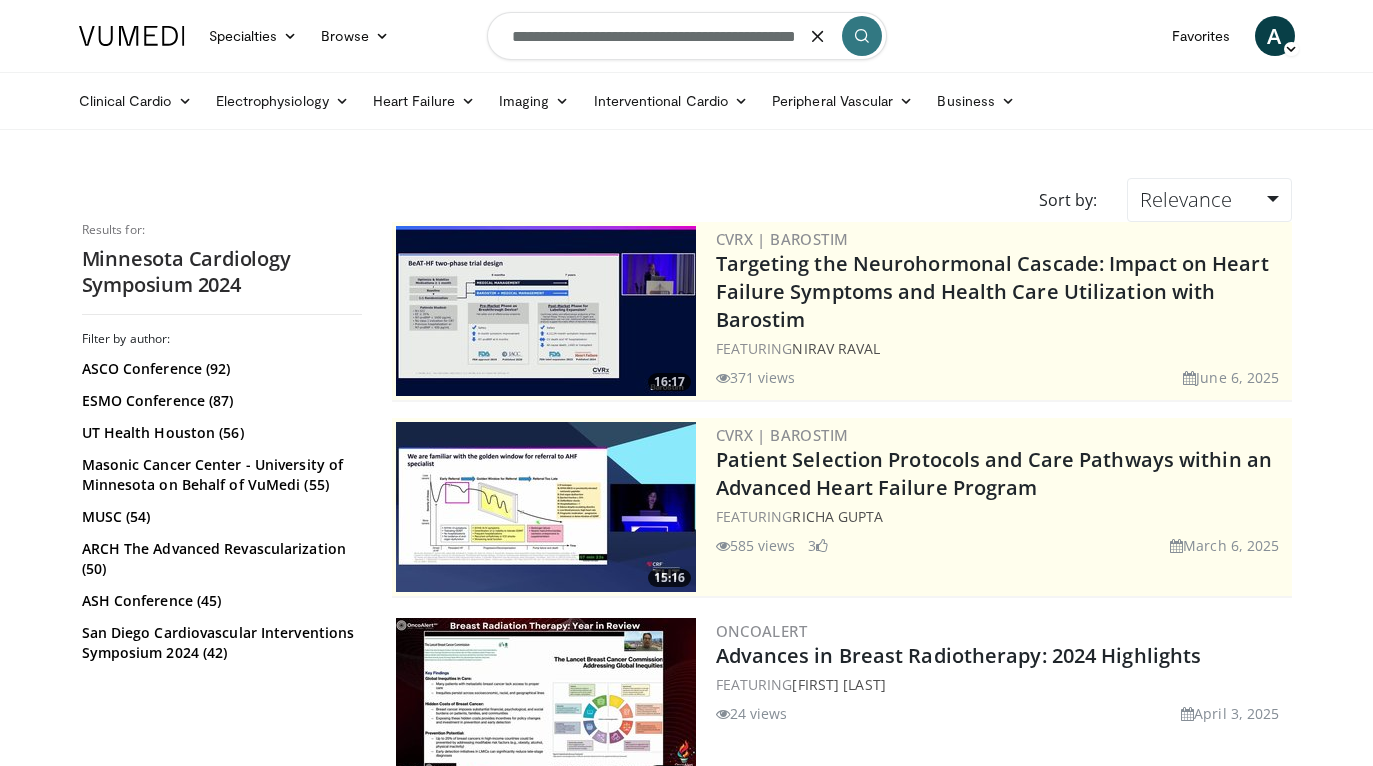 type on "**********" 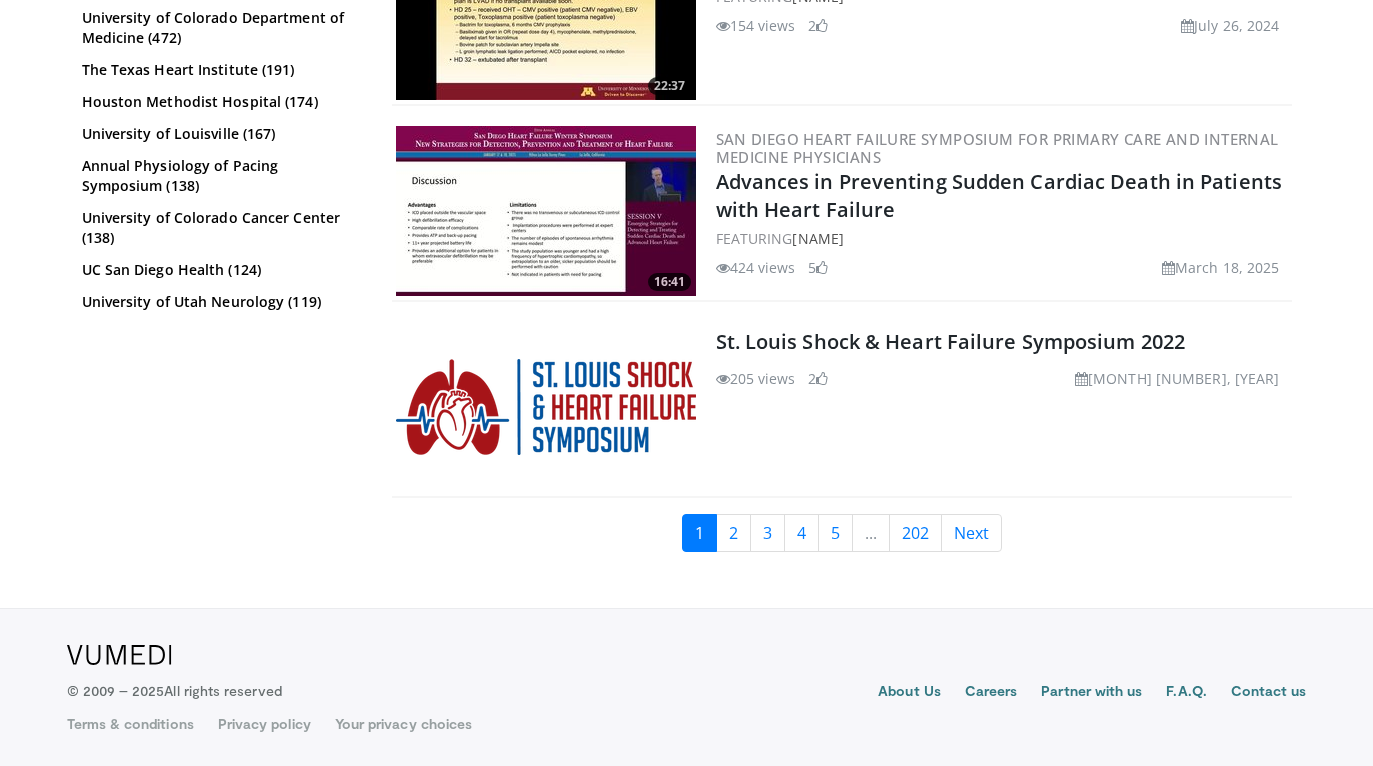 scroll, scrollTop: 5013, scrollLeft: 0, axis: vertical 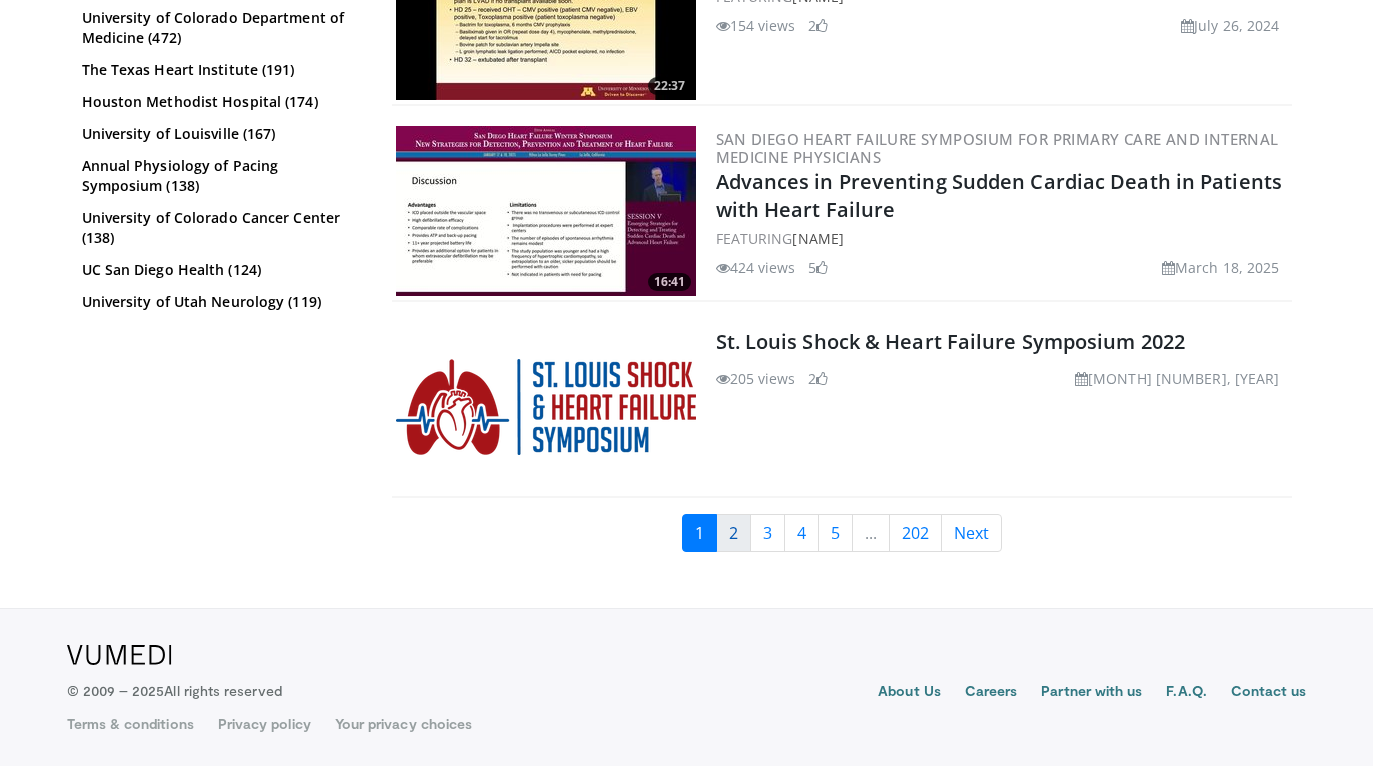 click on "2" at bounding box center (733, 533) 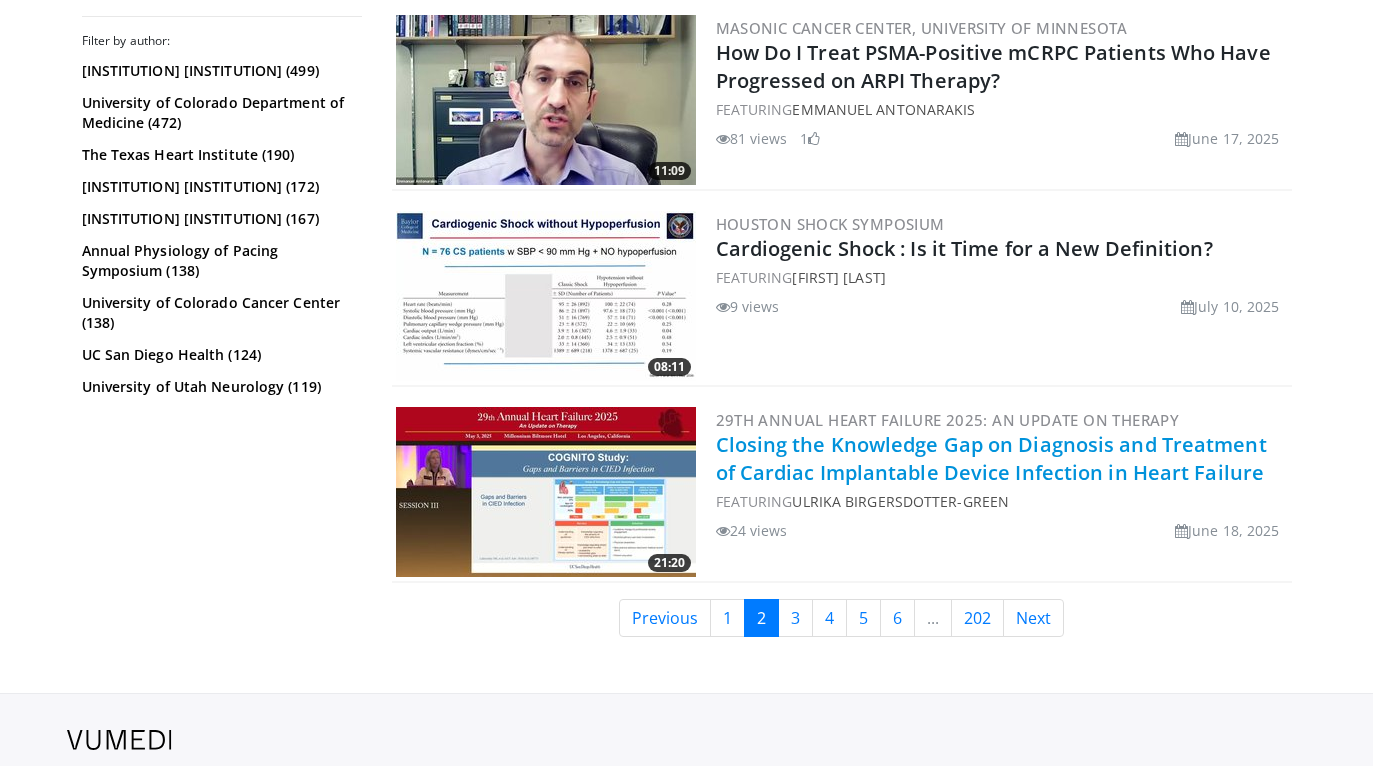 scroll, scrollTop: 4919, scrollLeft: 0, axis: vertical 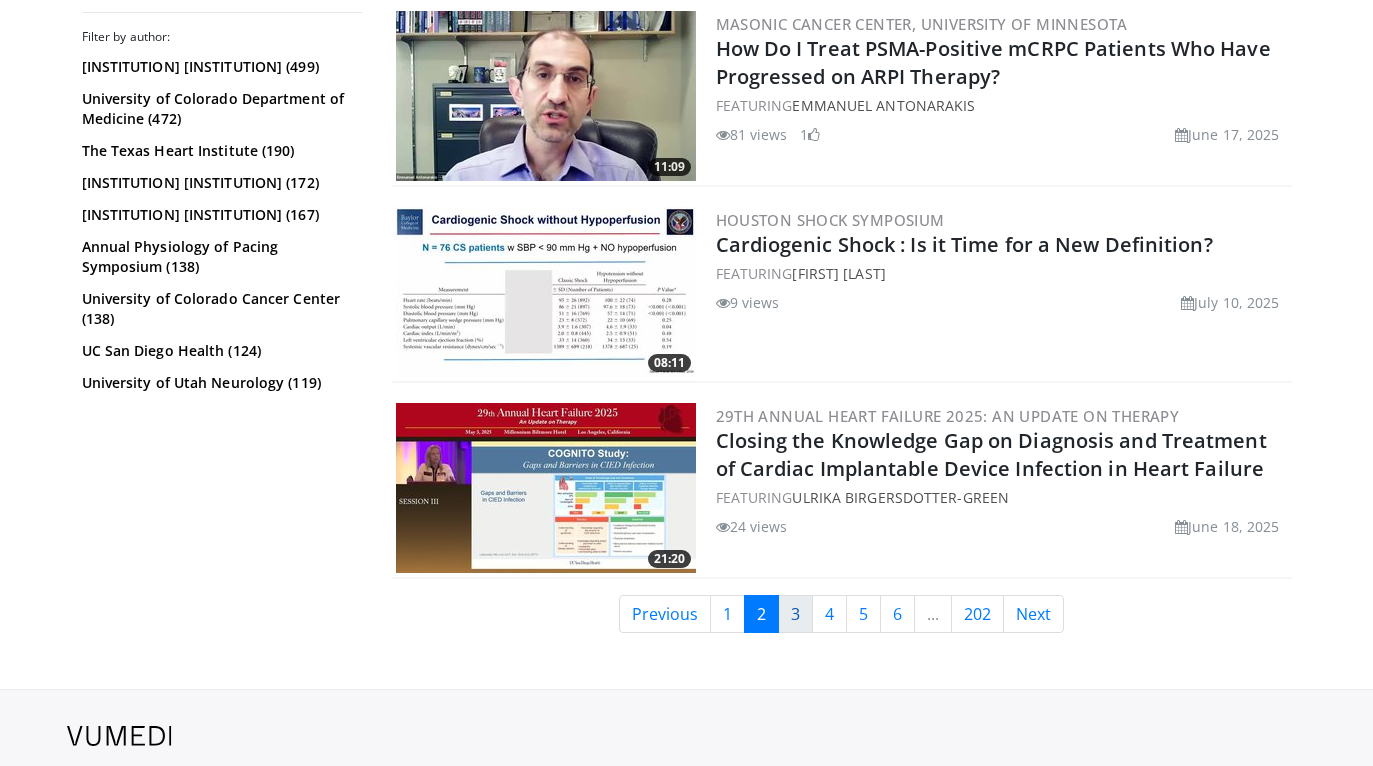 click on "3" at bounding box center (795, 614) 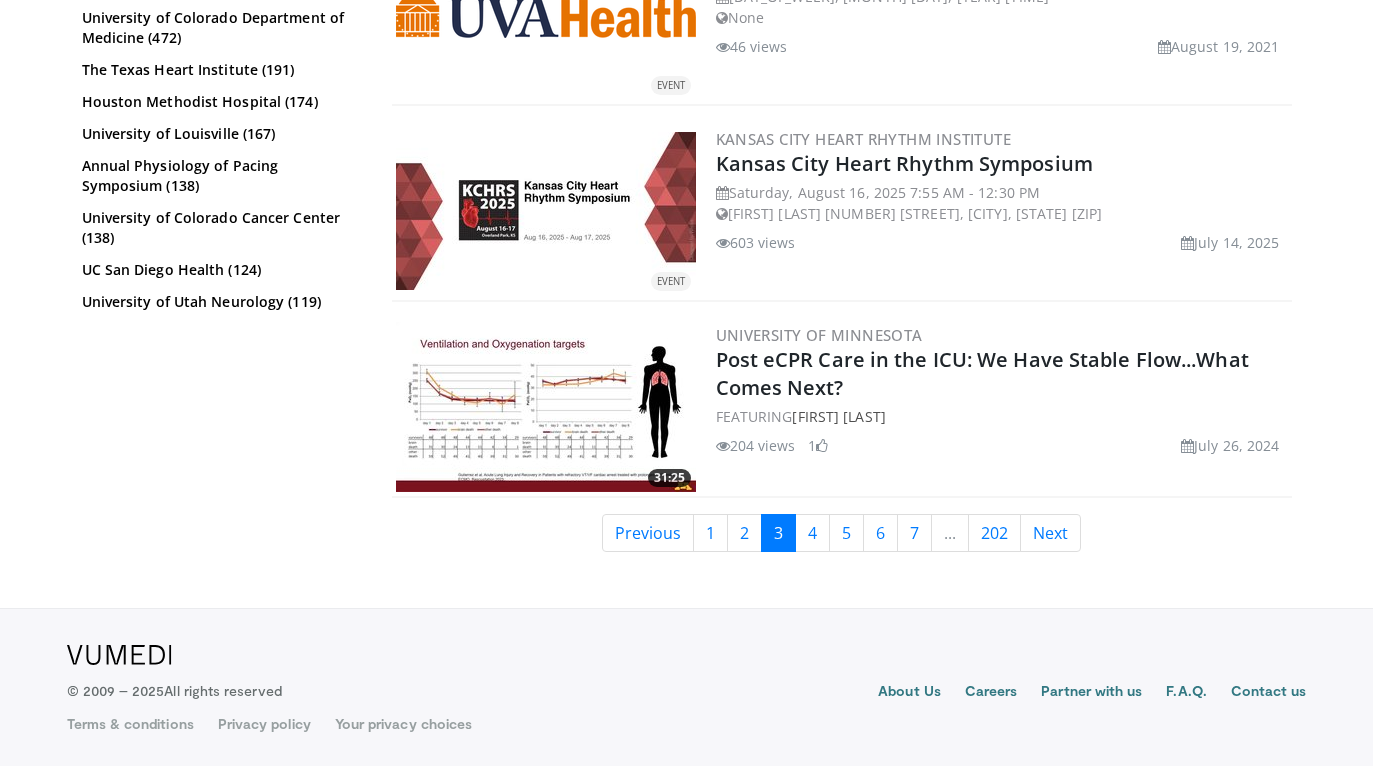 scroll, scrollTop: 5218, scrollLeft: 0, axis: vertical 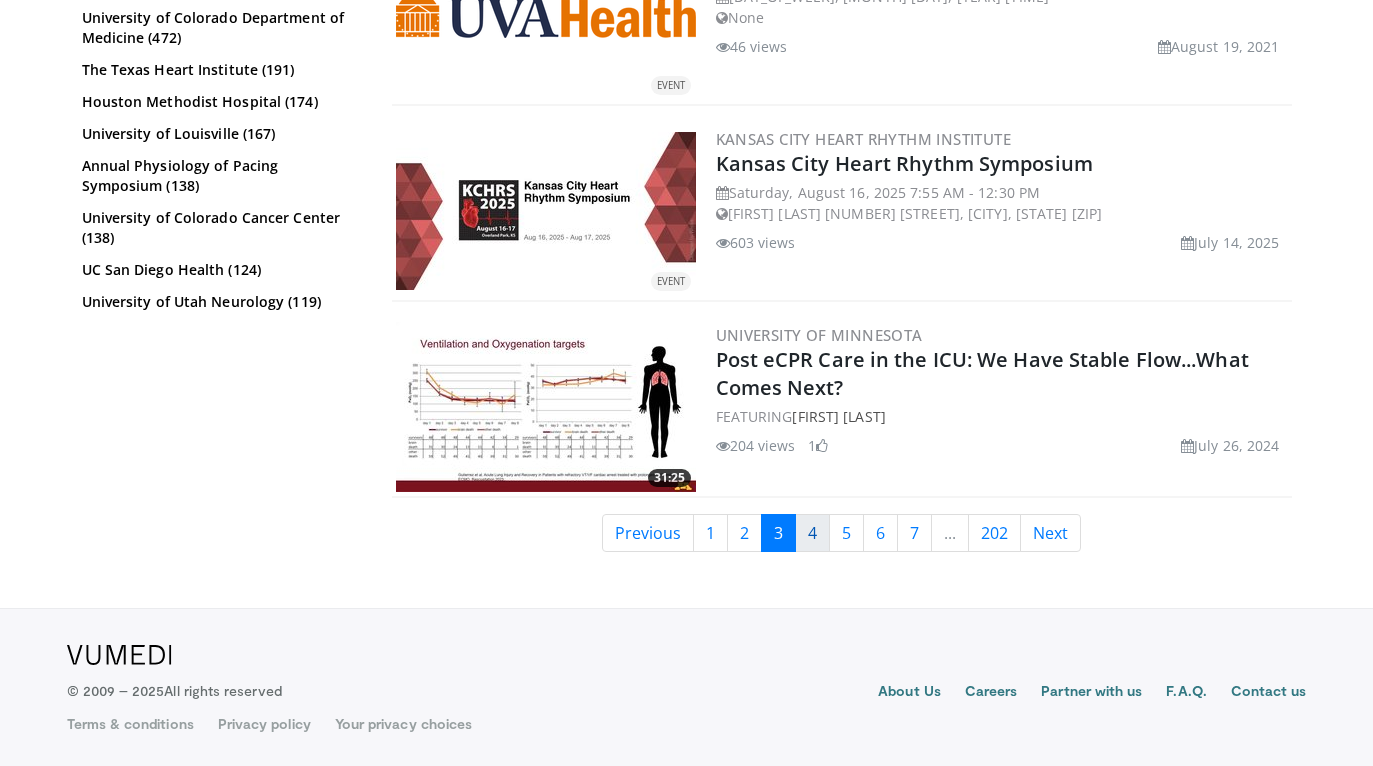 click on "4" at bounding box center (812, 533) 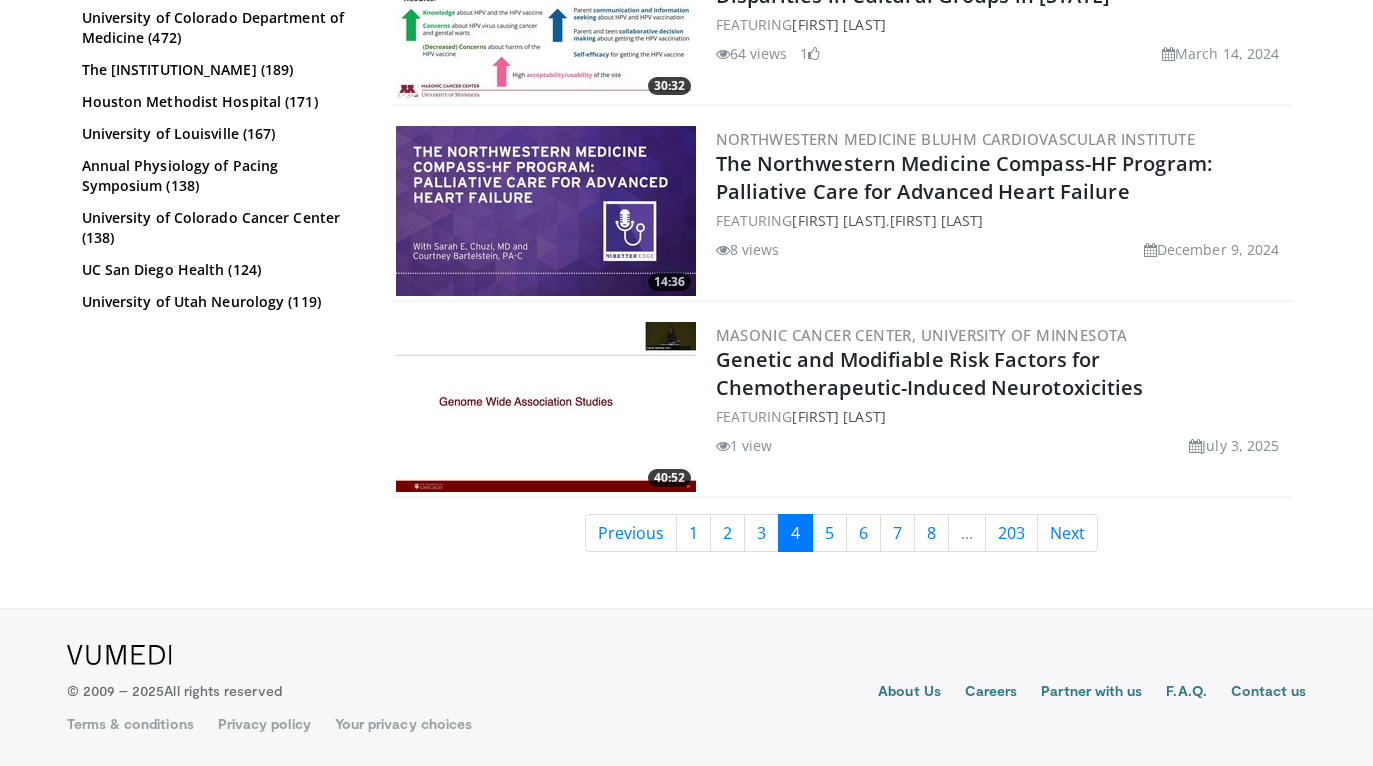 scroll, scrollTop: 5065, scrollLeft: 0, axis: vertical 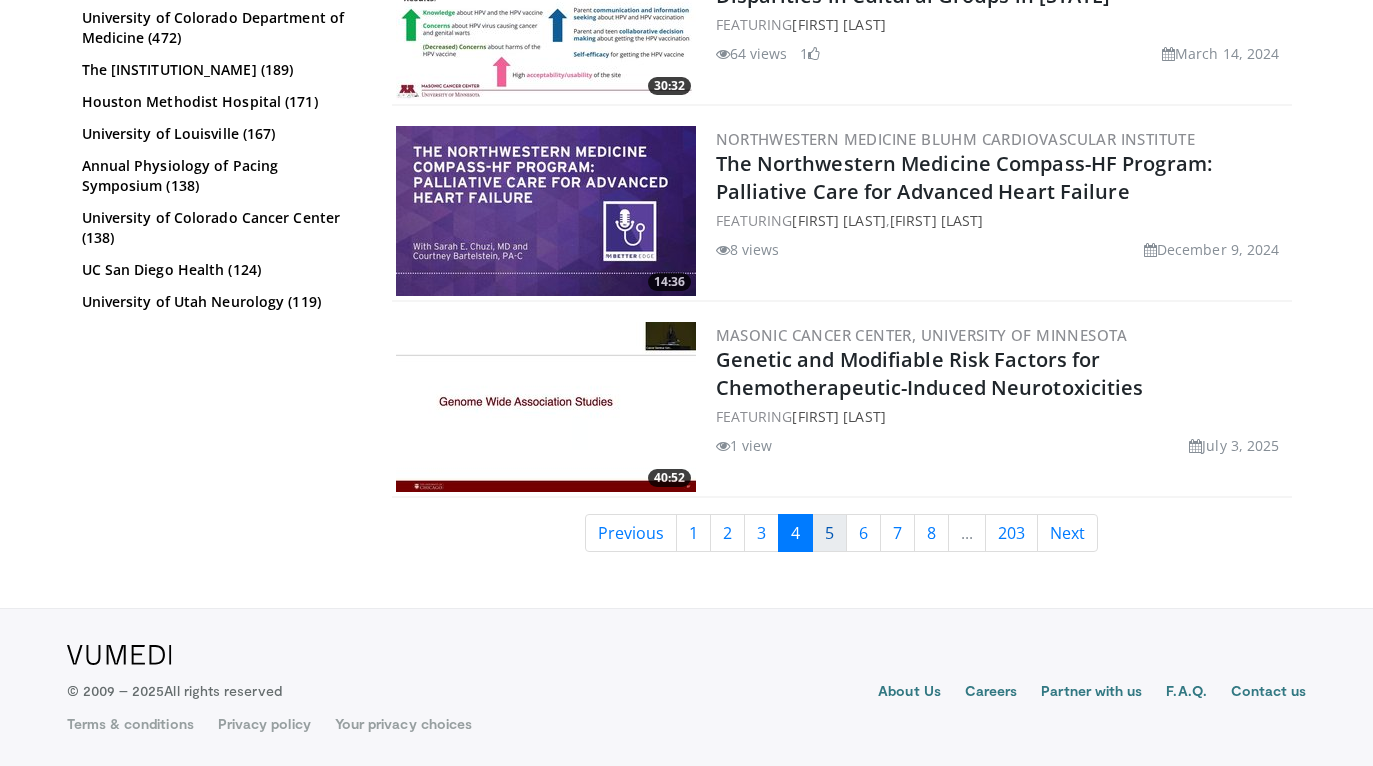 click on "5" at bounding box center (829, 533) 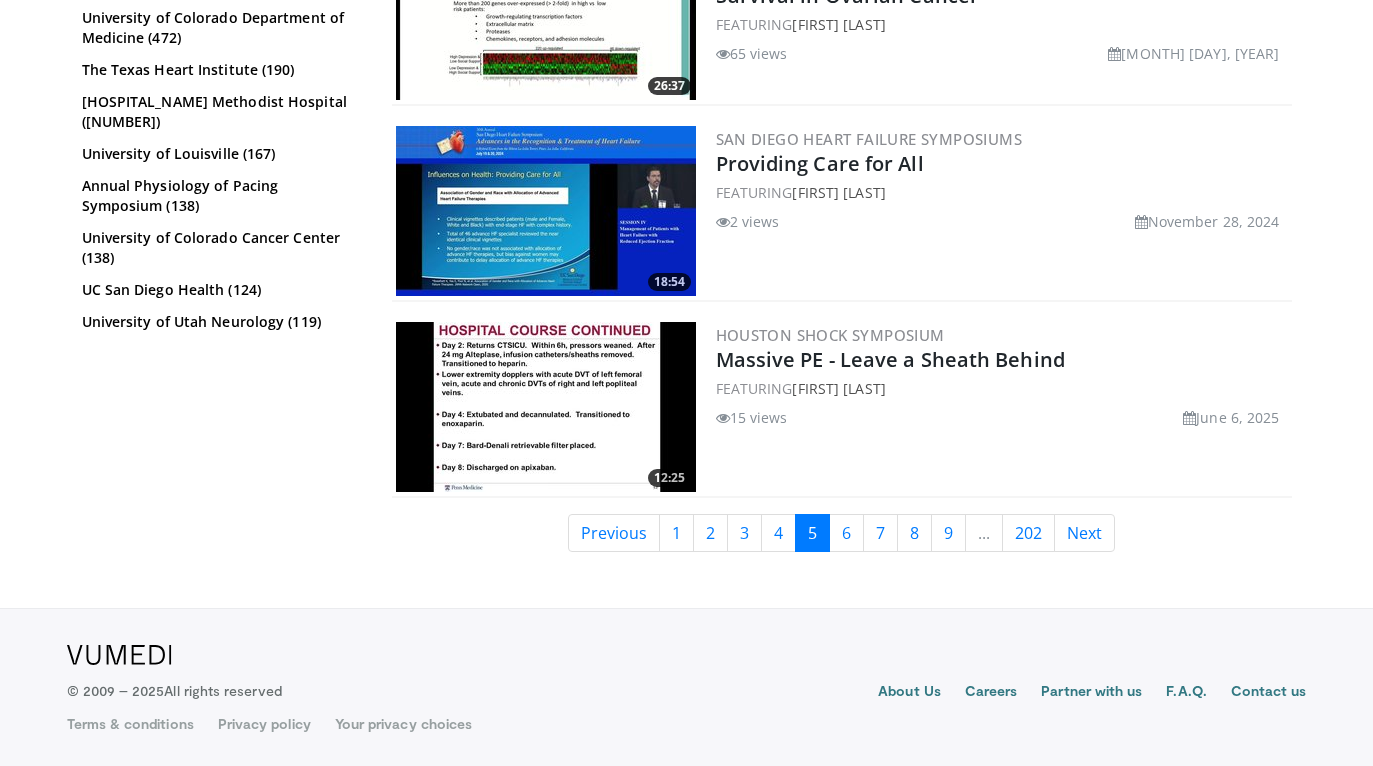 scroll, scrollTop: 4804, scrollLeft: 0, axis: vertical 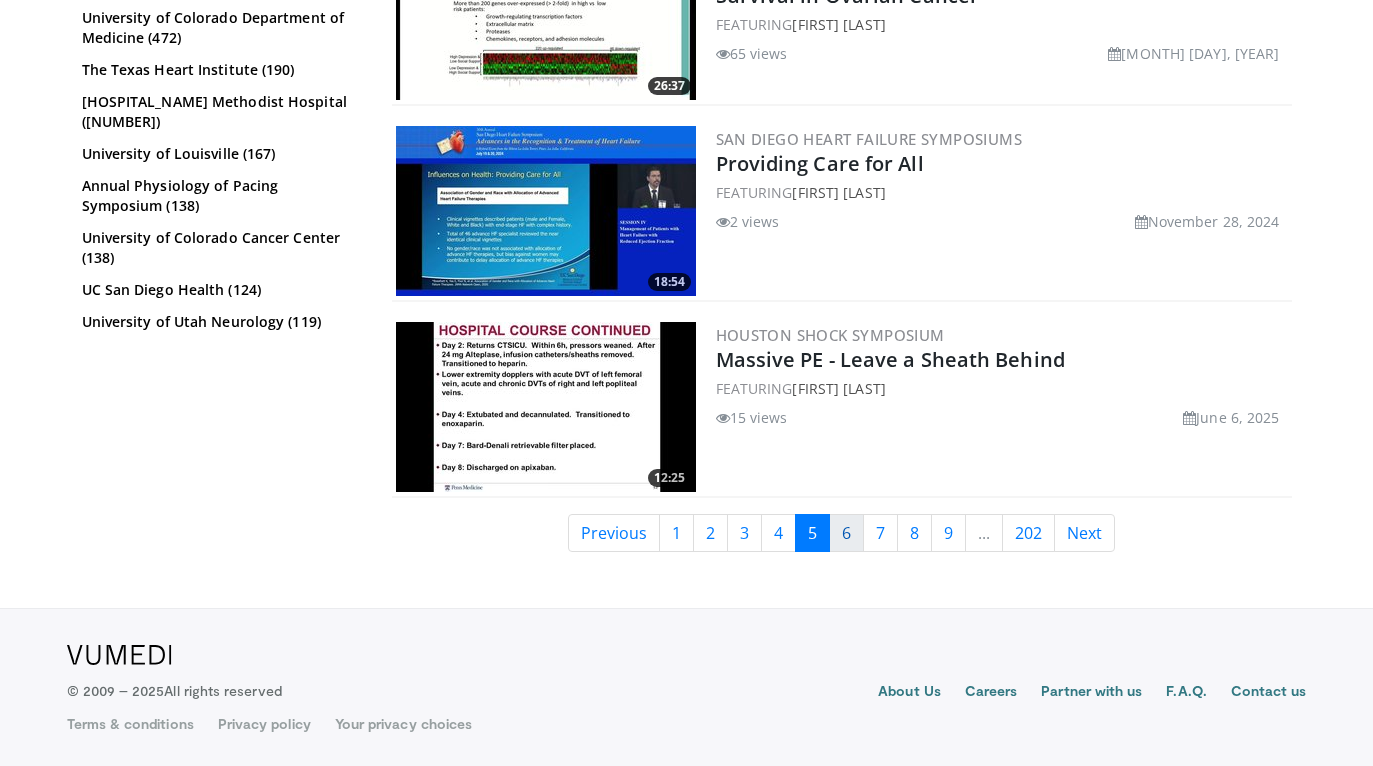 click on "6" at bounding box center [846, 533] 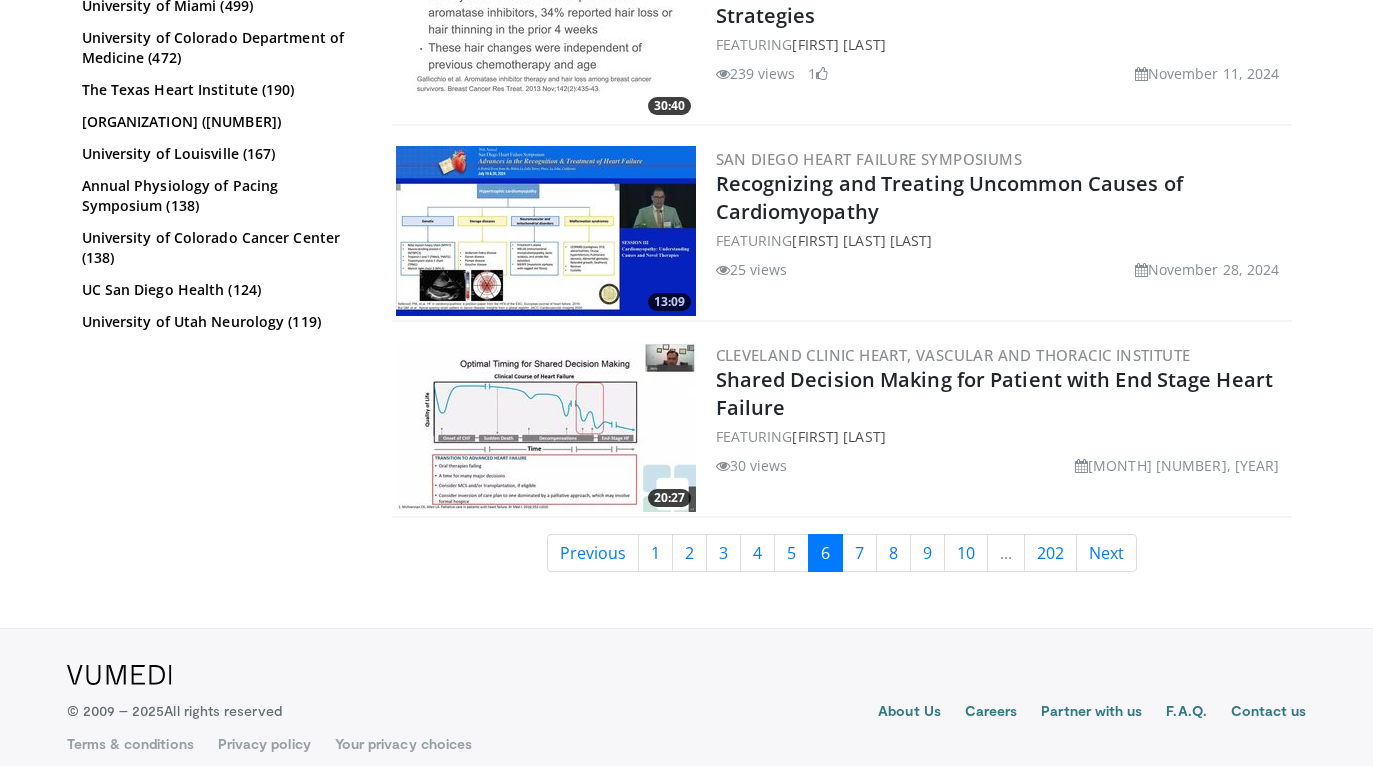 scroll, scrollTop: 4837, scrollLeft: 0, axis: vertical 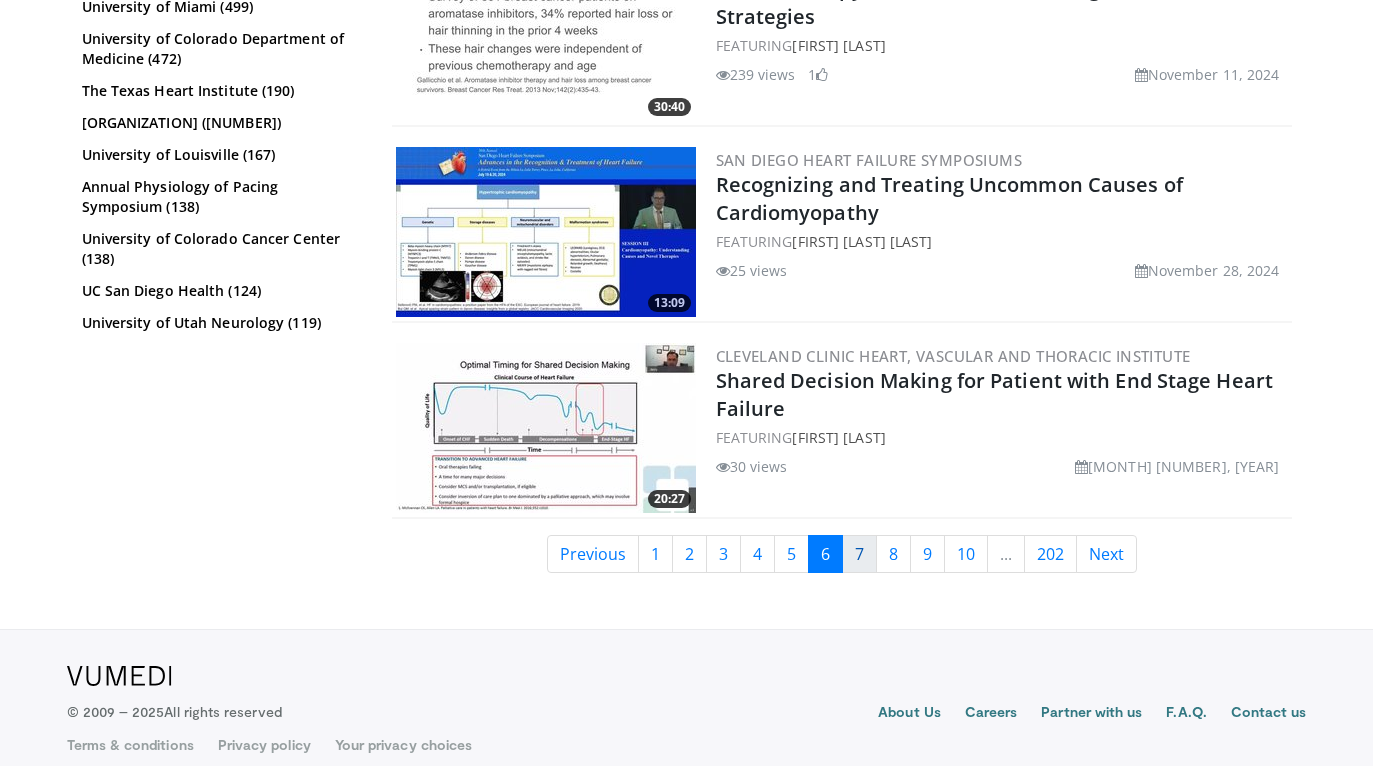 click on "7" at bounding box center [859, 554] 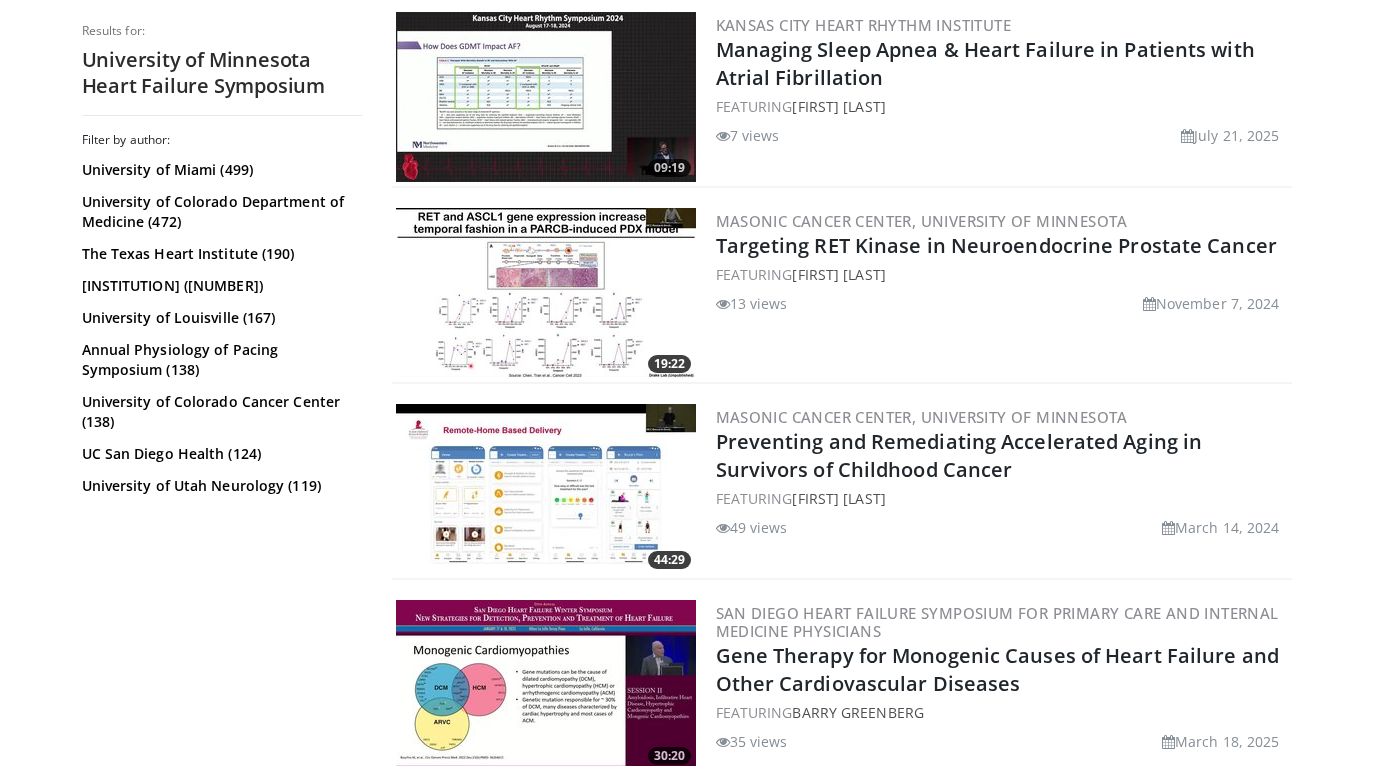 scroll, scrollTop: 2756, scrollLeft: 0, axis: vertical 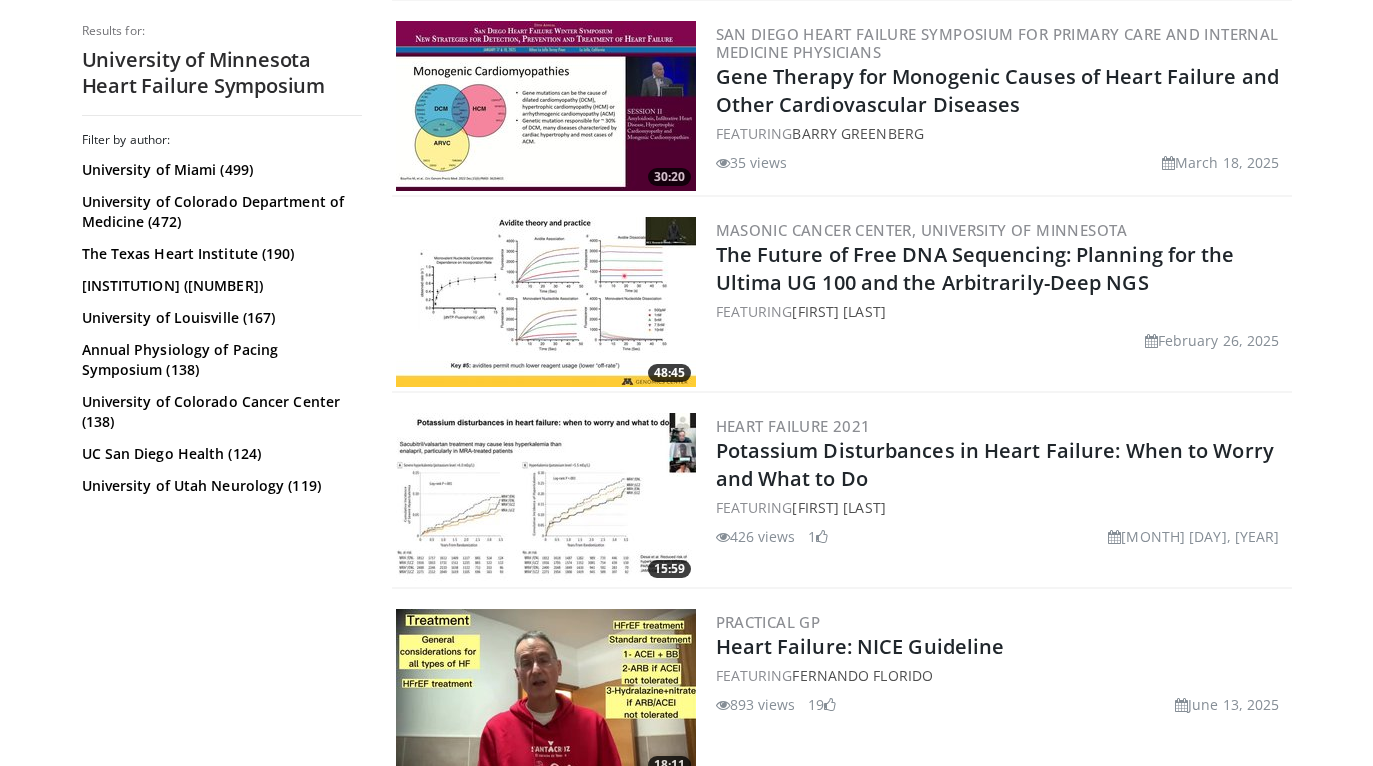 click on "FEATURING
Joao Pedro Ferreira" at bounding box center (1002, 507) 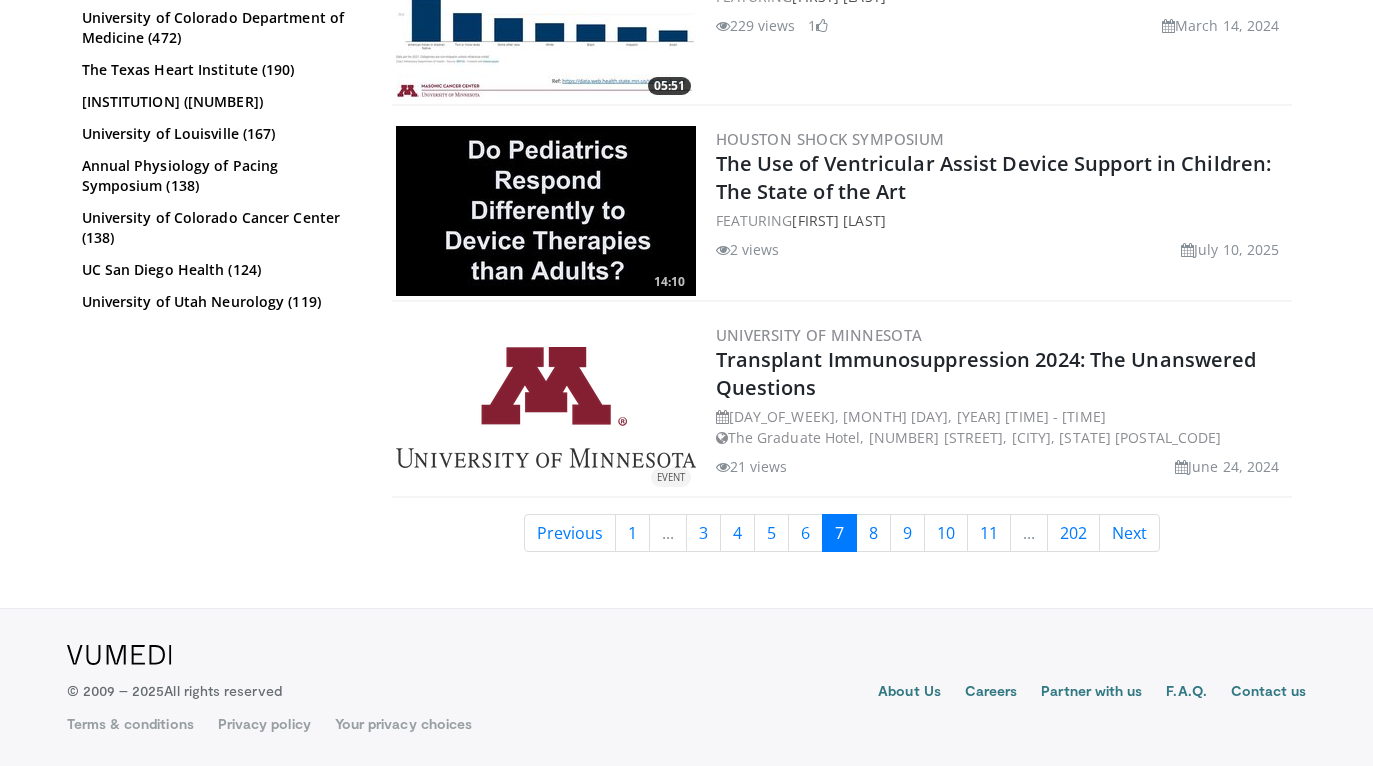 scroll, scrollTop: 4219, scrollLeft: 0, axis: vertical 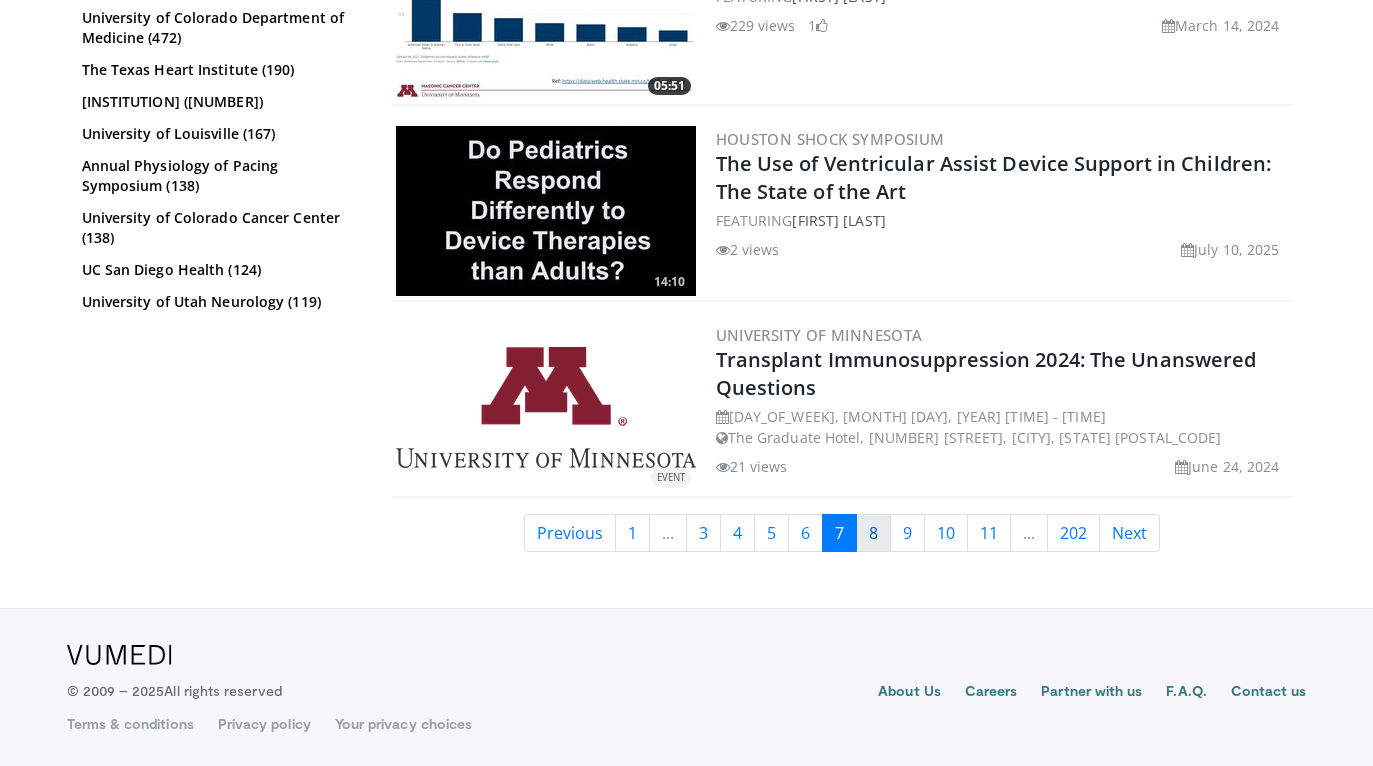click on "8" at bounding box center [873, 533] 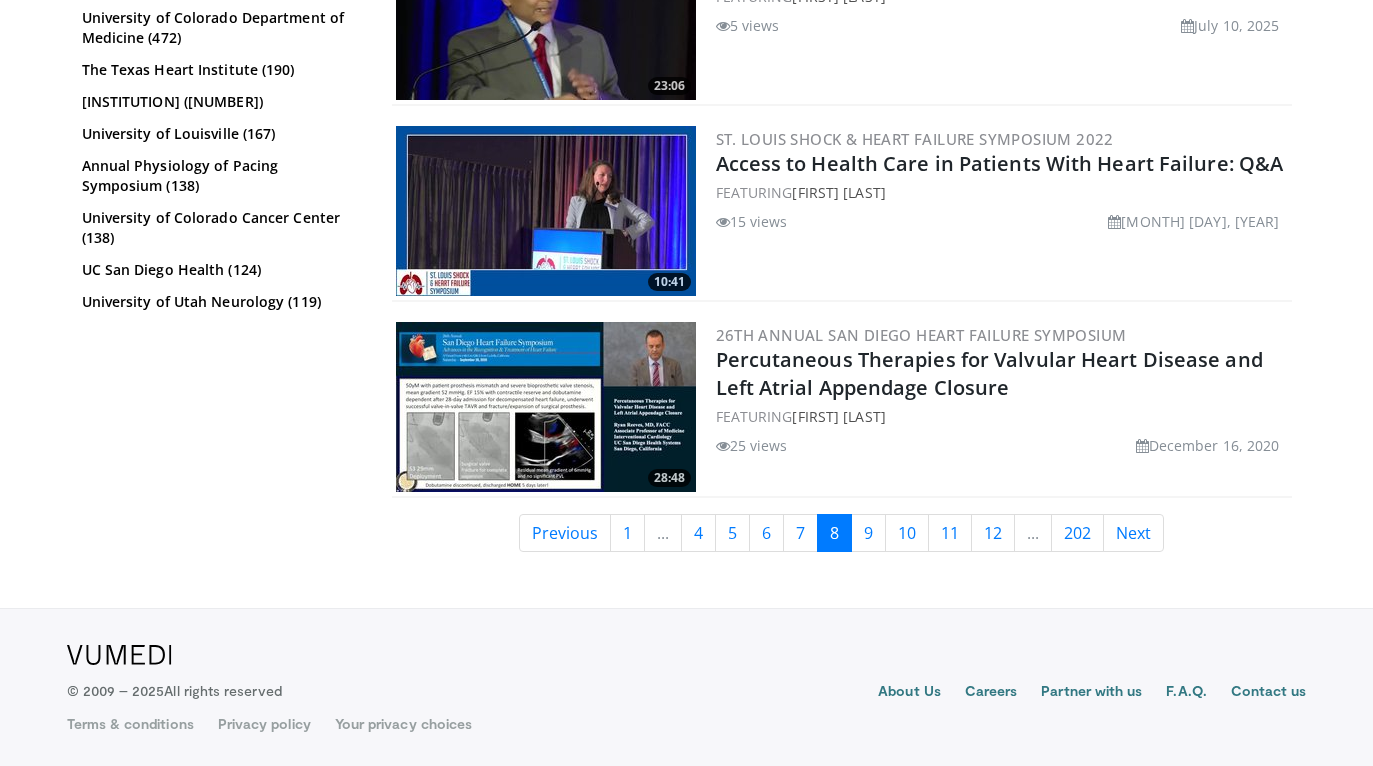 scroll, scrollTop: 4412, scrollLeft: 0, axis: vertical 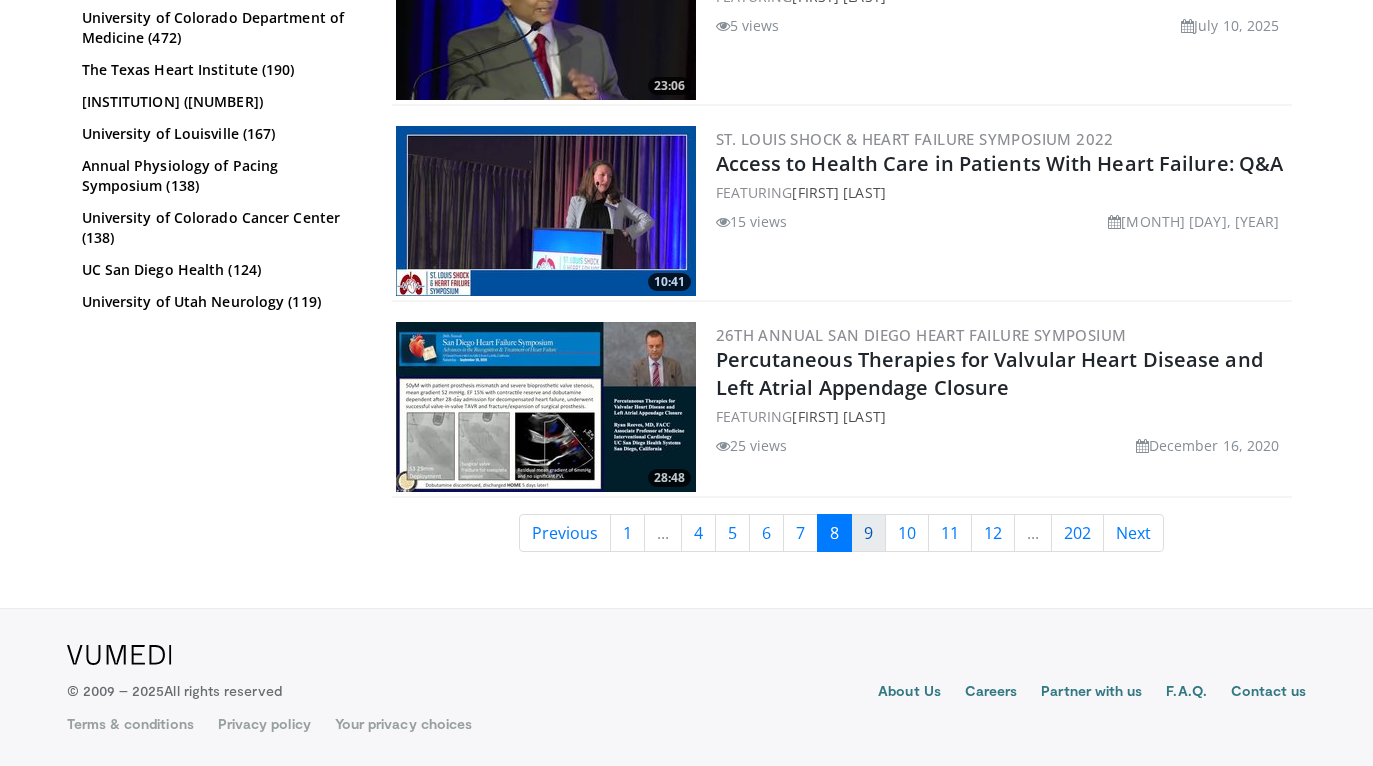 click on "9" at bounding box center [868, 533] 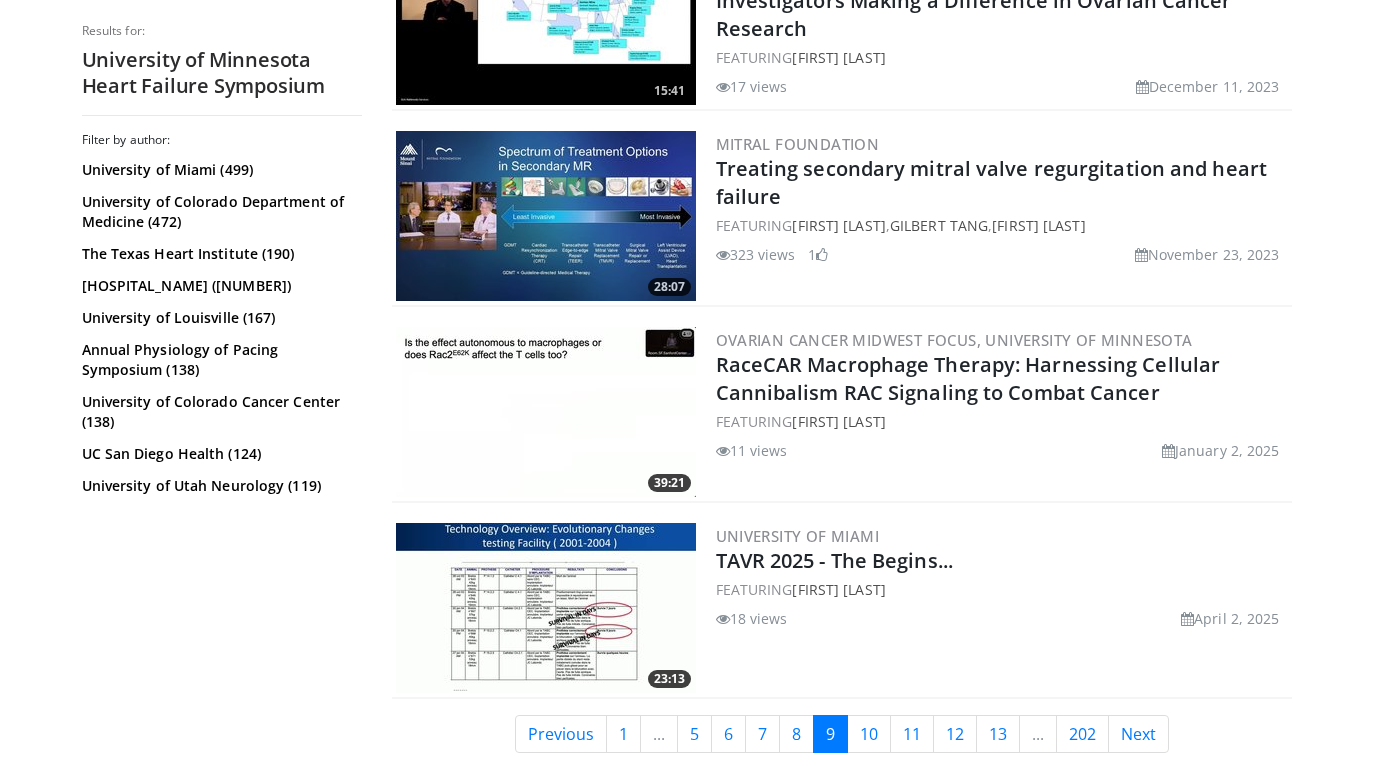 scroll, scrollTop: 4102, scrollLeft: 0, axis: vertical 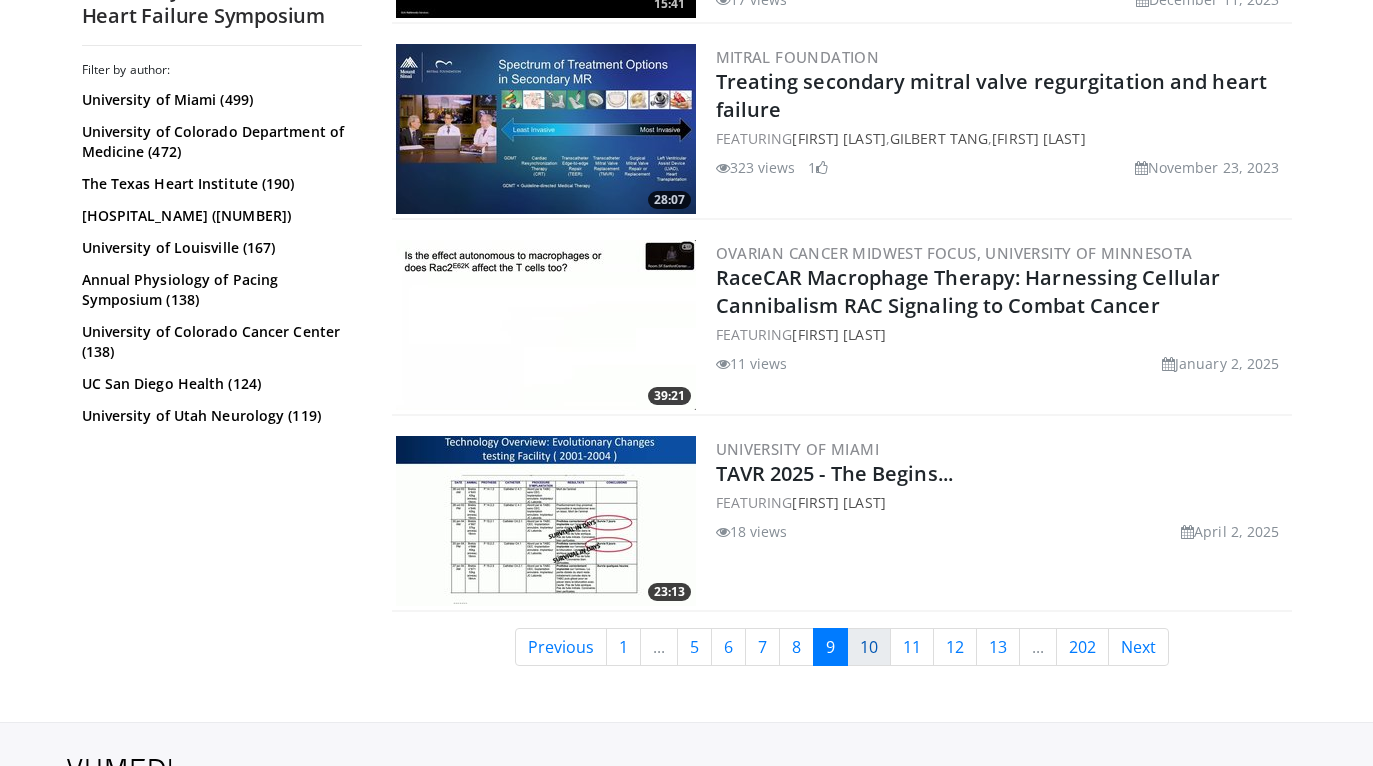 click on "10" at bounding box center [869, 647] 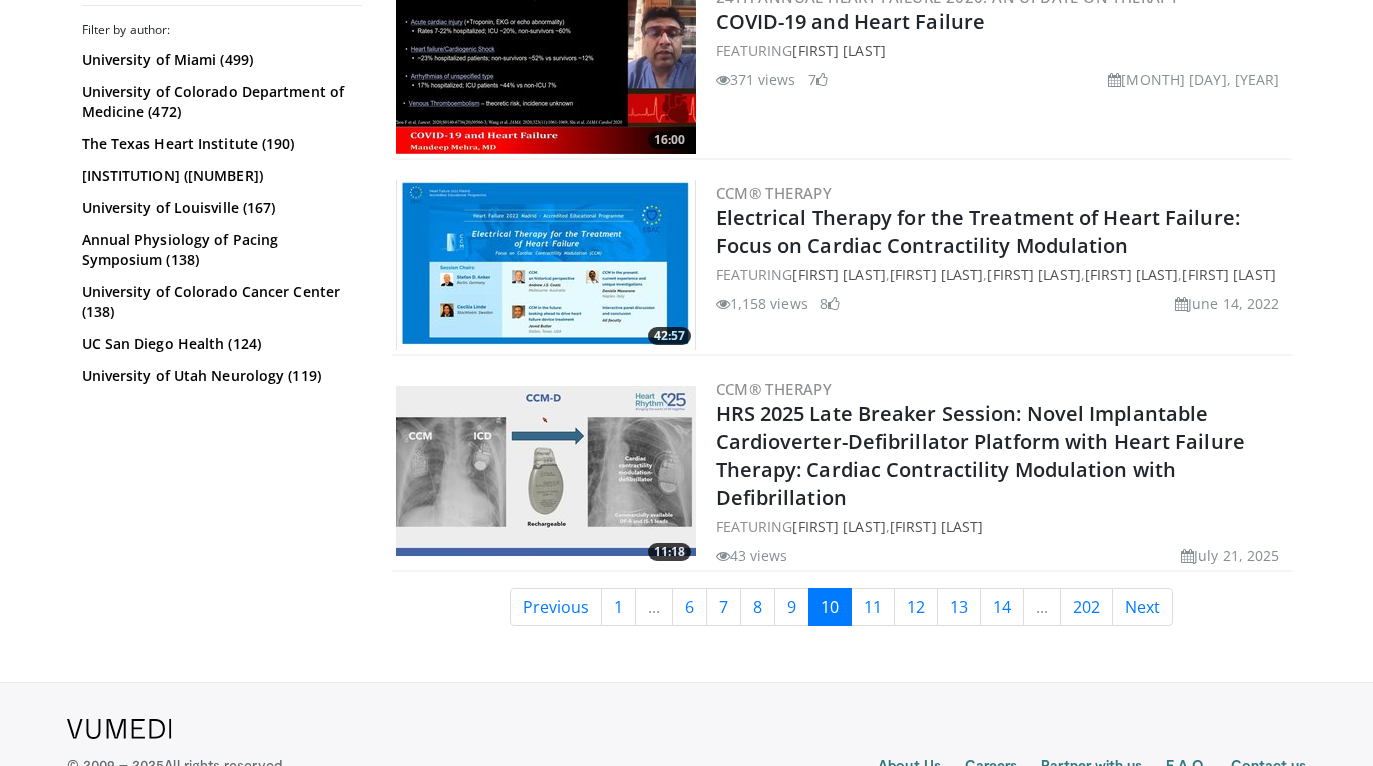 scroll, scrollTop: 4109, scrollLeft: 0, axis: vertical 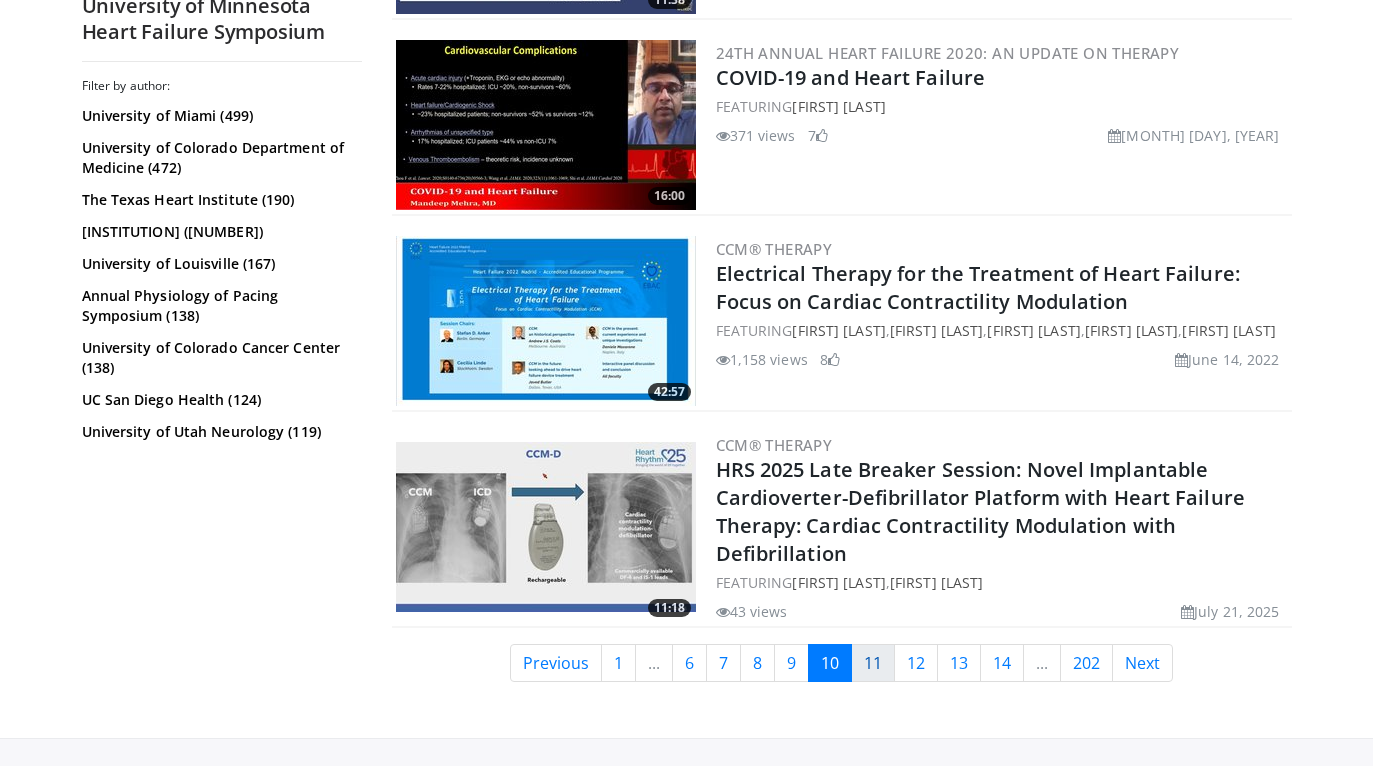click on "11" at bounding box center (873, 663) 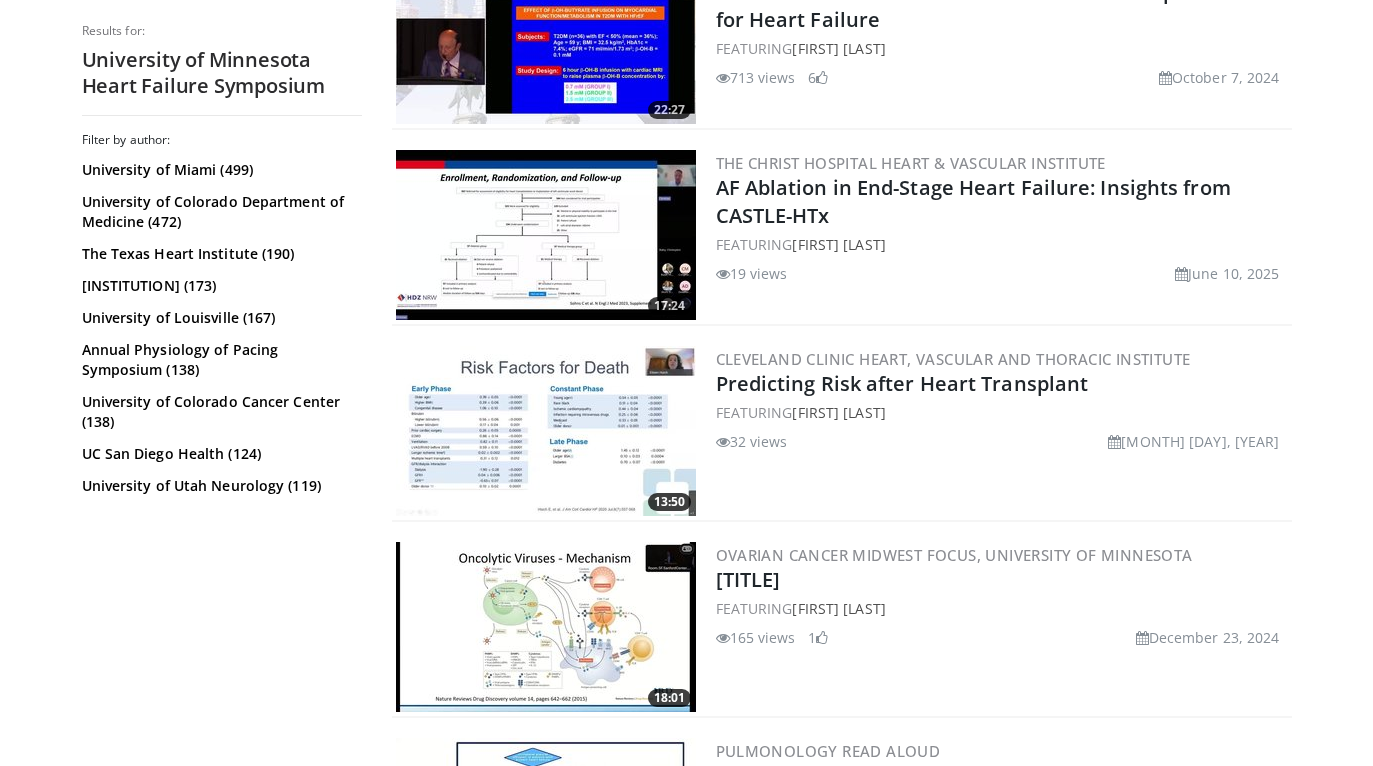 scroll, scrollTop: 4415, scrollLeft: 0, axis: vertical 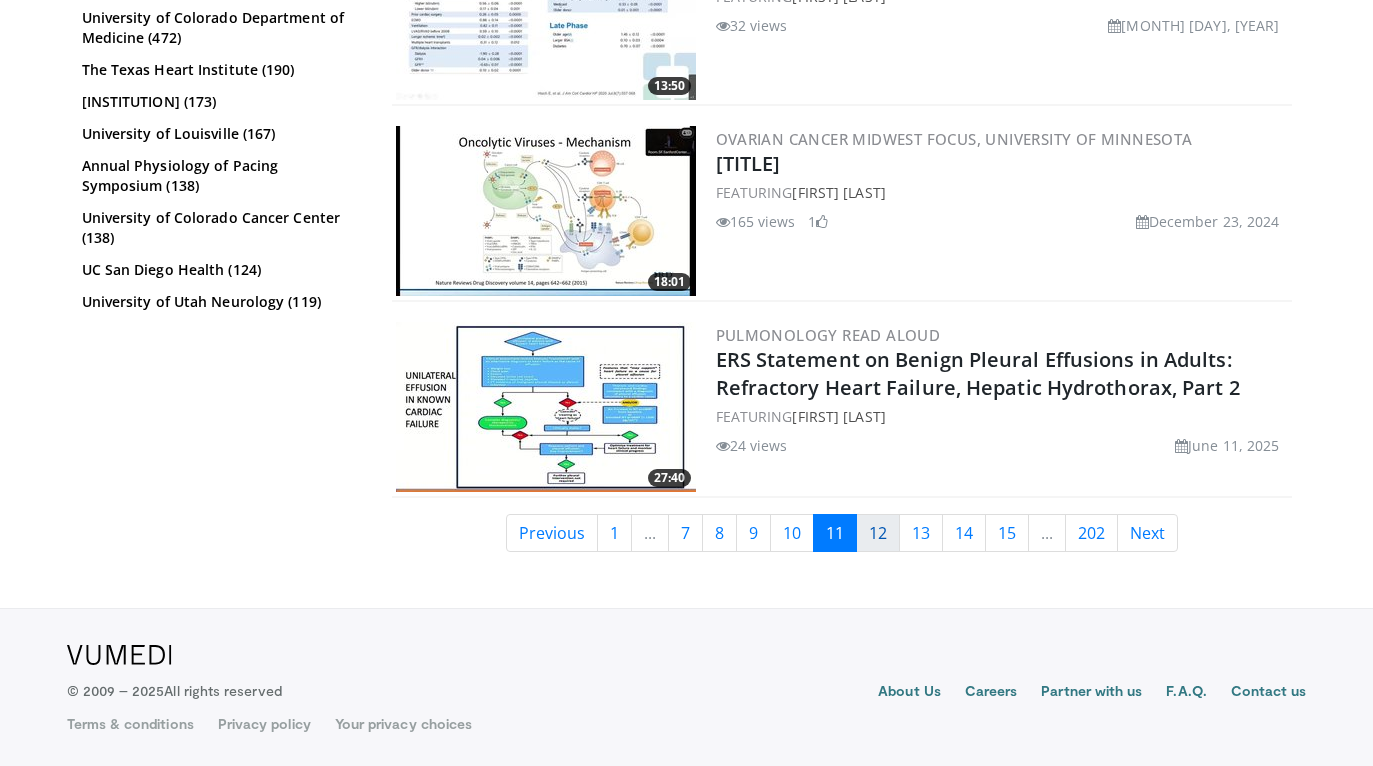 click on "12" at bounding box center (878, 533) 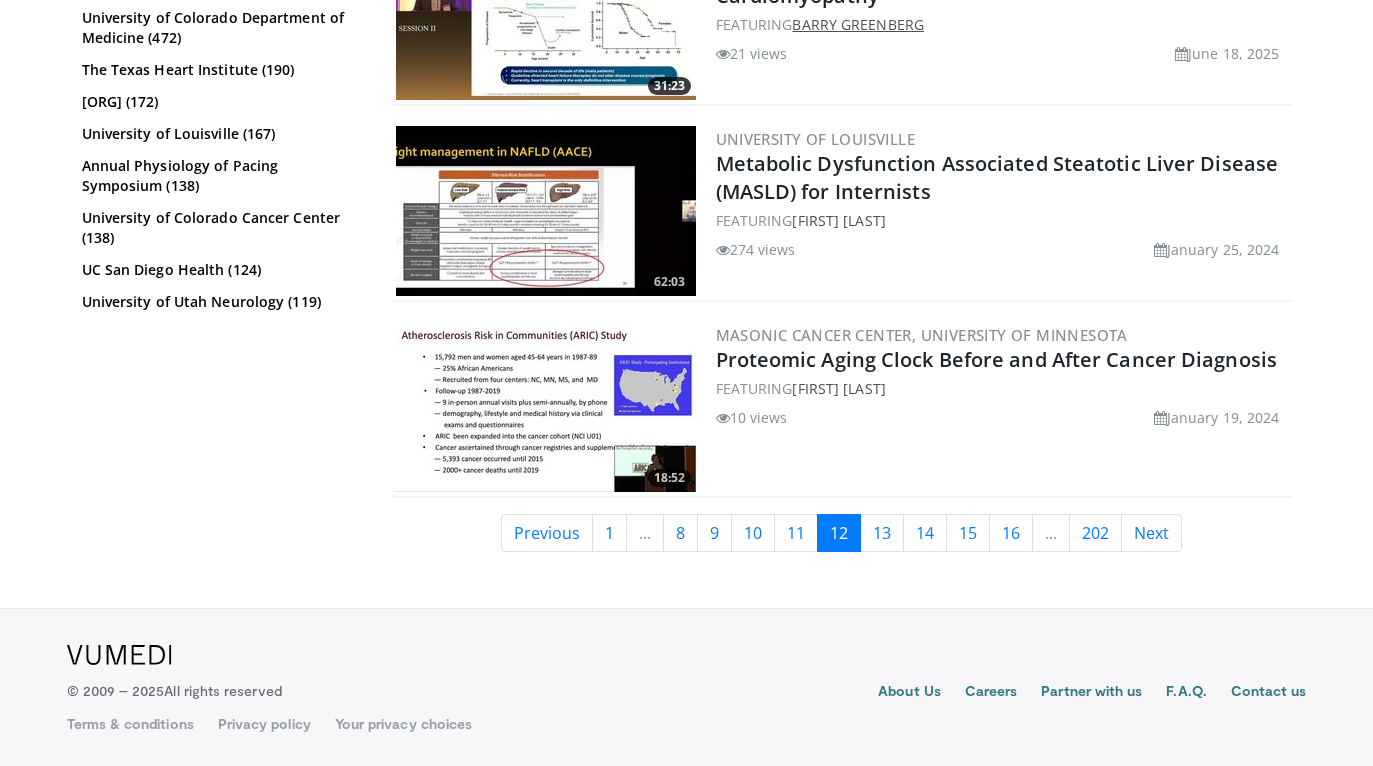 scroll, scrollTop: 4608, scrollLeft: 0, axis: vertical 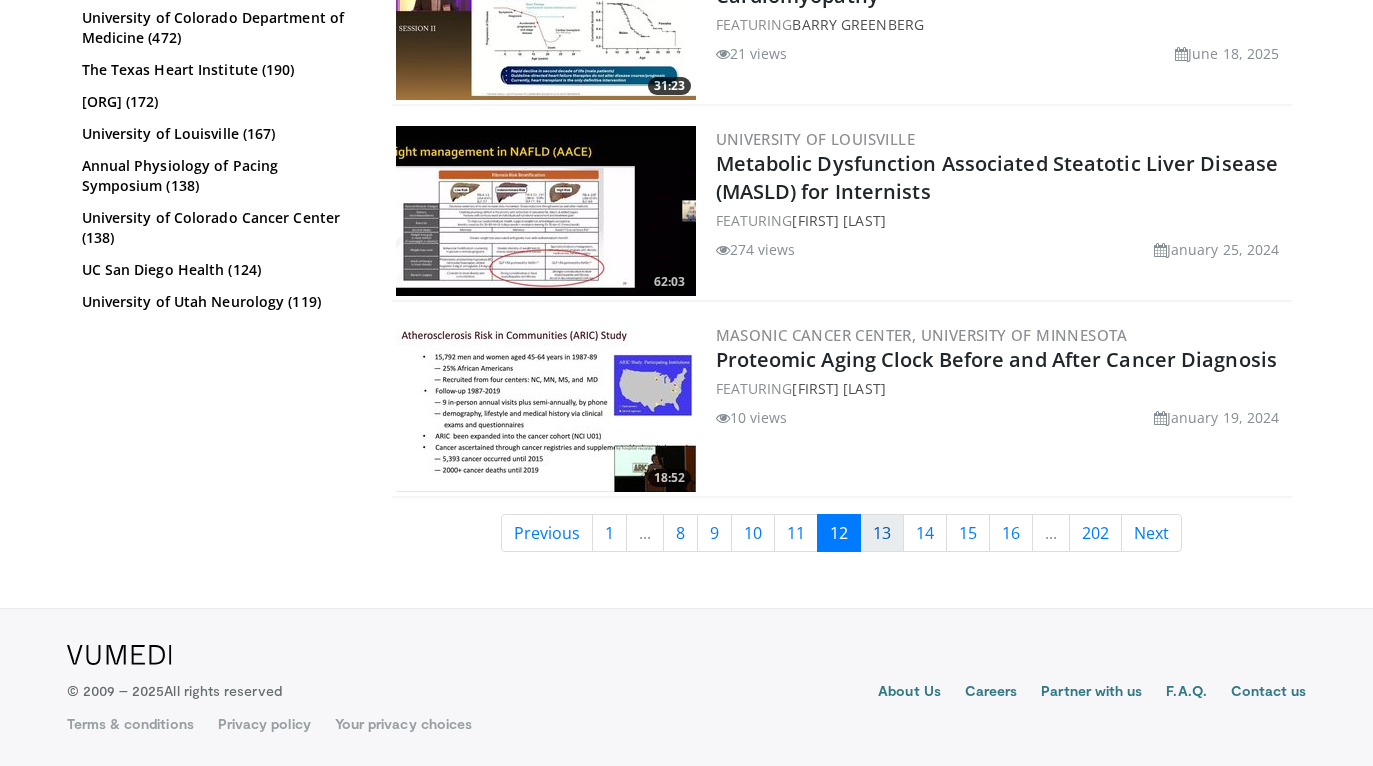 click on "13" at bounding box center [882, 533] 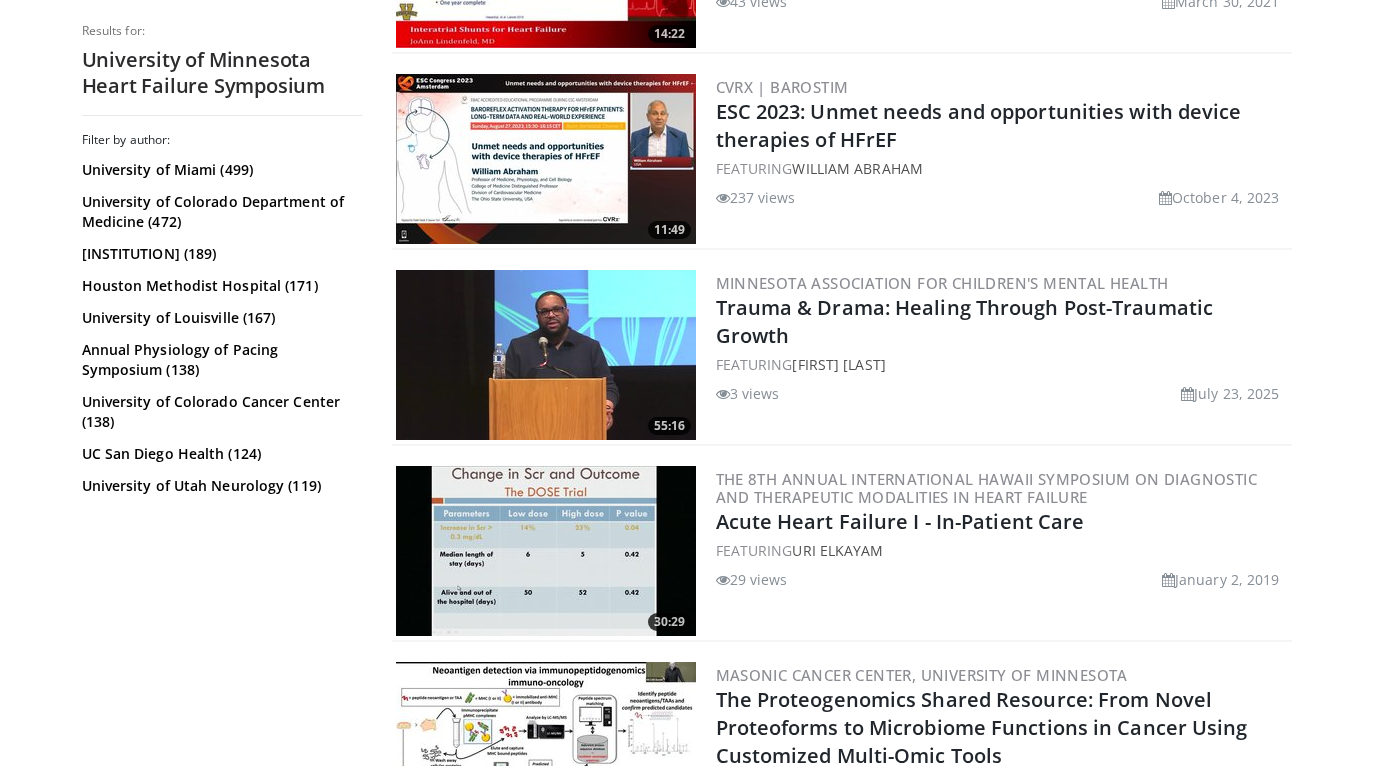 scroll, scrollTop: 3845, scrollLeft: 0, axis: vertical 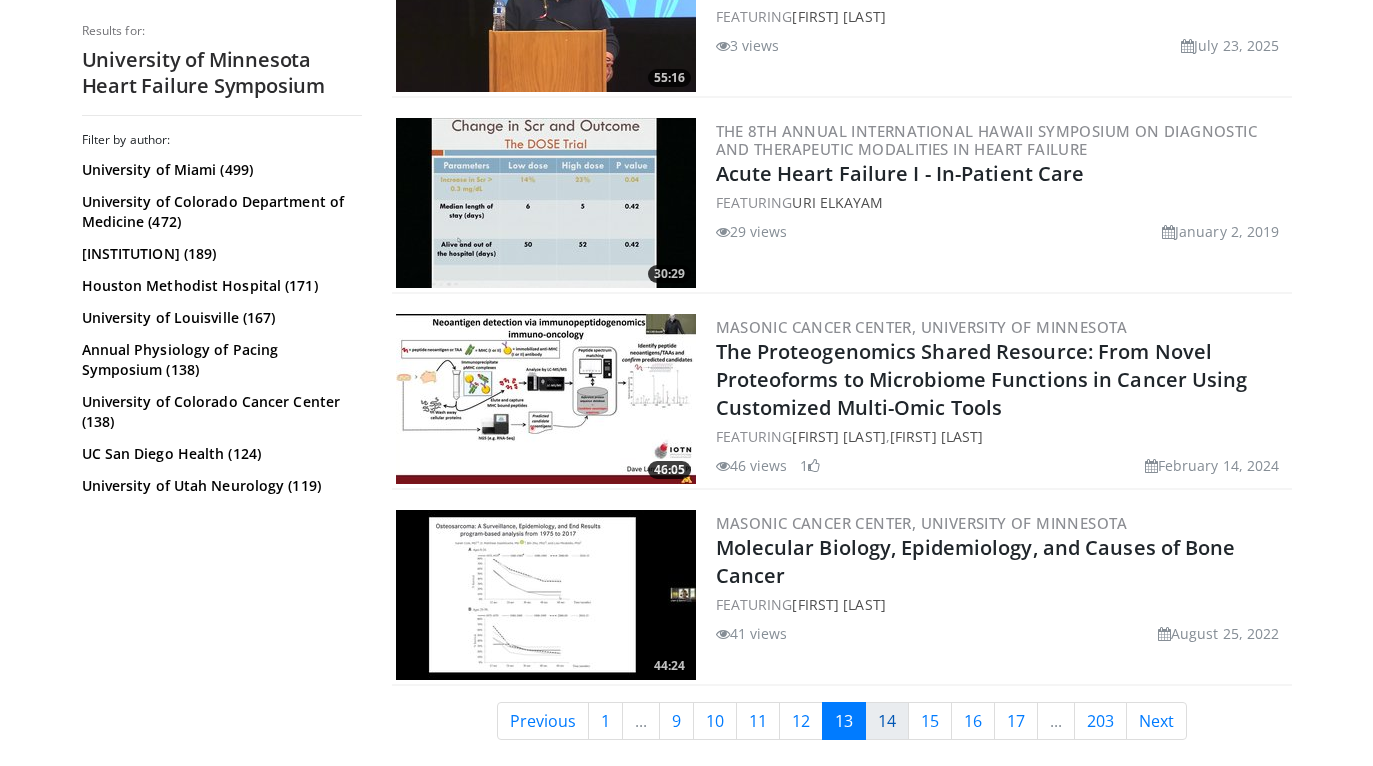 click on "14" at bounding box center [887, 721] 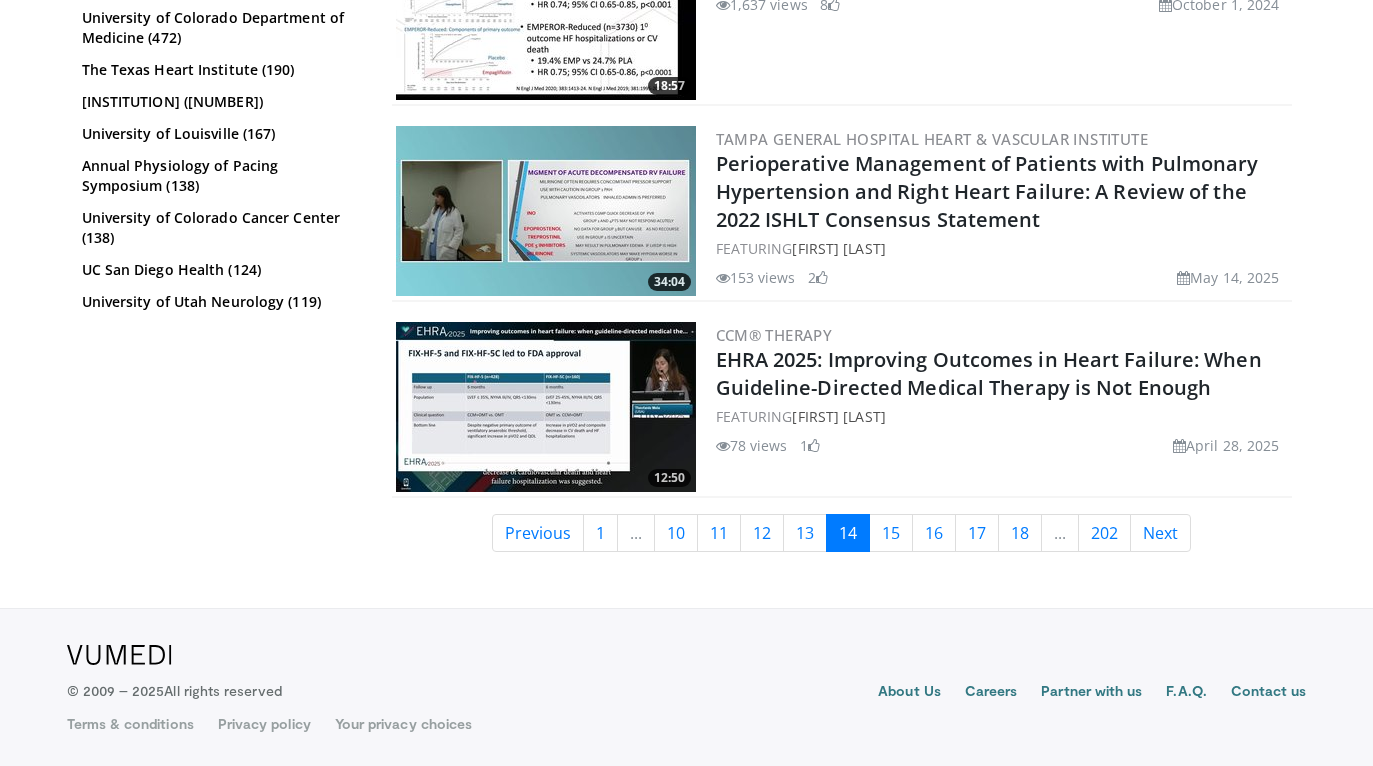 scroll, scrollTop: 4952, scrollLeft: 0, axis: vertical 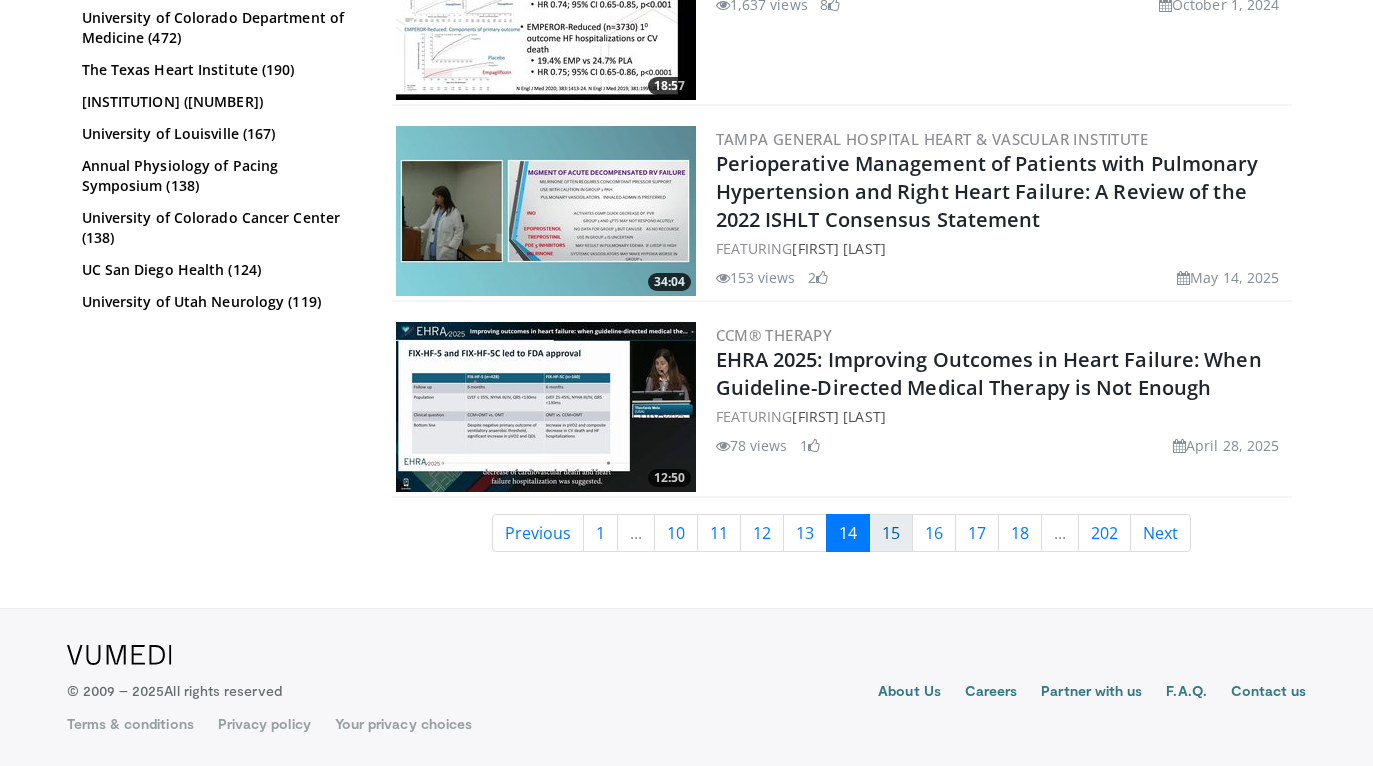 click on "15" at bounding box center (891, 533) 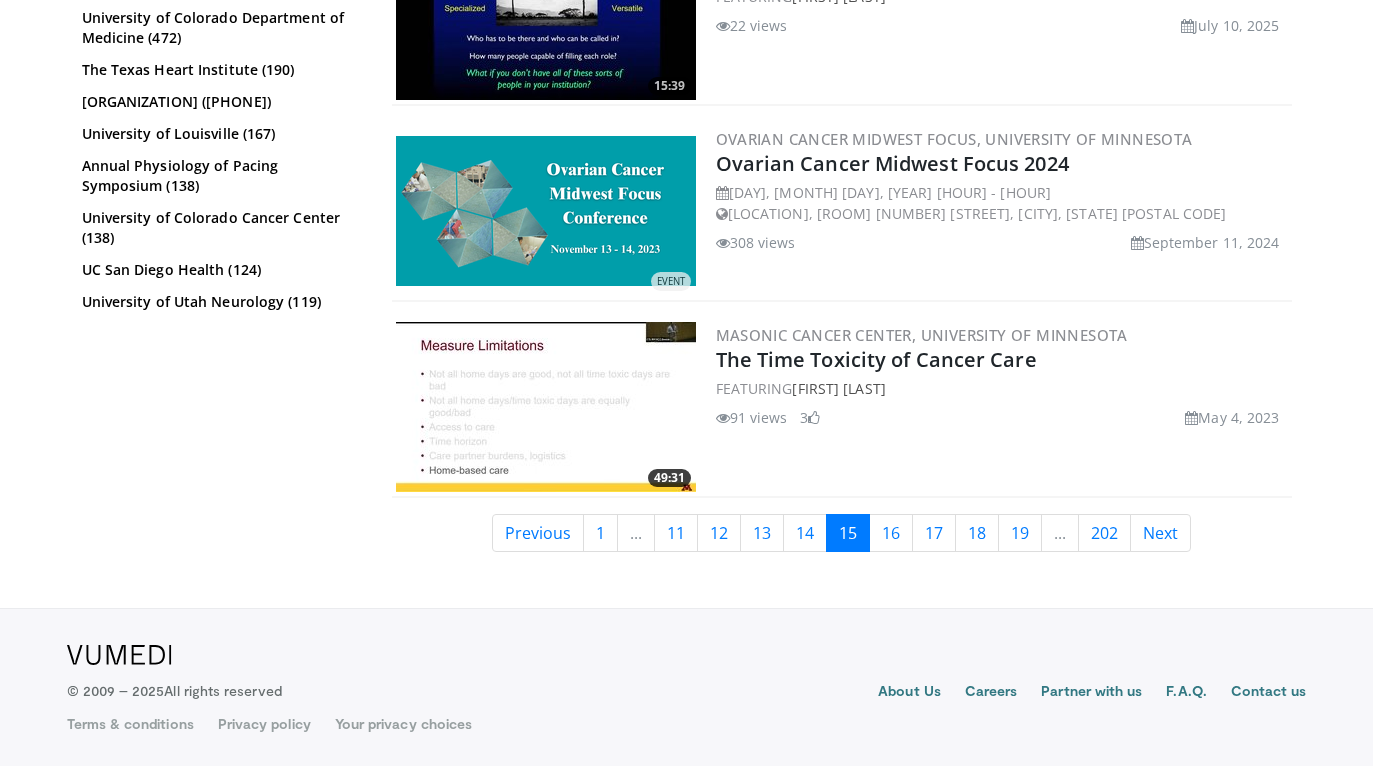 scroll, scrollTop: 4804, scrollLeft: 0, axis: vertical 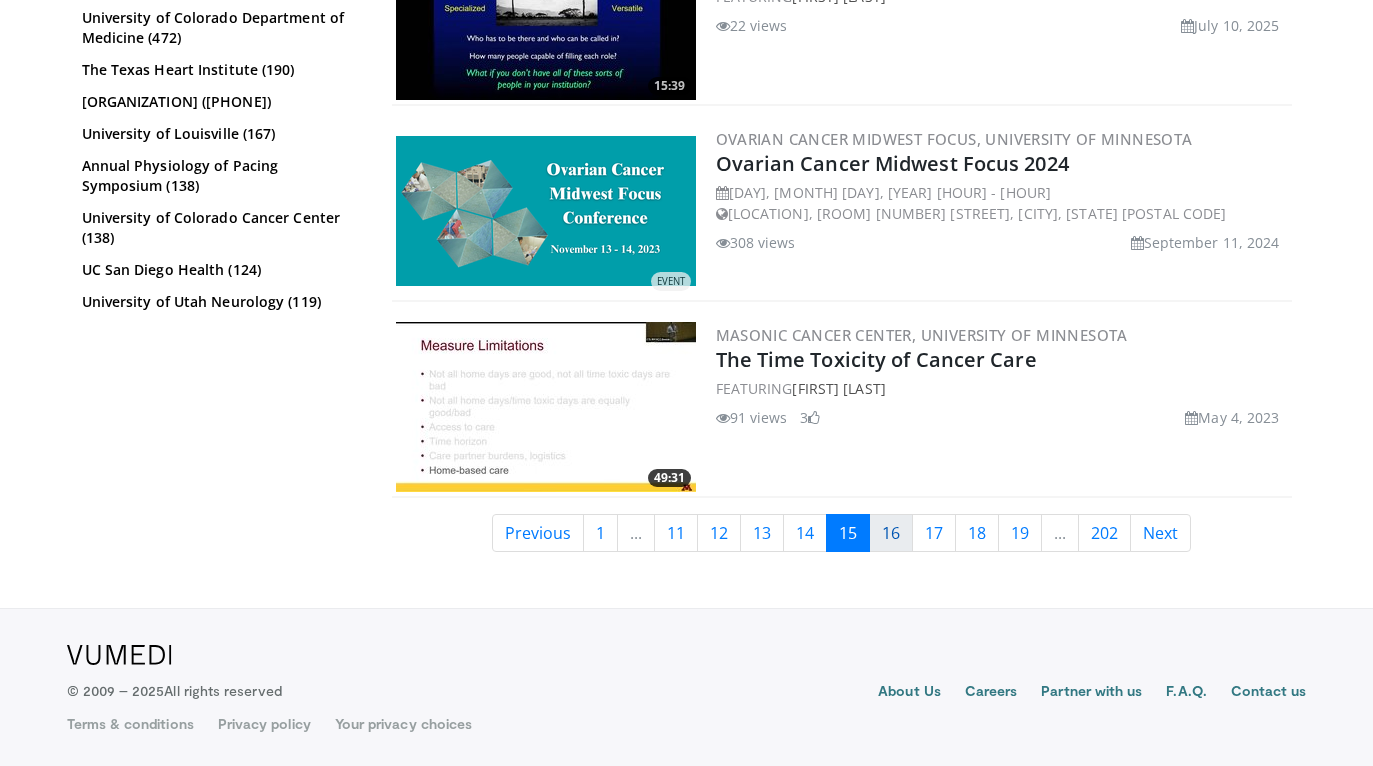 click on "16" at bounding box center (891, 533) 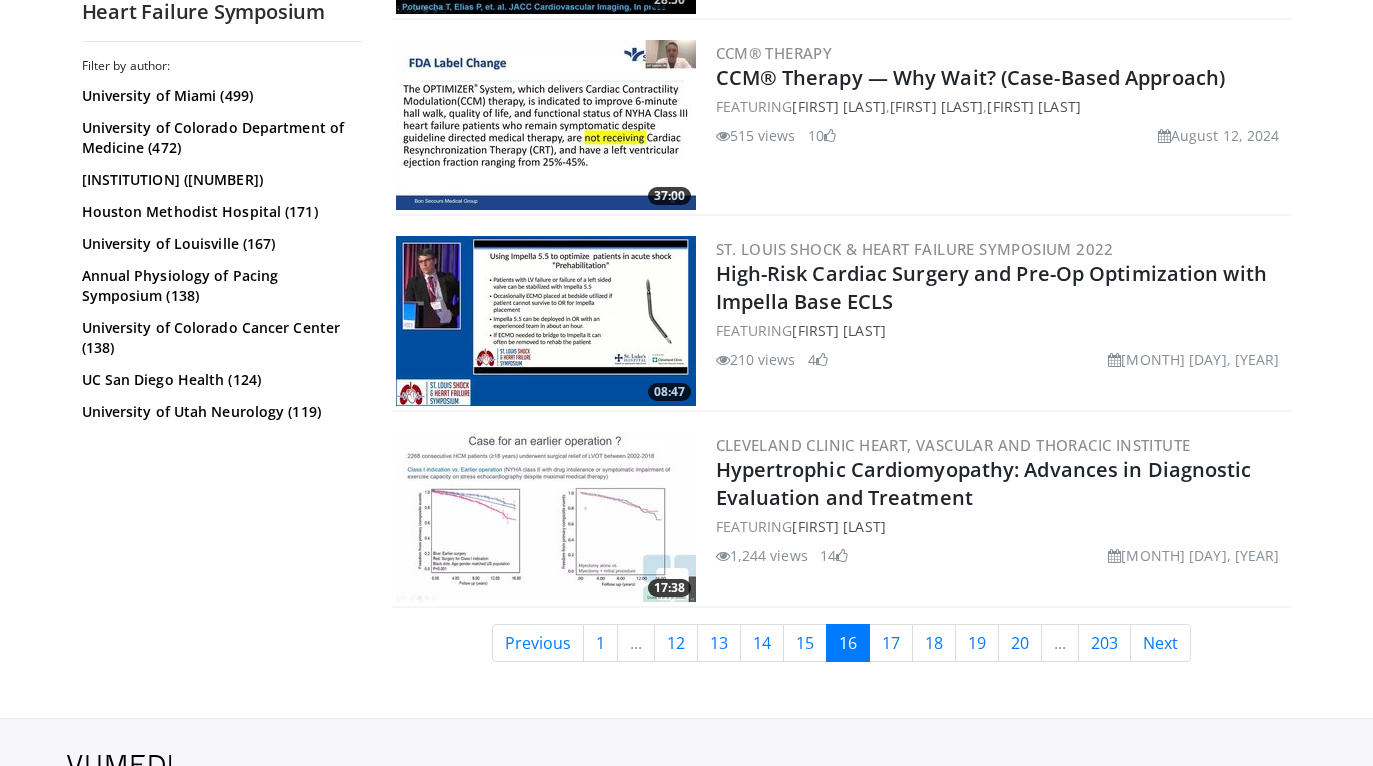 scroll, scrollTop: 4369, scrollLeft: 0, axis: vertical 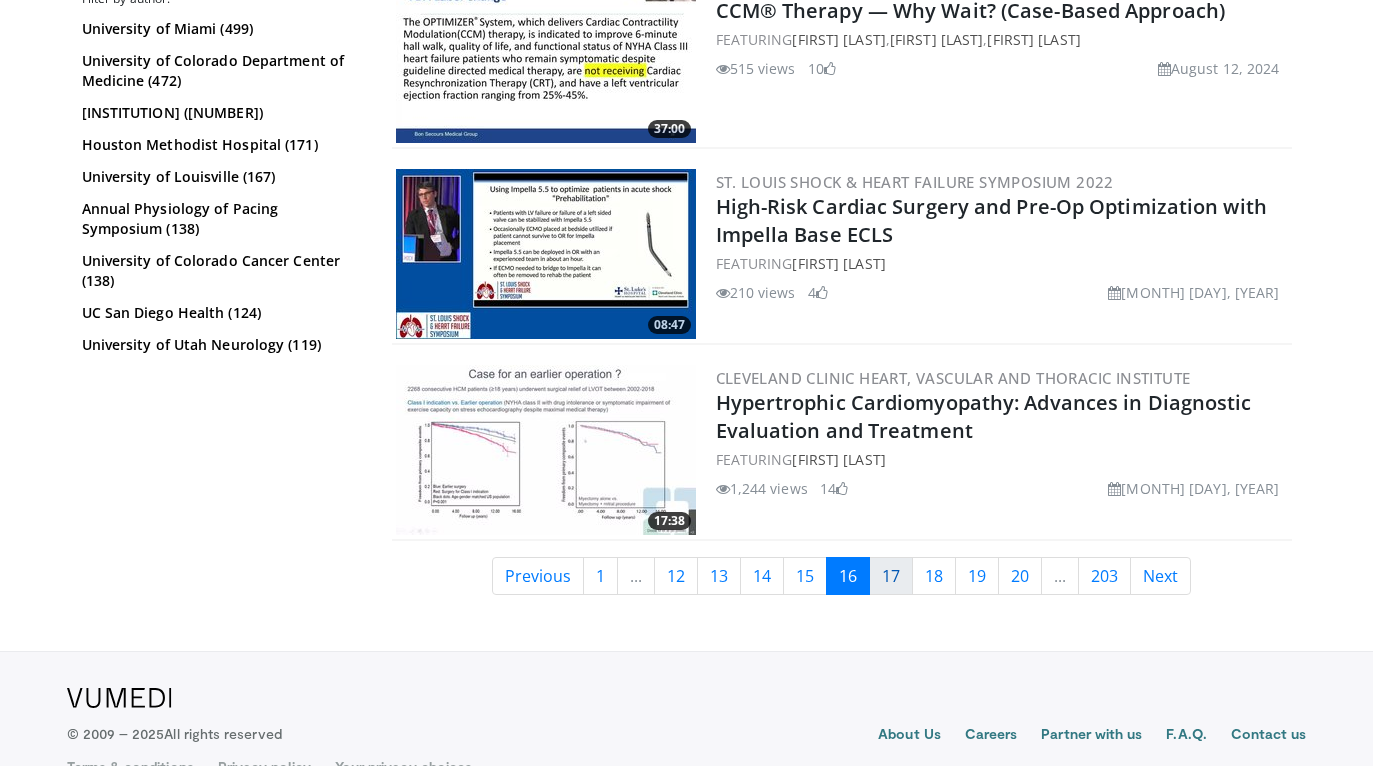 click on "17" at bounding box center [891, 576] 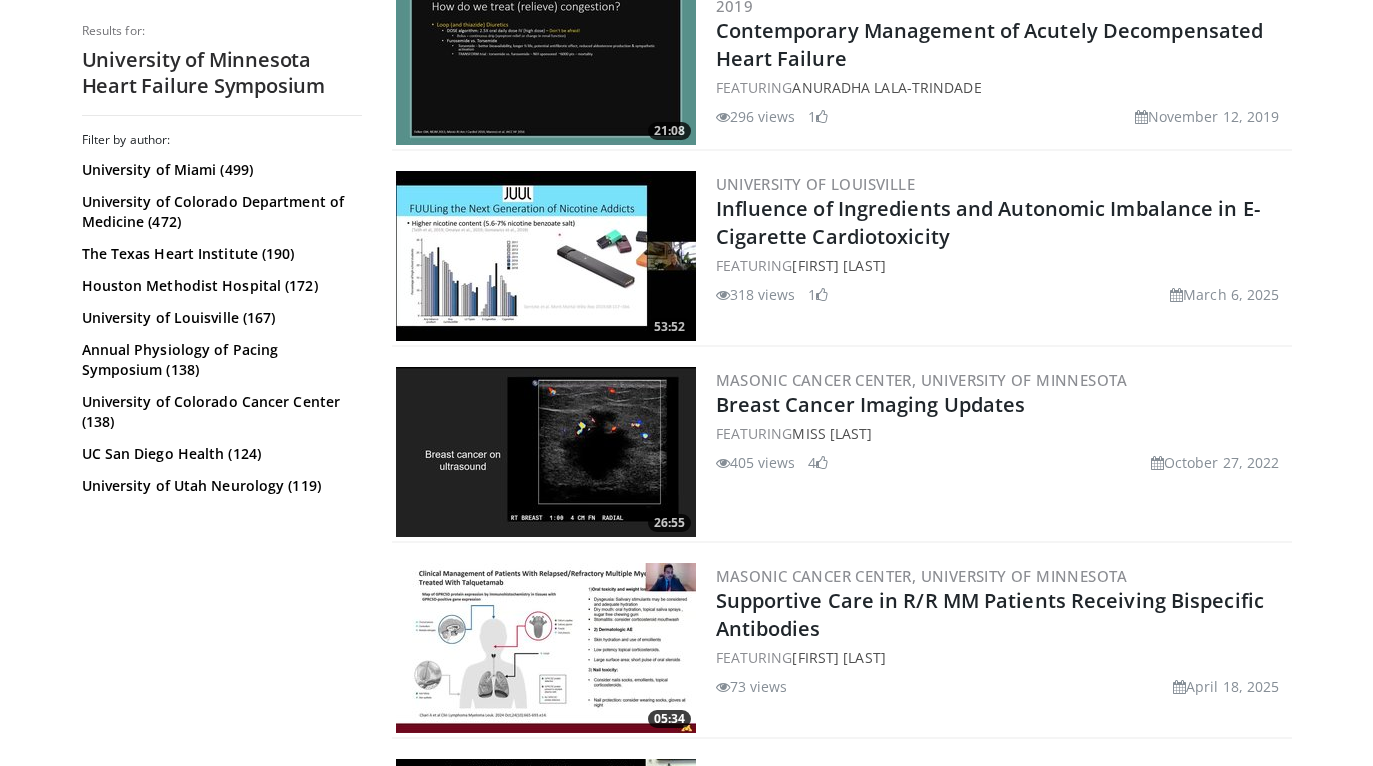 scroll, scrollTop: 779, scrollLeft: 0, axis: vertical 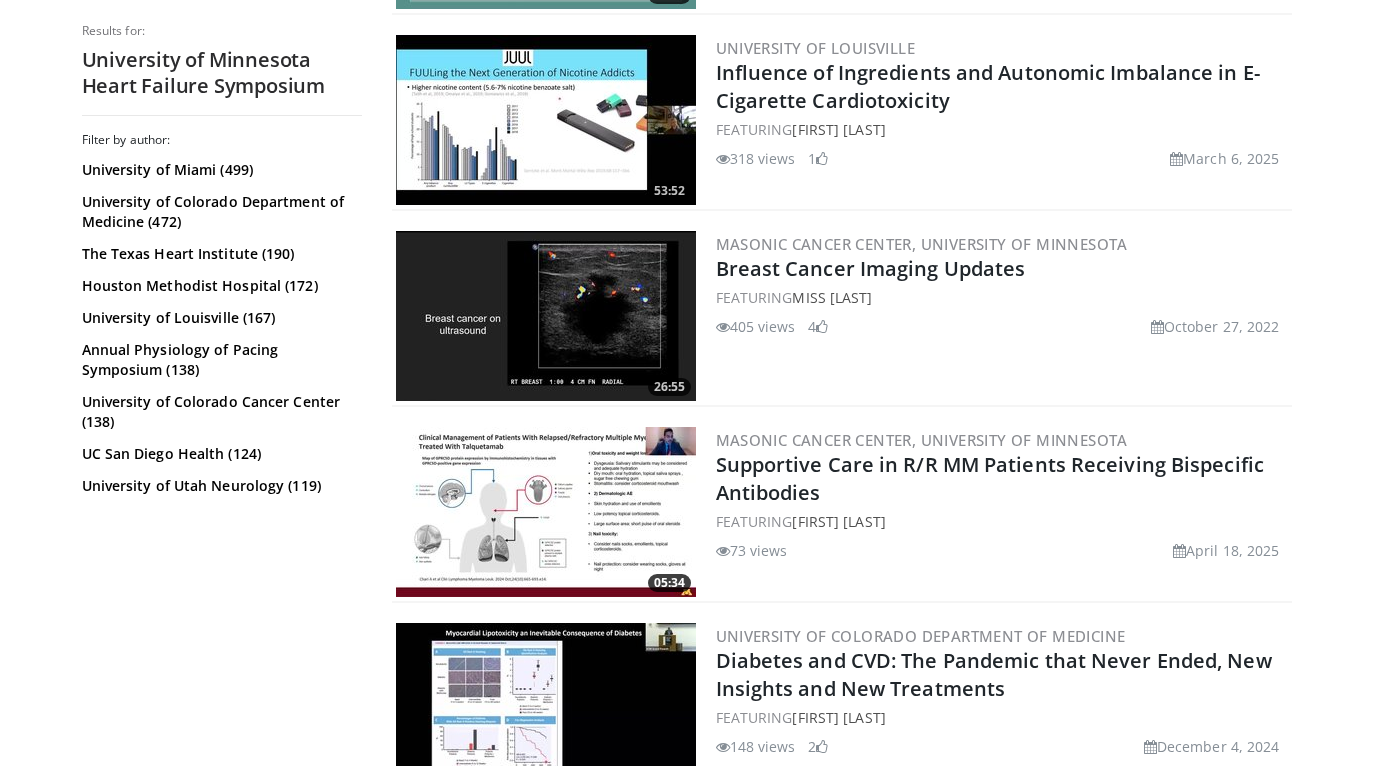 click on "Masonic Cancer Center, University of Minnesota
Supportive Care in R/R MM Patients Receiving Bispecific Antibodies
FEATURING
Binoy Yohannan
73 views
April 18, 2025" at bounding box center [1002, 512] 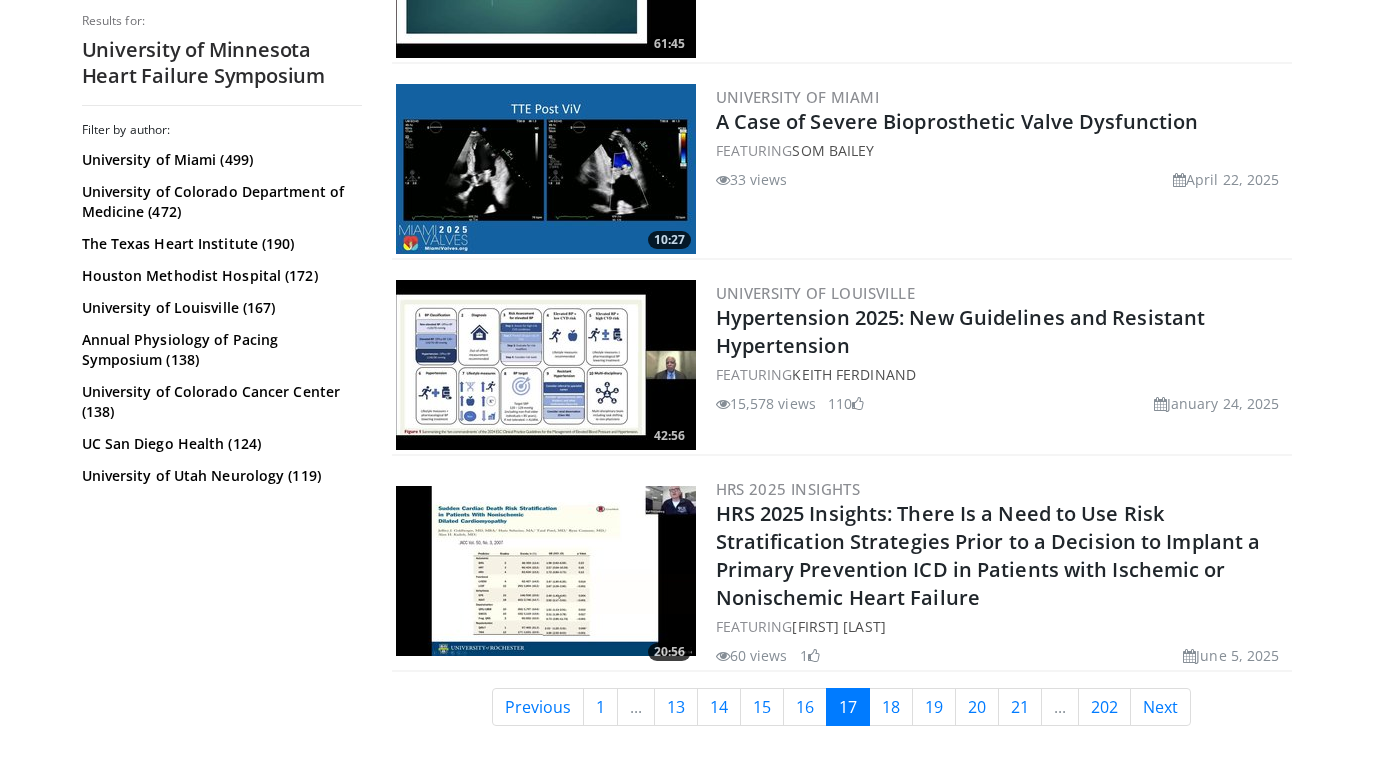 scroll, scrollTop: 4753, scrollLeft: 0, axis: vertical 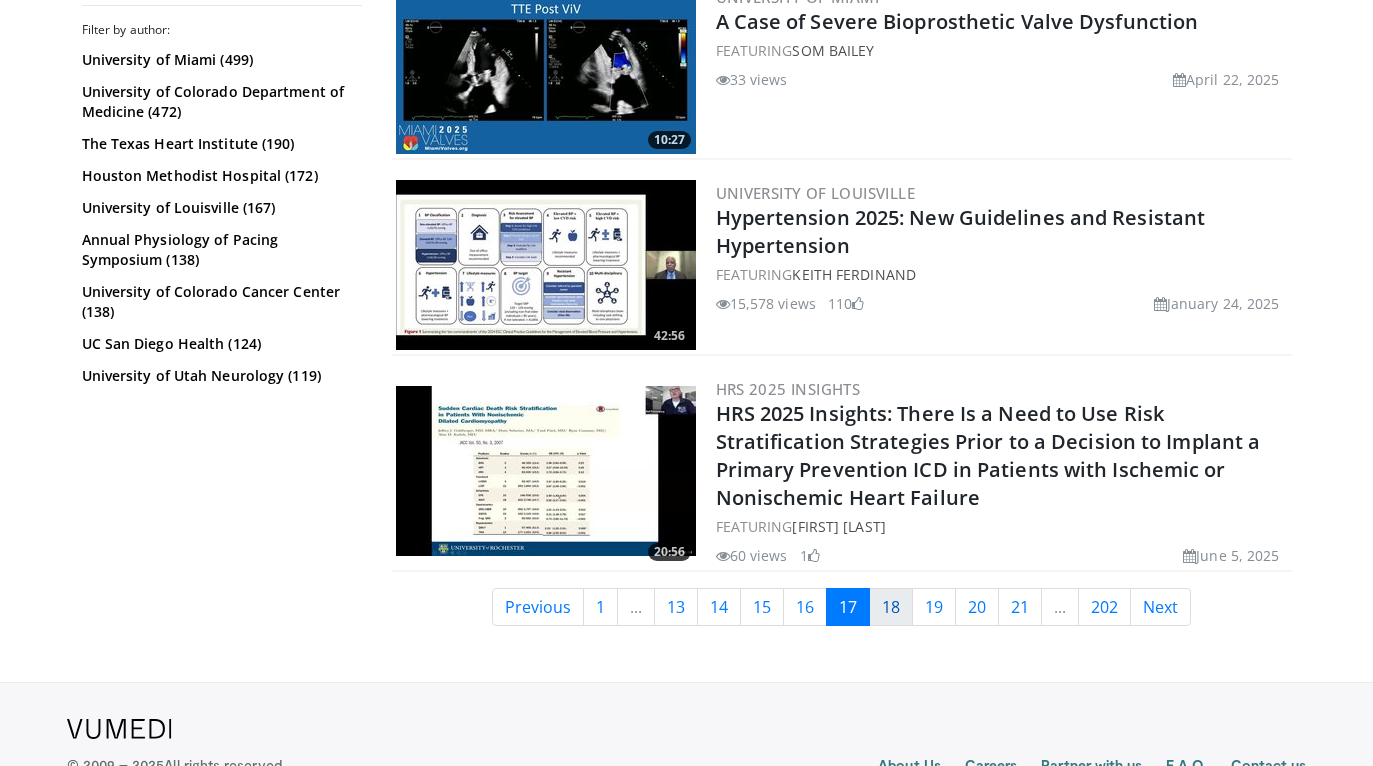 click on "18" at bounding box center [891, 607] 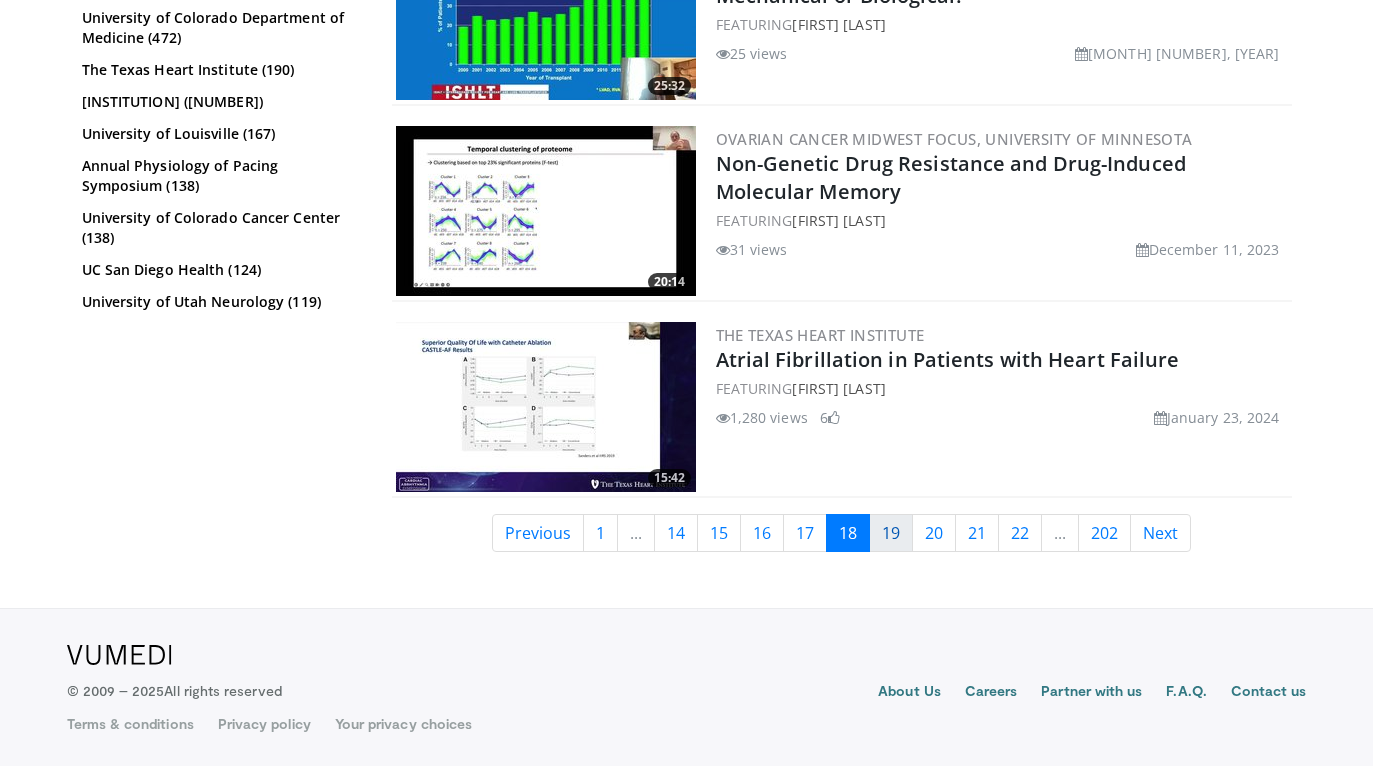 scroll, scrollTop: 4422, scrollLeft: 0, axis: vertical 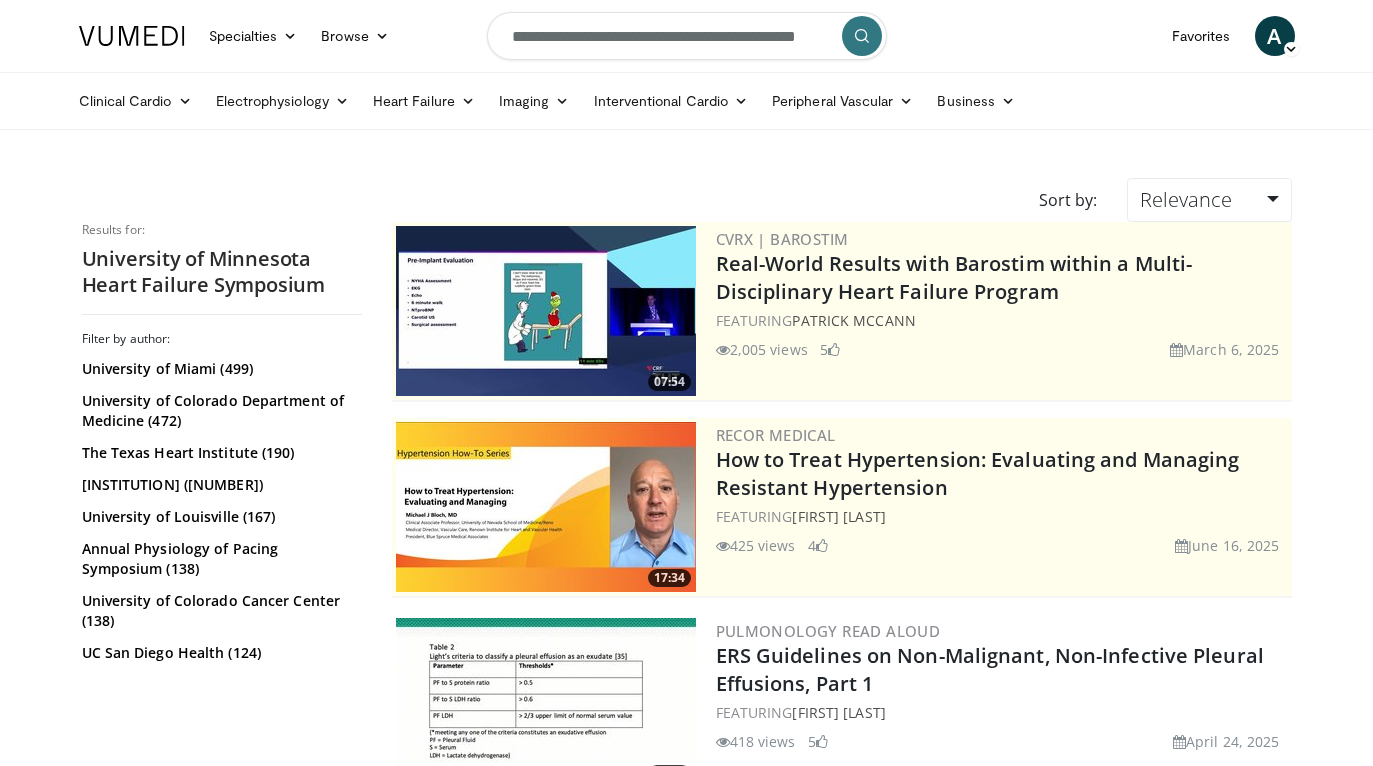 click on "**********" at bounding box center [687, 36] 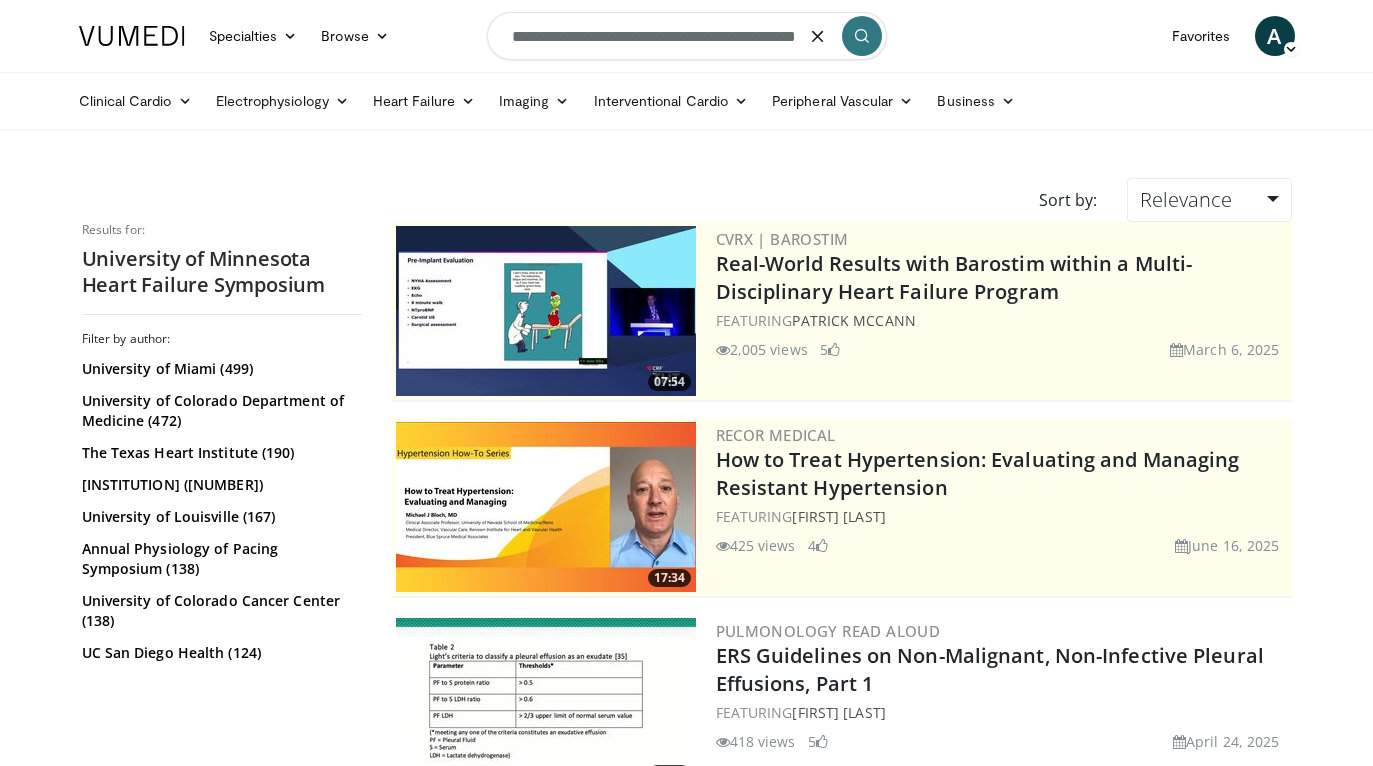 click on "**********" at bounding box center [687, 36] 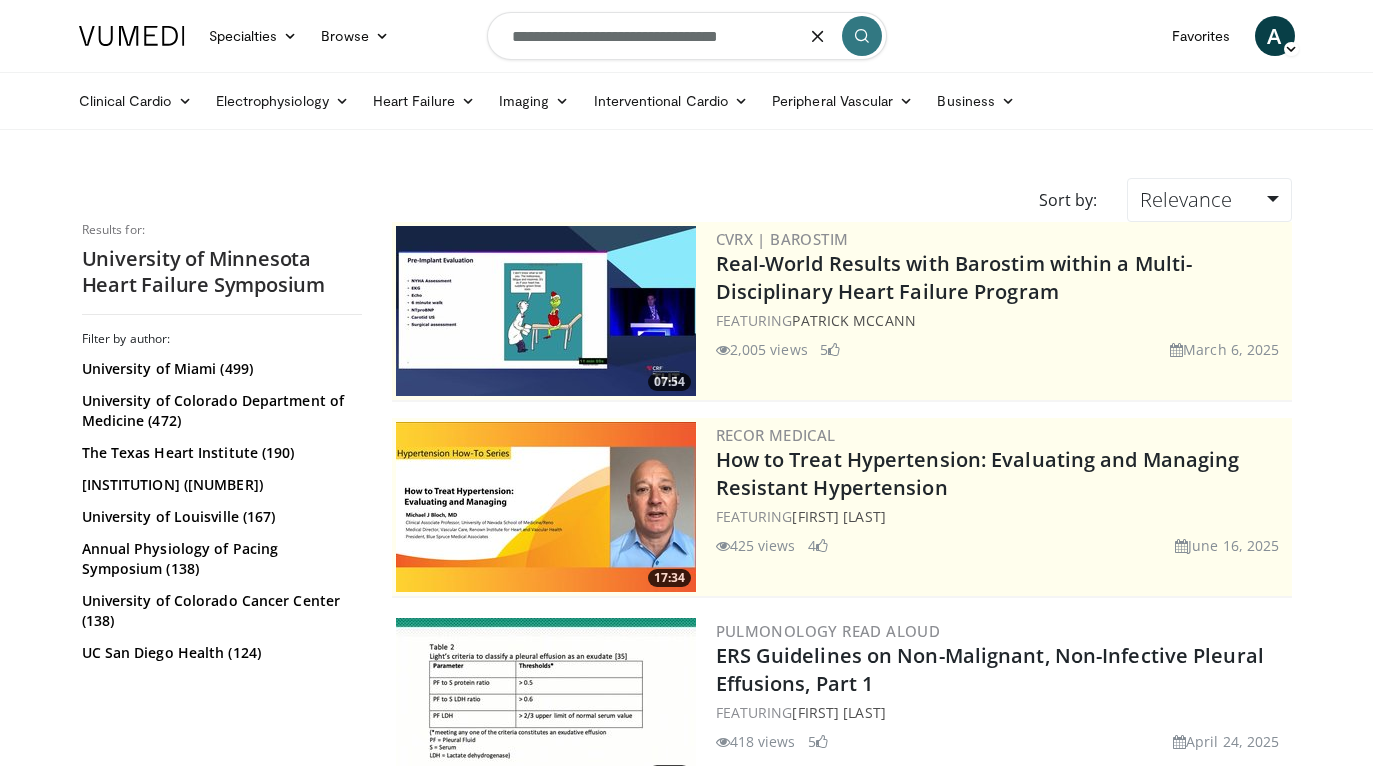 type on "**********" 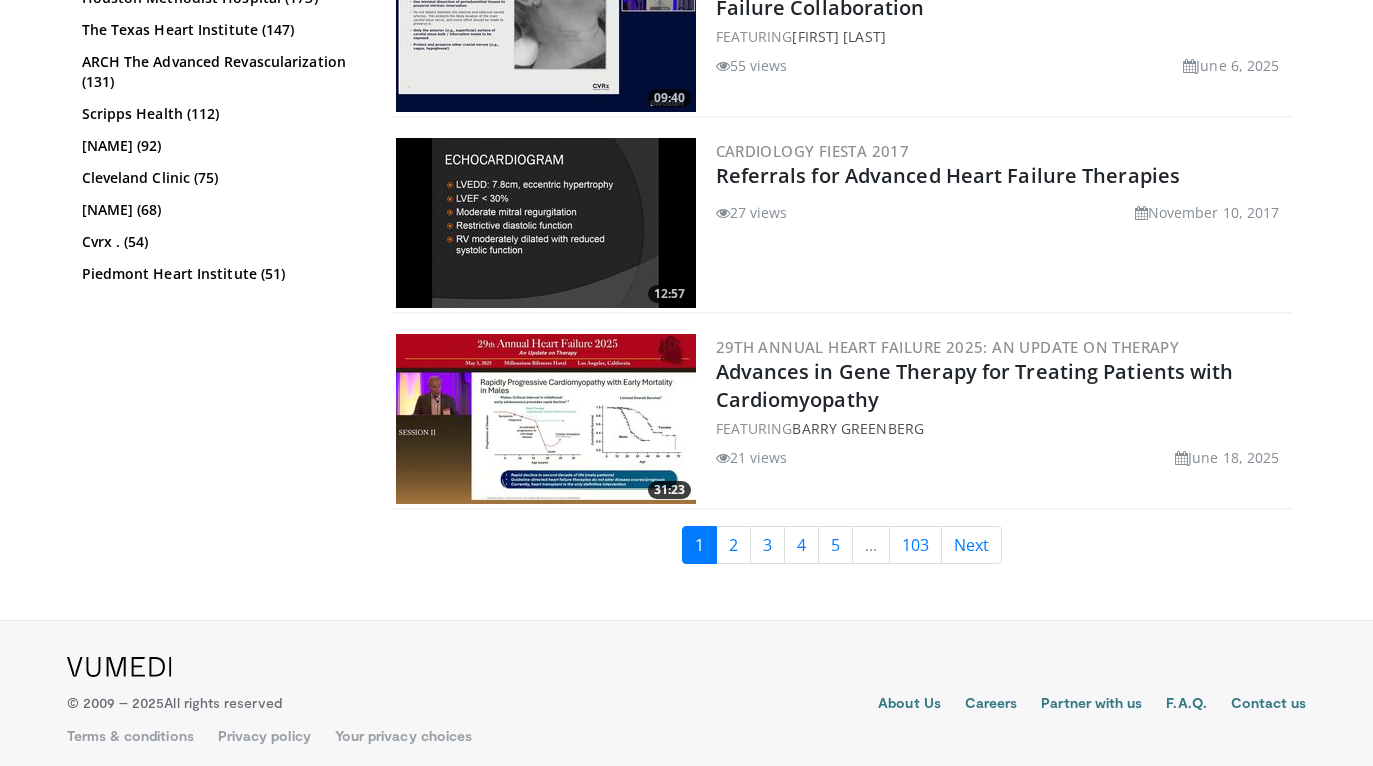 scroll, scrollTop: 5000, scrollLeft: 0, axis: vertical 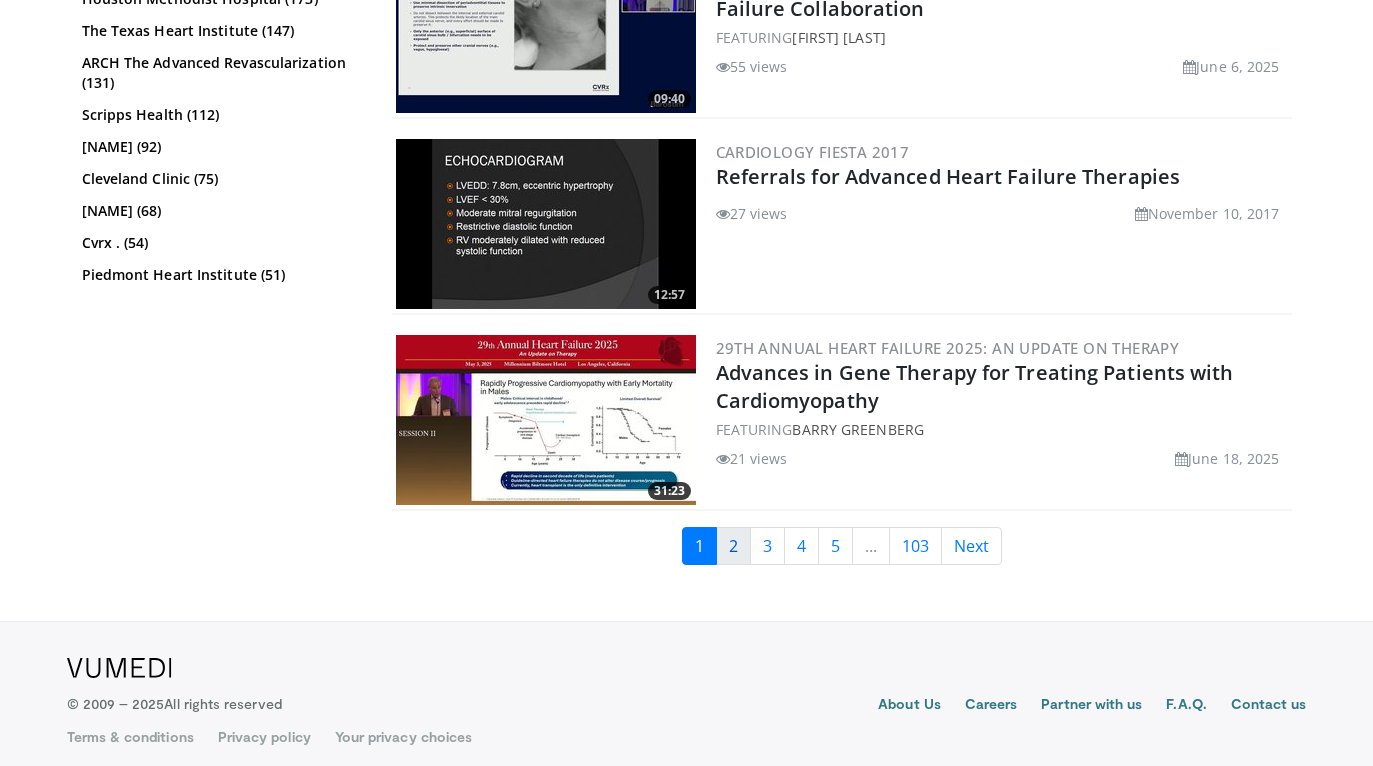 click on "2" at bounding box center (733, 546) 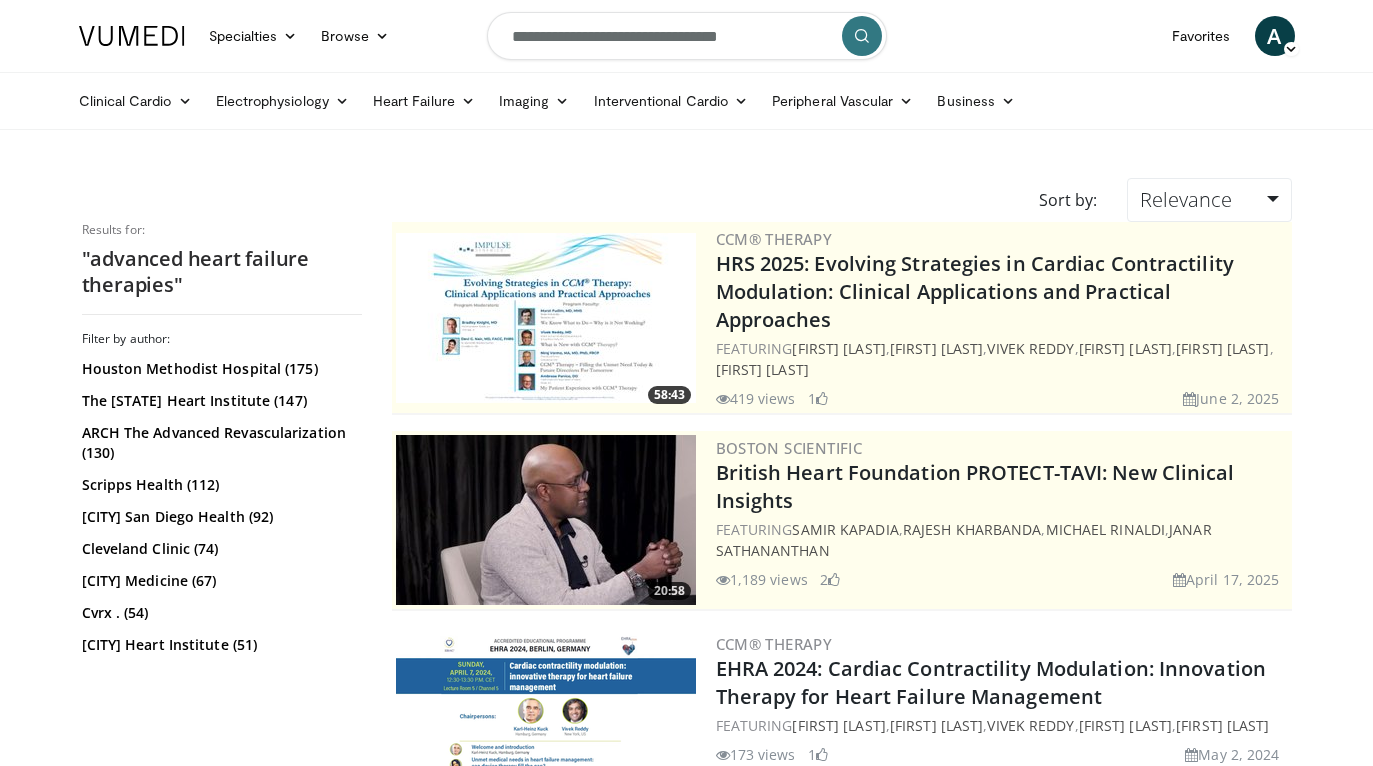 scroll, scrollTop: 0, scrollLeft: 0, axis: both 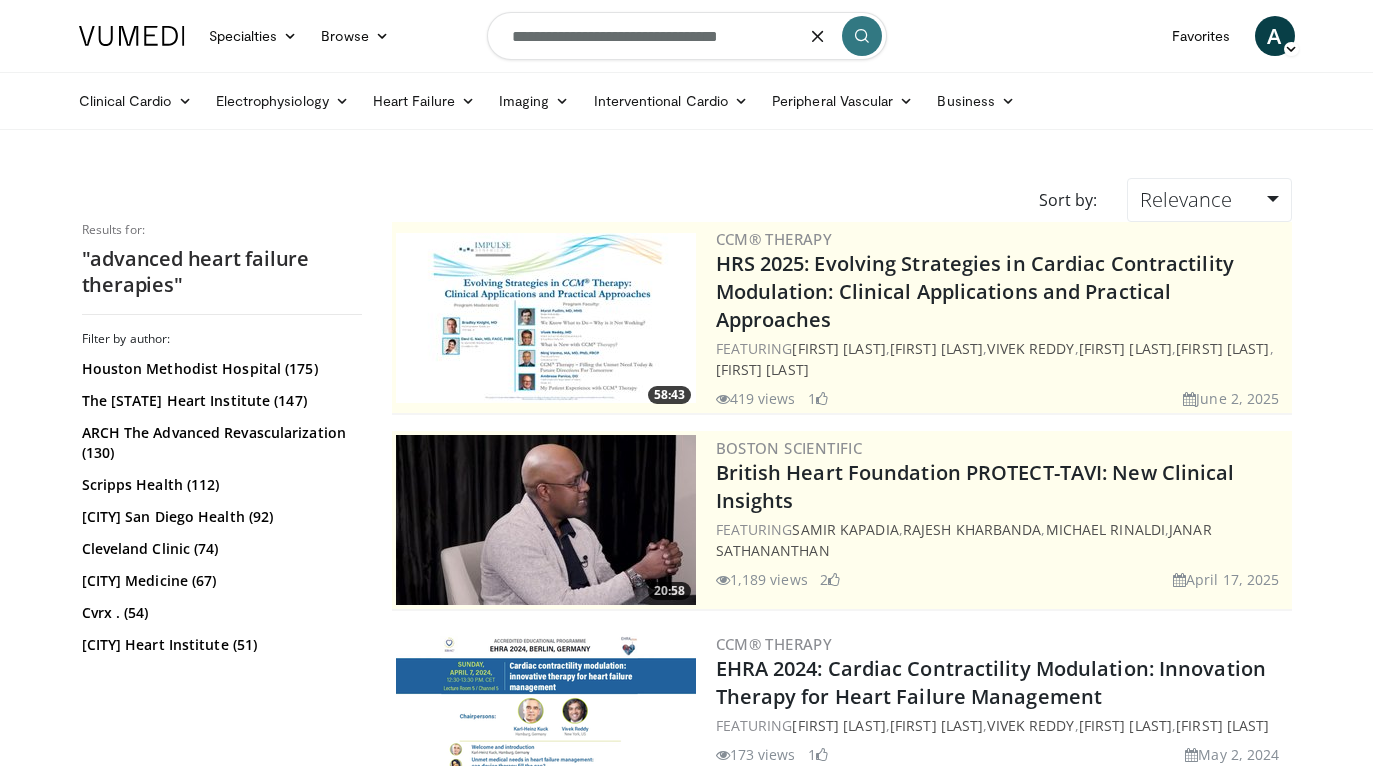 click on "**********" at bounding box center [687, 36] 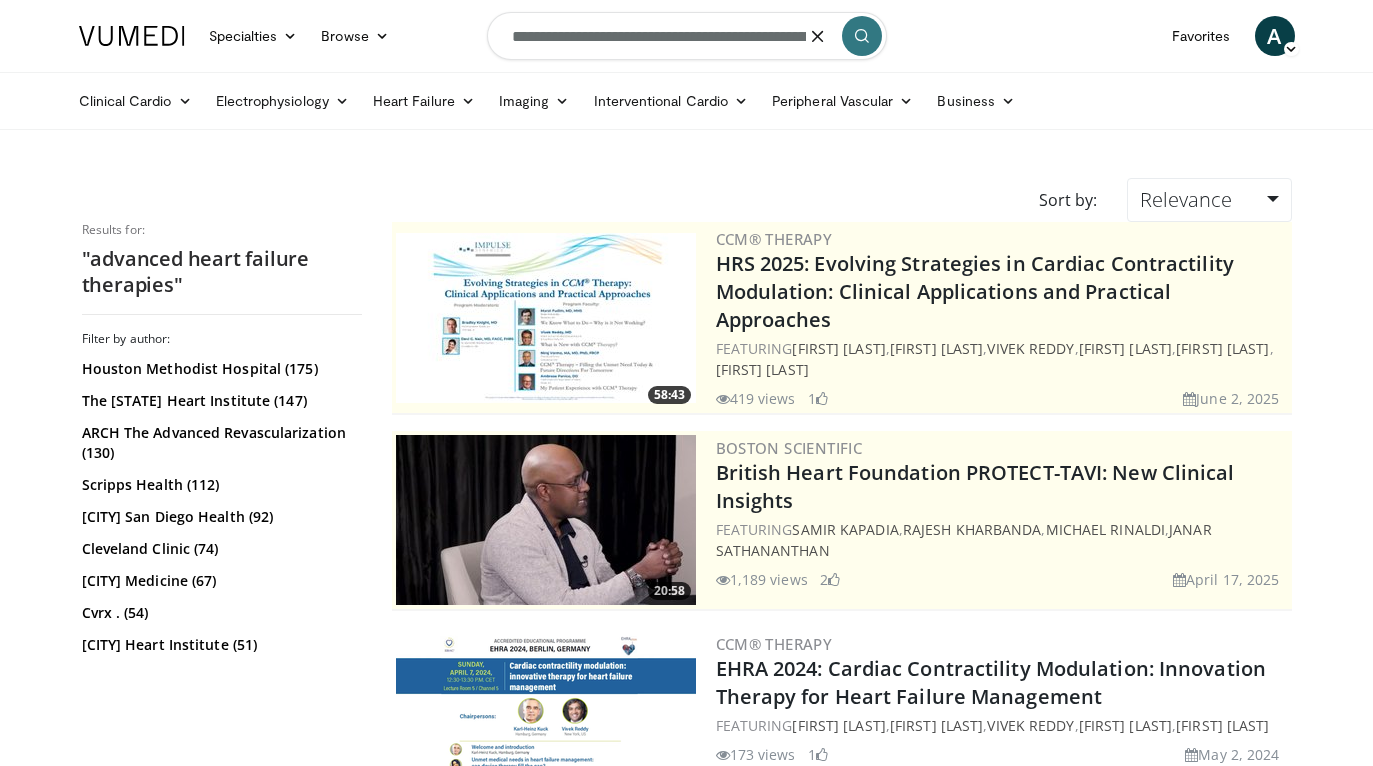 type on "**********" 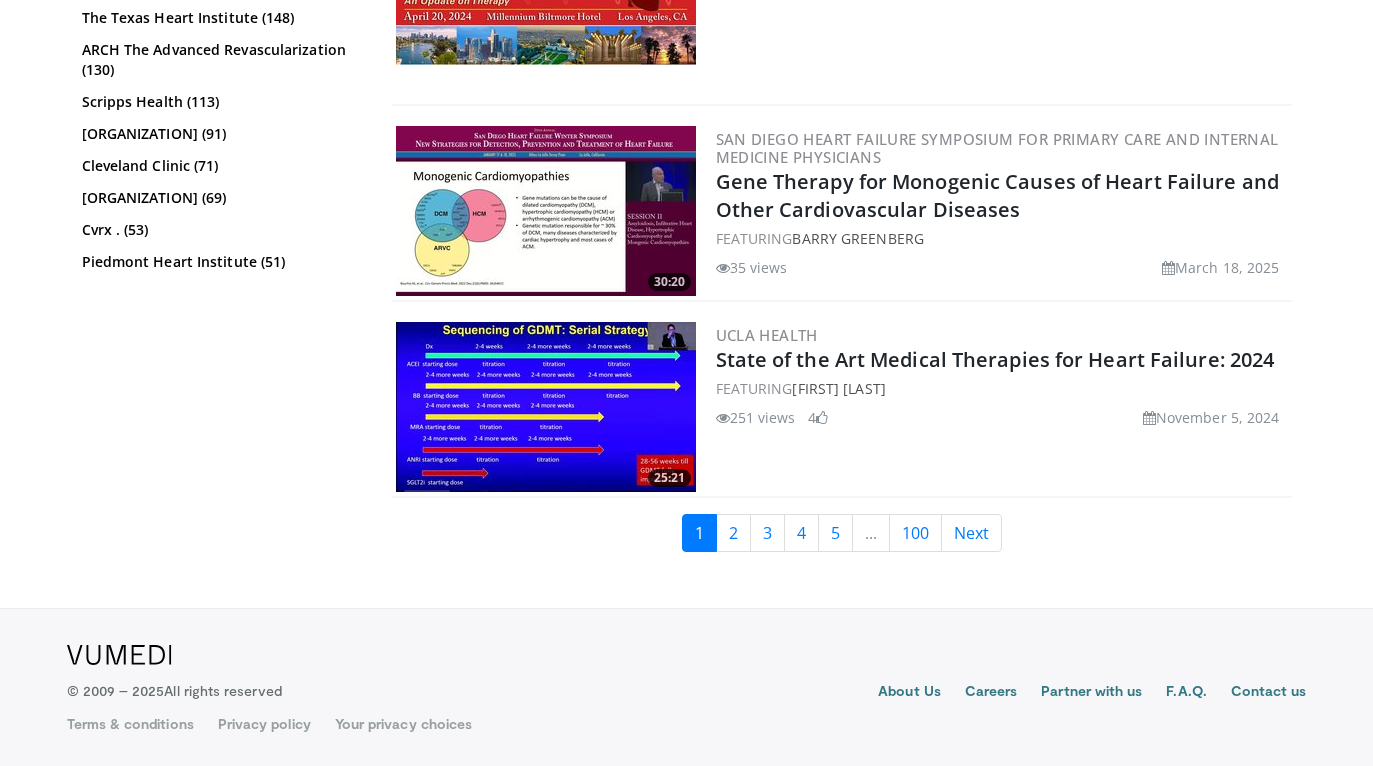 scroll, scrollTop: 5000, scrollLeft: 0, axis: vertical 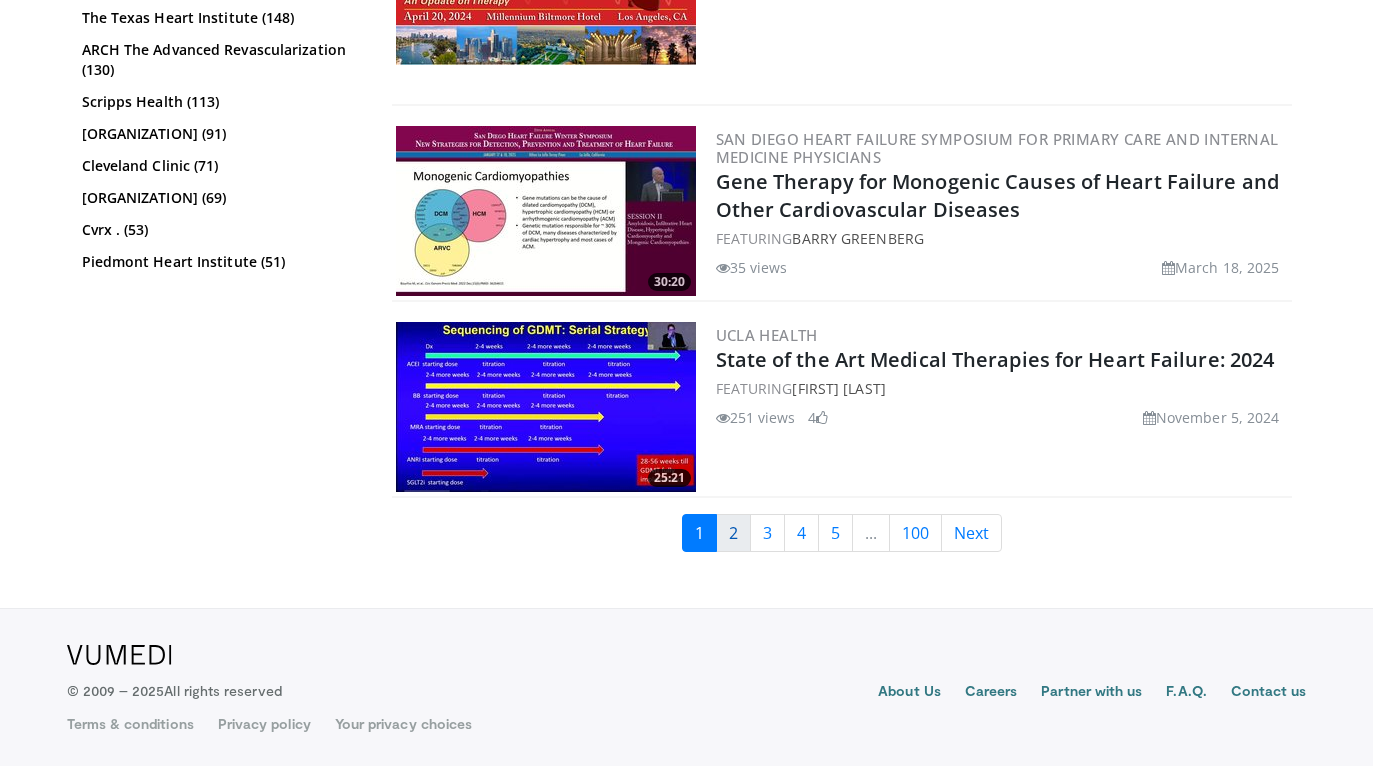 click on "2" at bounding box center (733, 533) 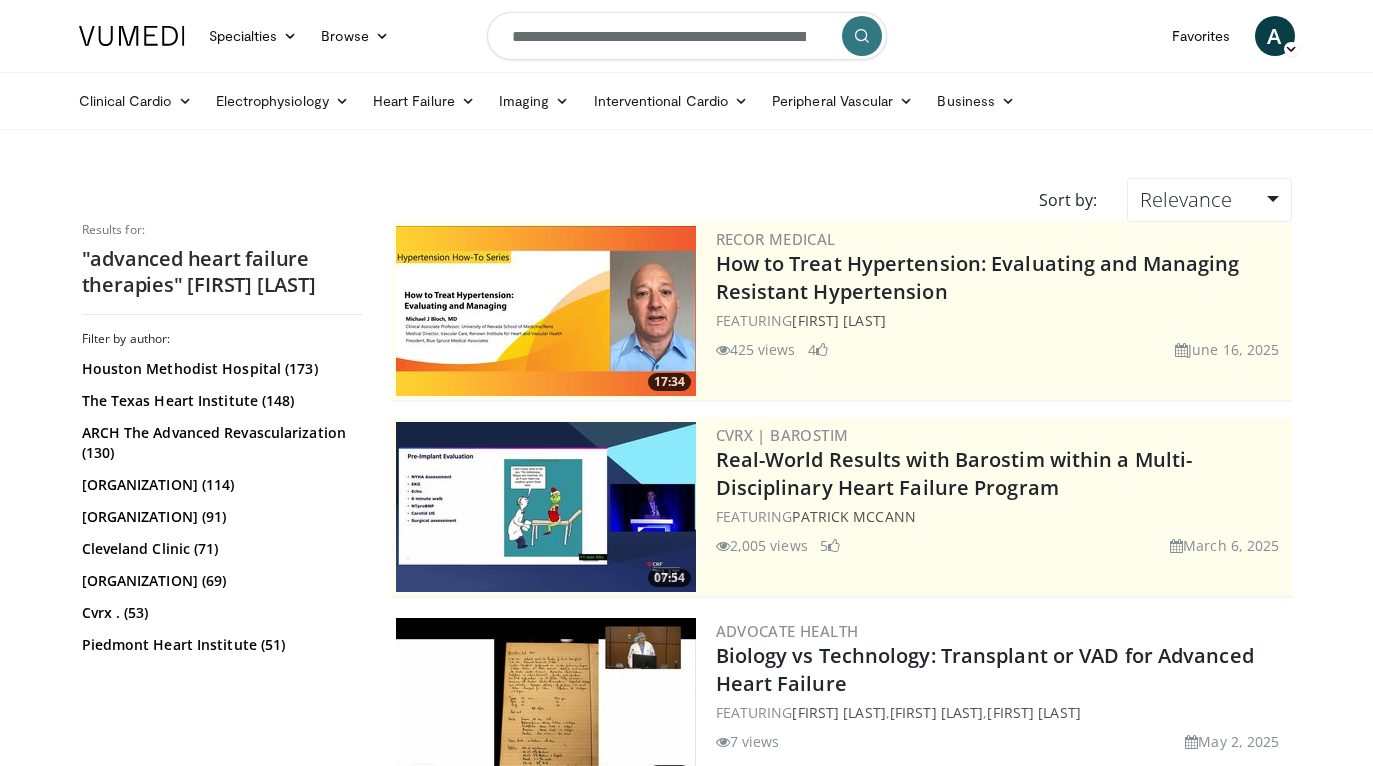 scroll, scrollTop: 0, scrollLeft: 0, axis: both 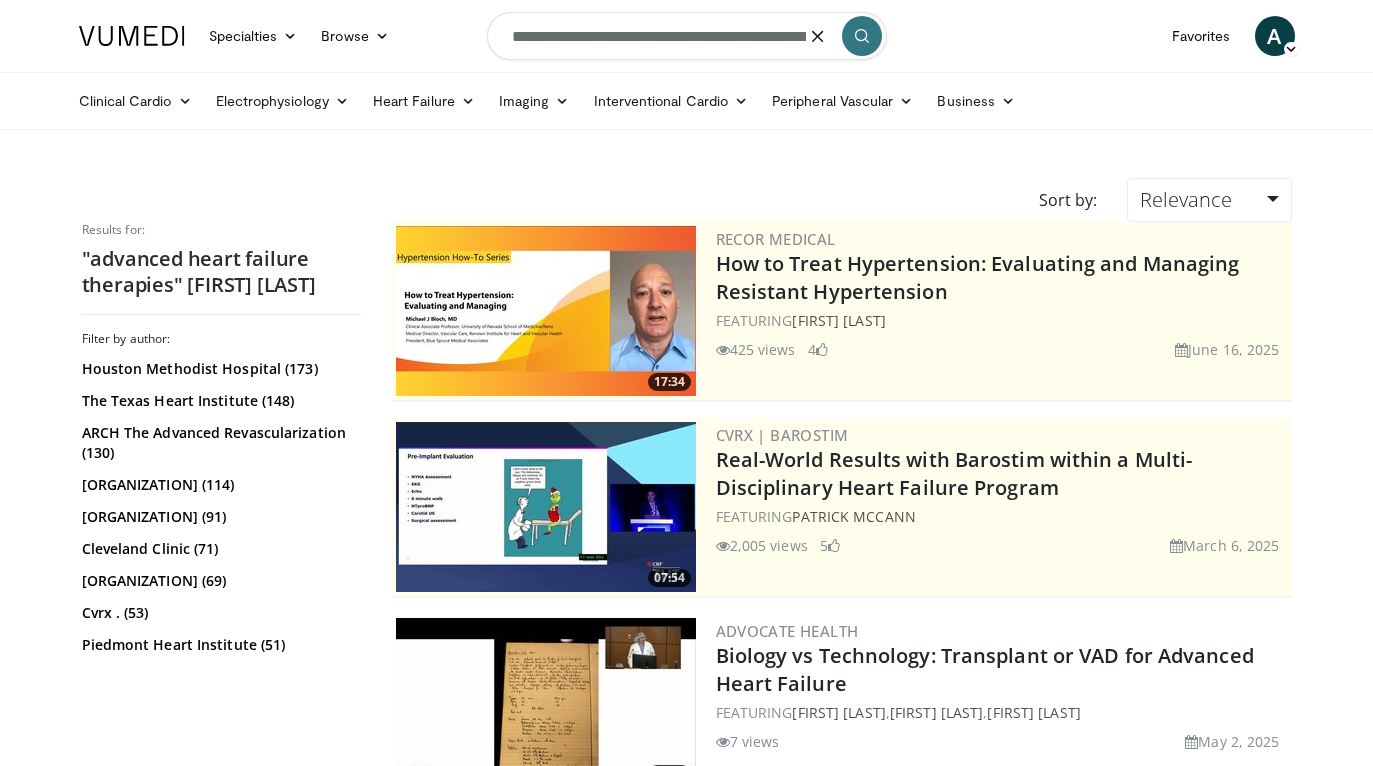 click on "**********" at bounding box center [687, 36] 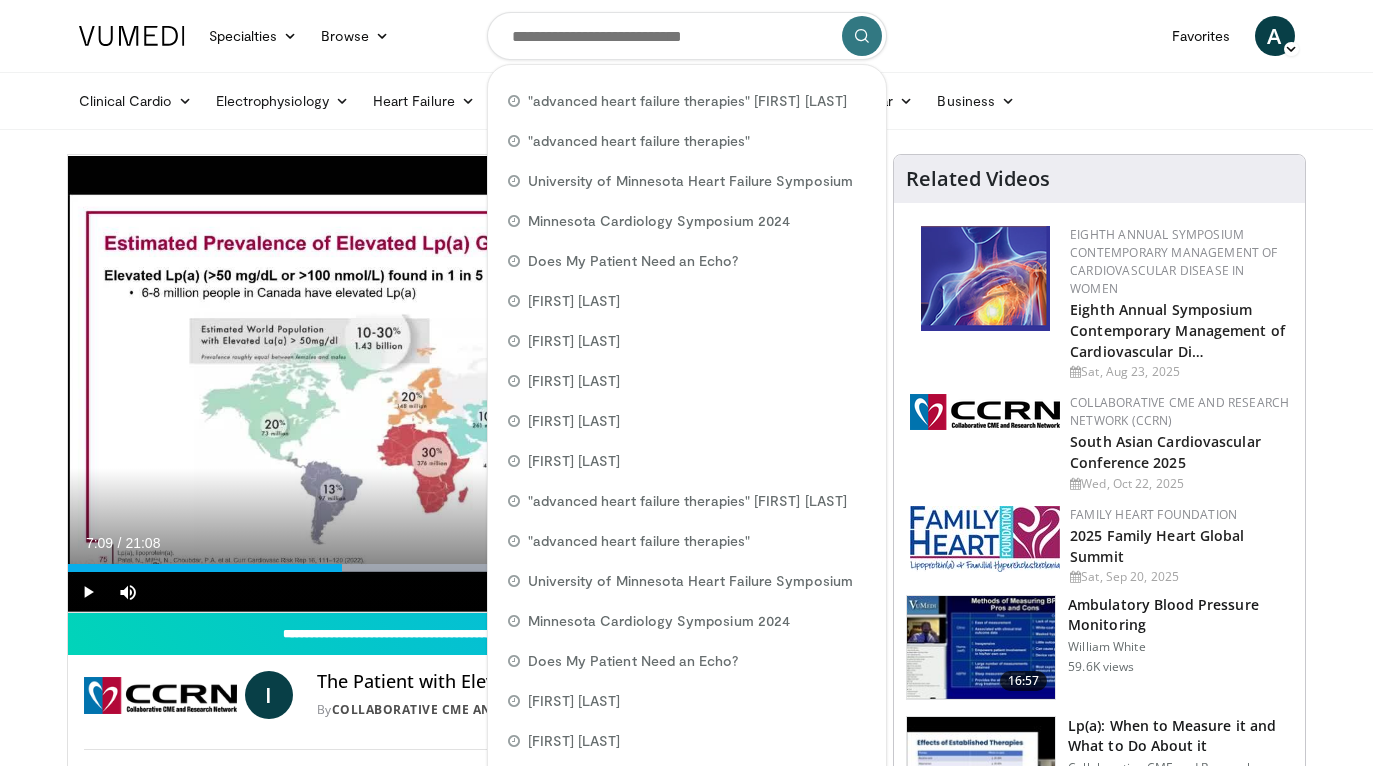 scroll, scrollTop: 0, scrollLeft: 0, axis: both 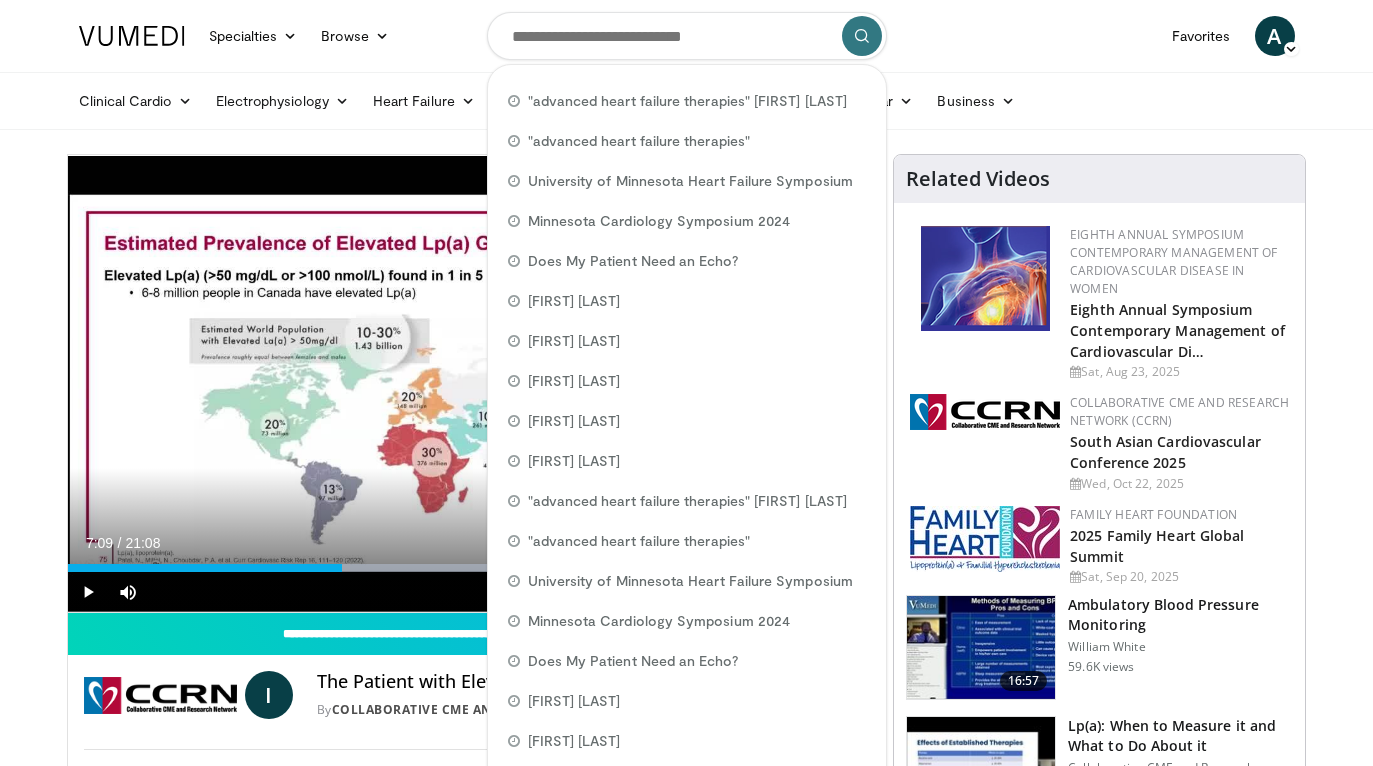 click on "Specialties
Adult & Family Medicine
Allergy, Asthma, Immunology
Anesthesiology
Cardiology
Dental
Dermatology
Endocrinology
Gastroenterology & Hepatology
General Surgery
Hematology & Oncology
Infectious Disease
Nephrology
Neurology
Neurosurgery
Obstetrics & Gynecology
Ophthalmology
Oral Maxillofacial
Orthopaedics
Otolaryngology
Pediatrics
Plastic Surgery
Podiatry
Psychiatry
Pulmonology
Radiation Oncology
Radiology
Rheumatology
Urology" at bounding box center [686, 1720] 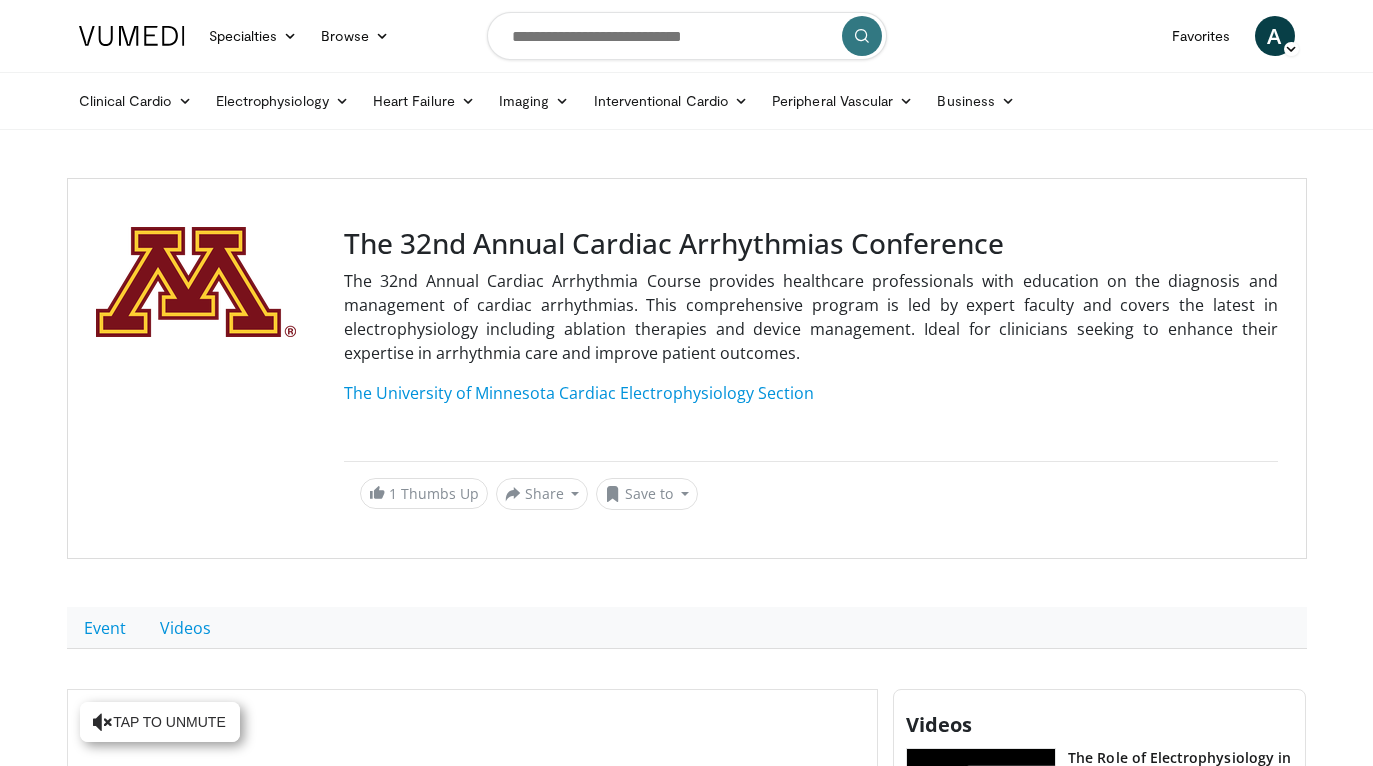 scroll, scrollTop: 300, scrollLeft: 0, axis: vertical 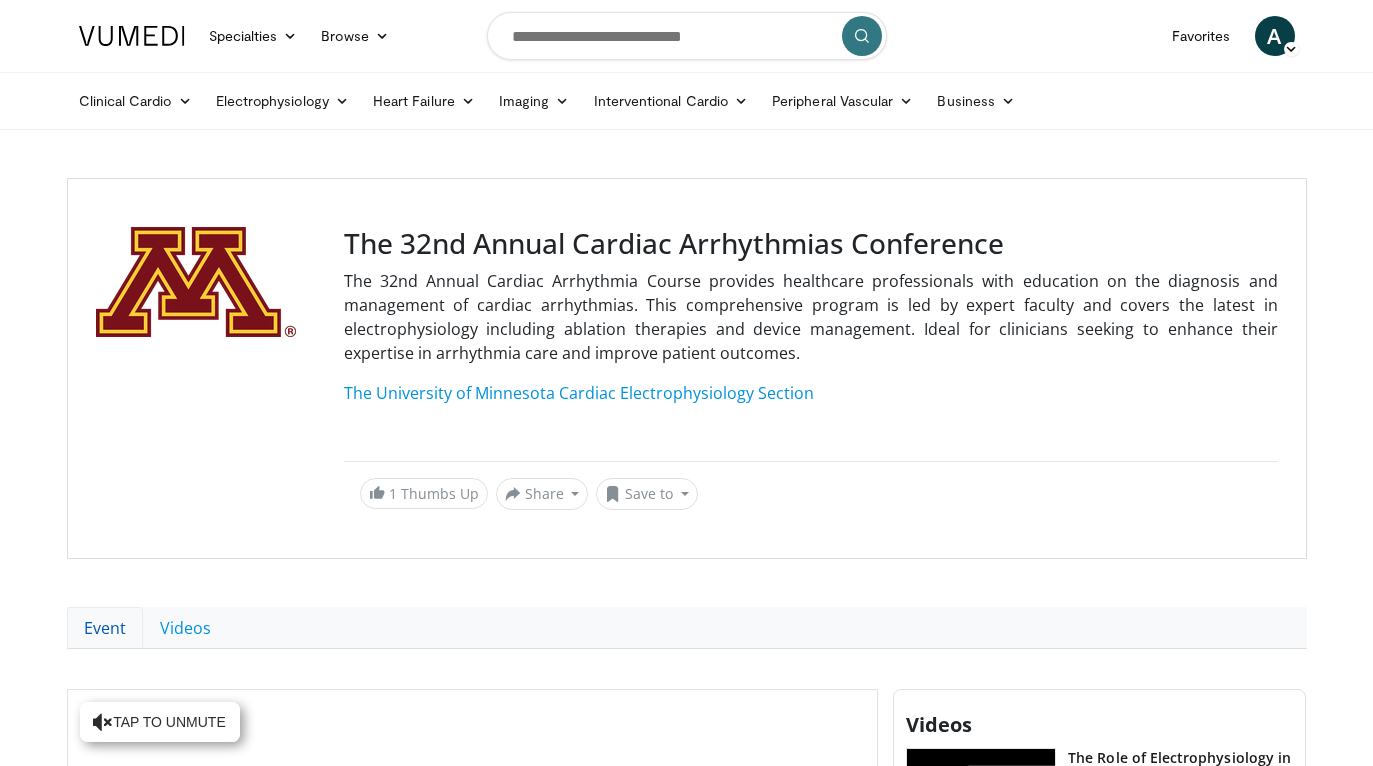 click on "Event" at bounding box center [105, 628] 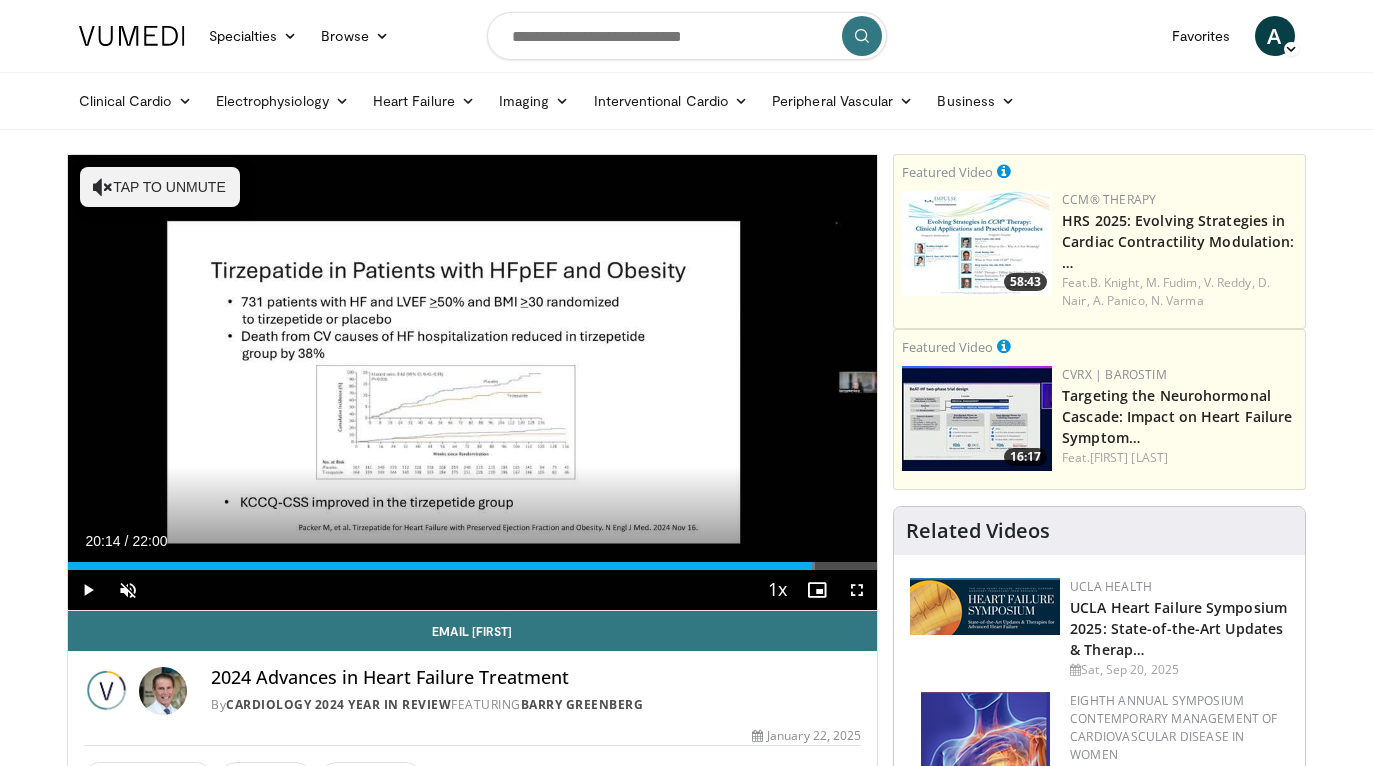 scroll, scrollTop: 134, scrollLeft: 0, axis: vertical 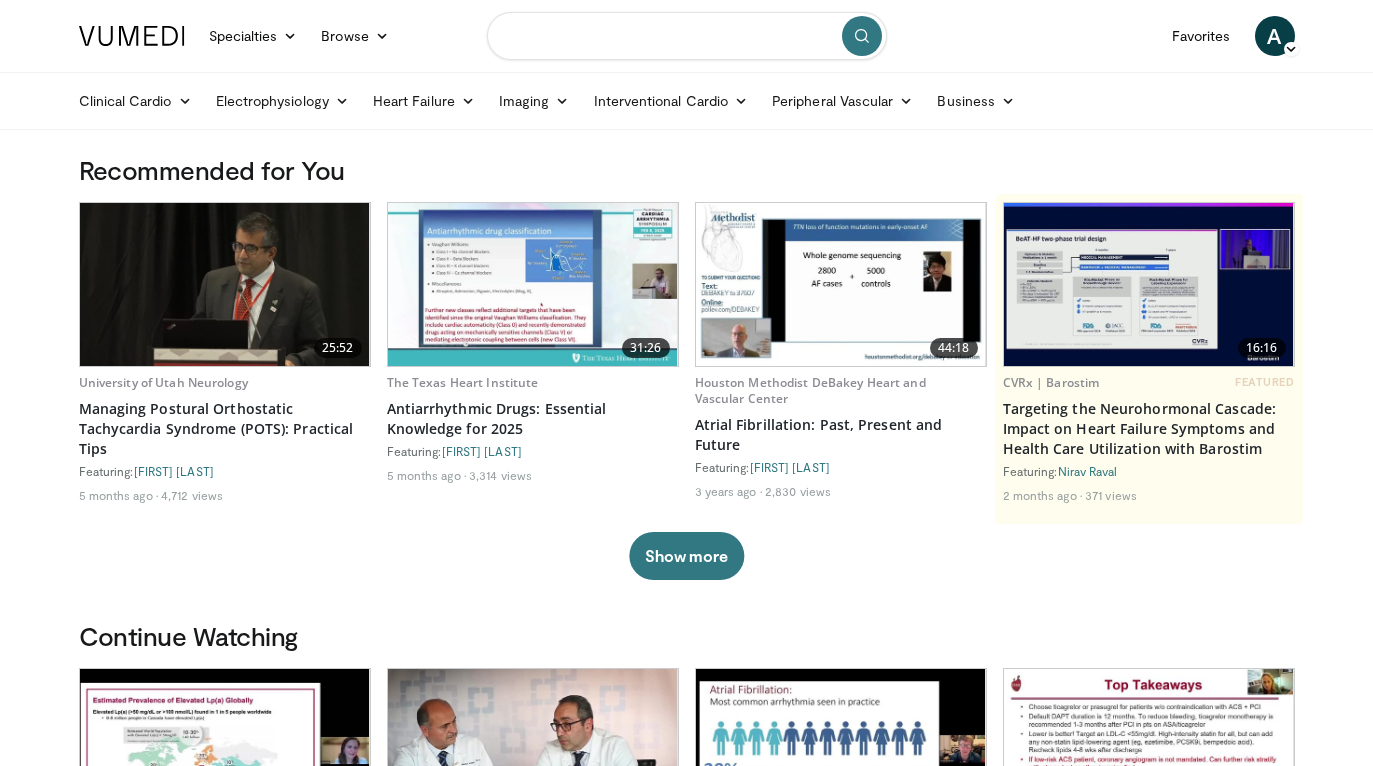 click at bounding box center (687, 36) 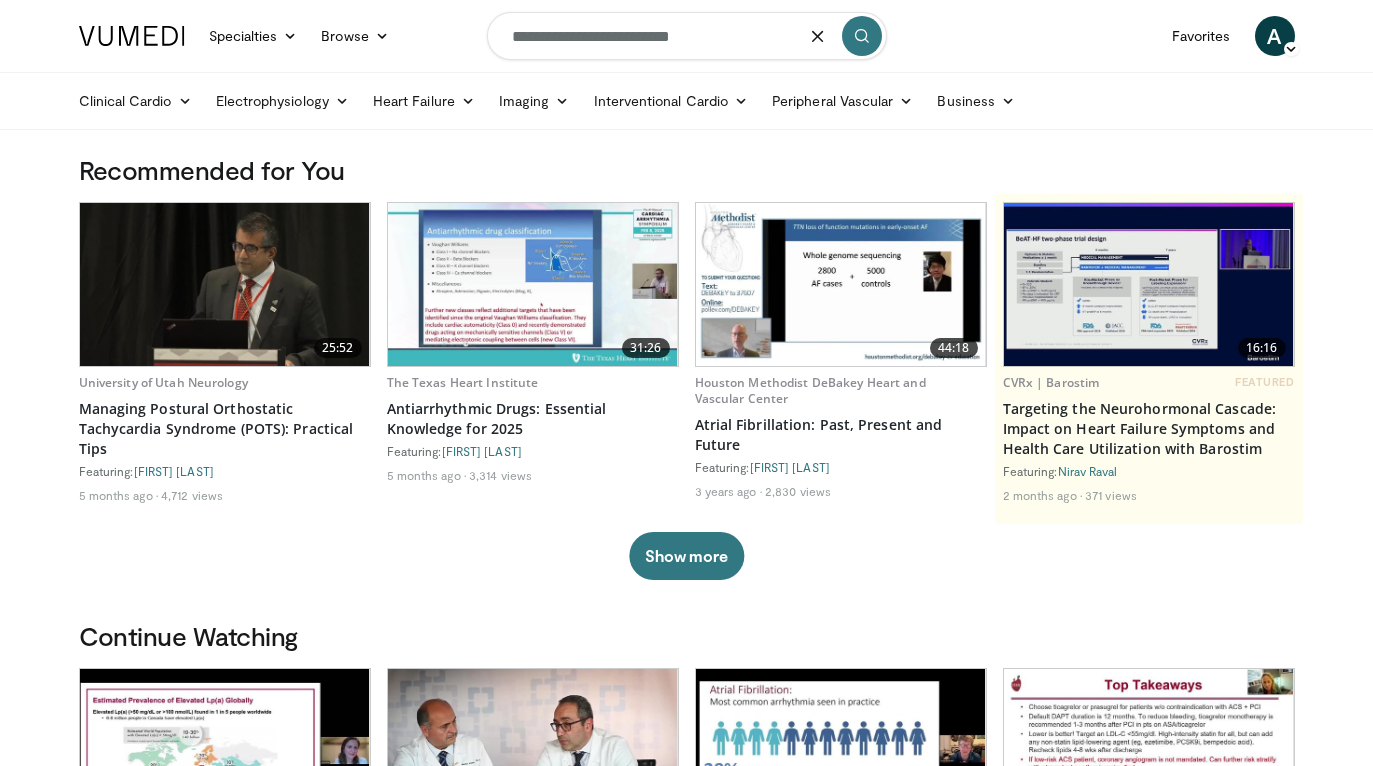 click on "**********" at bounding box center (687, 36) 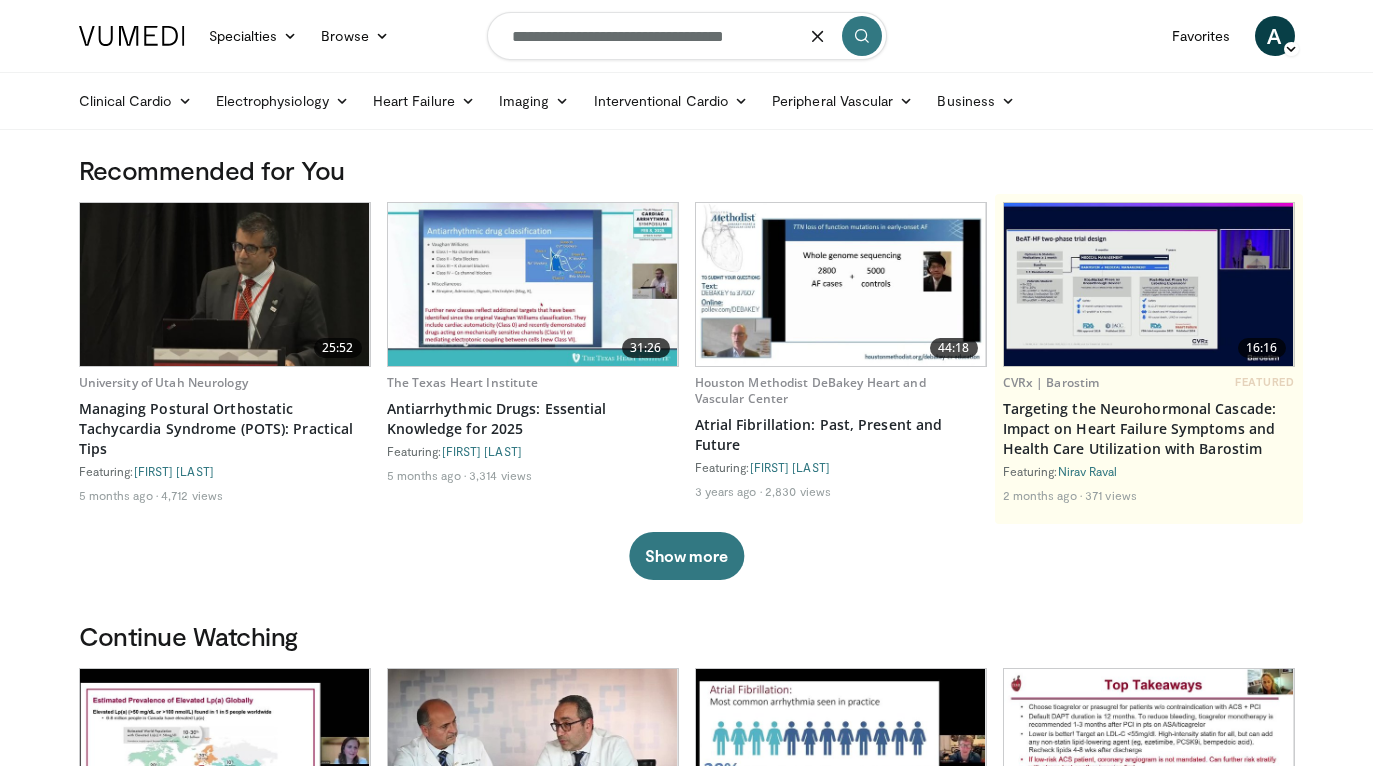 type on "**********" 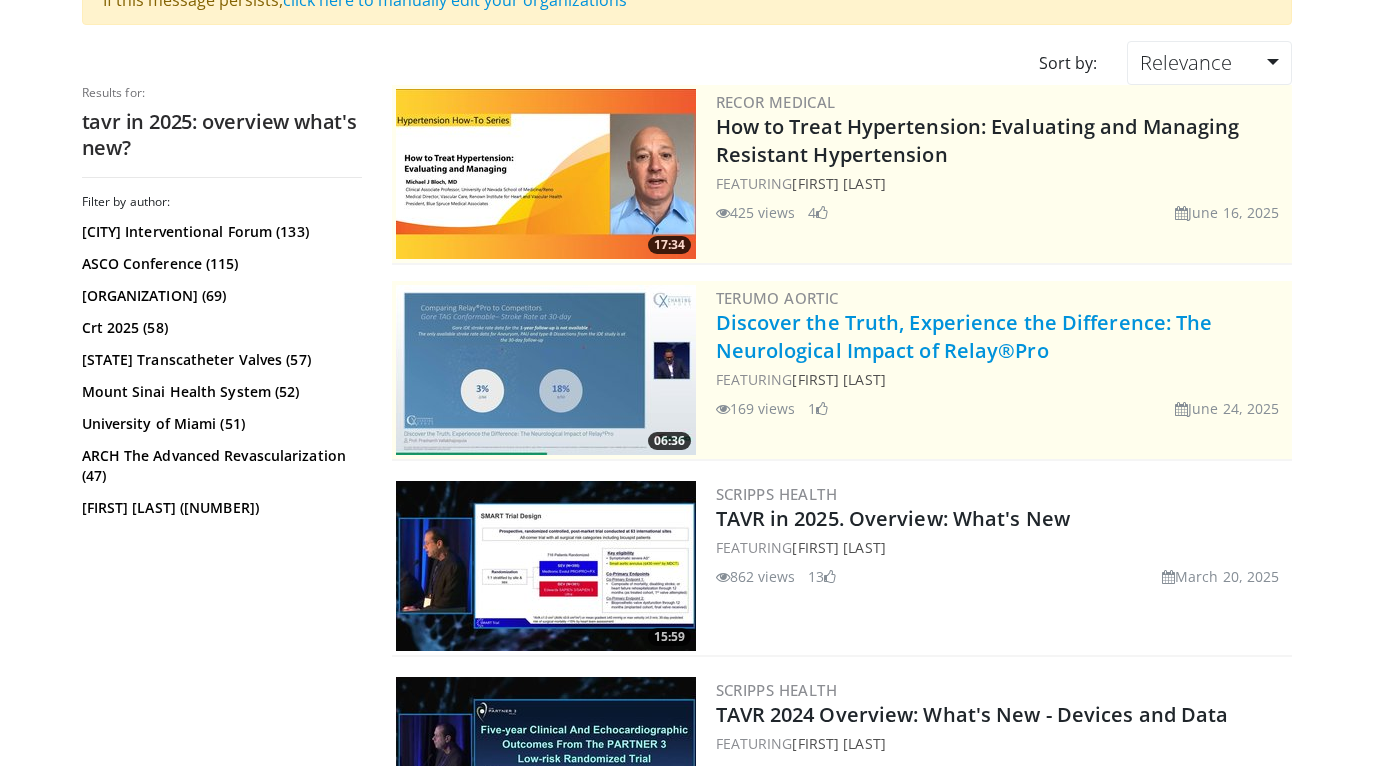 scroll, scrollTop: 275, scrollLeft: 0, axis: vertical 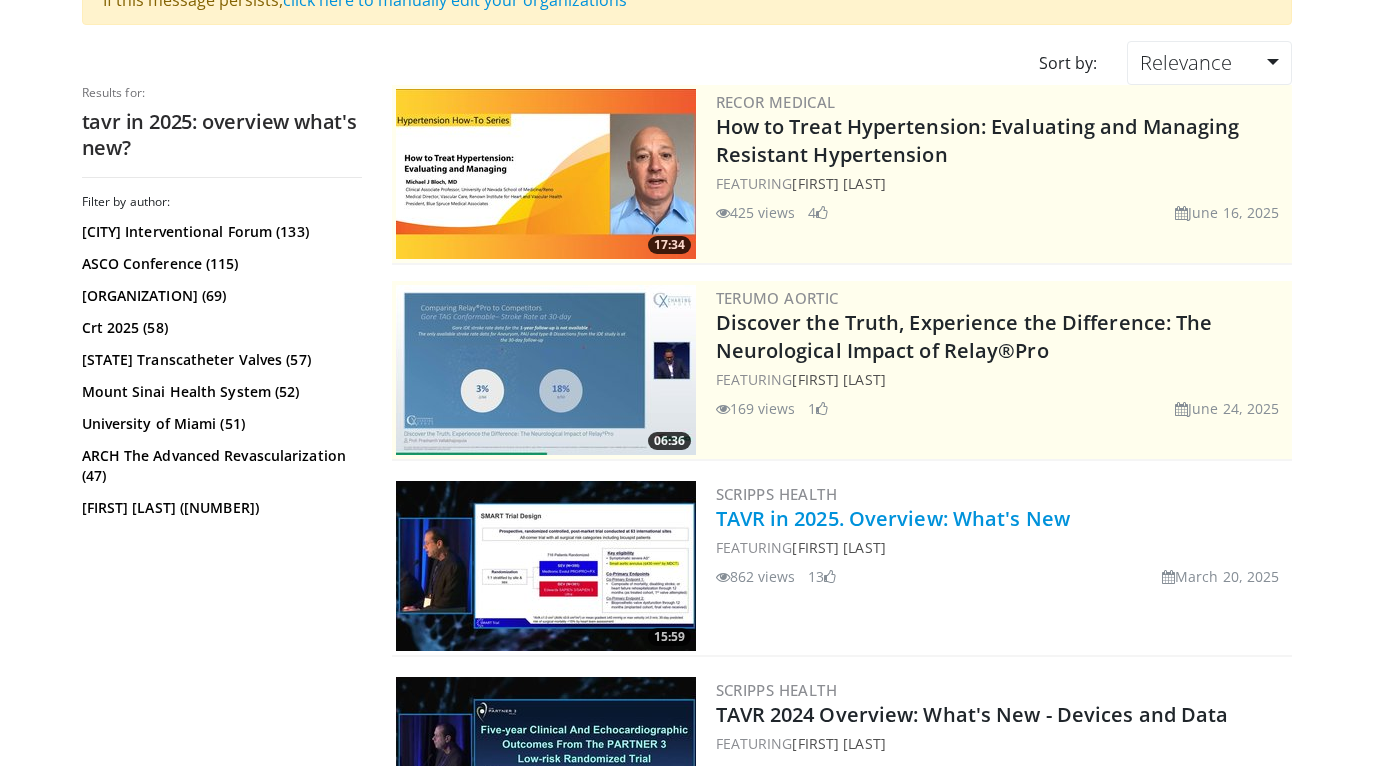 click on "TAVR in 2025. Overview: What's New" at bounding box center (893, 518) 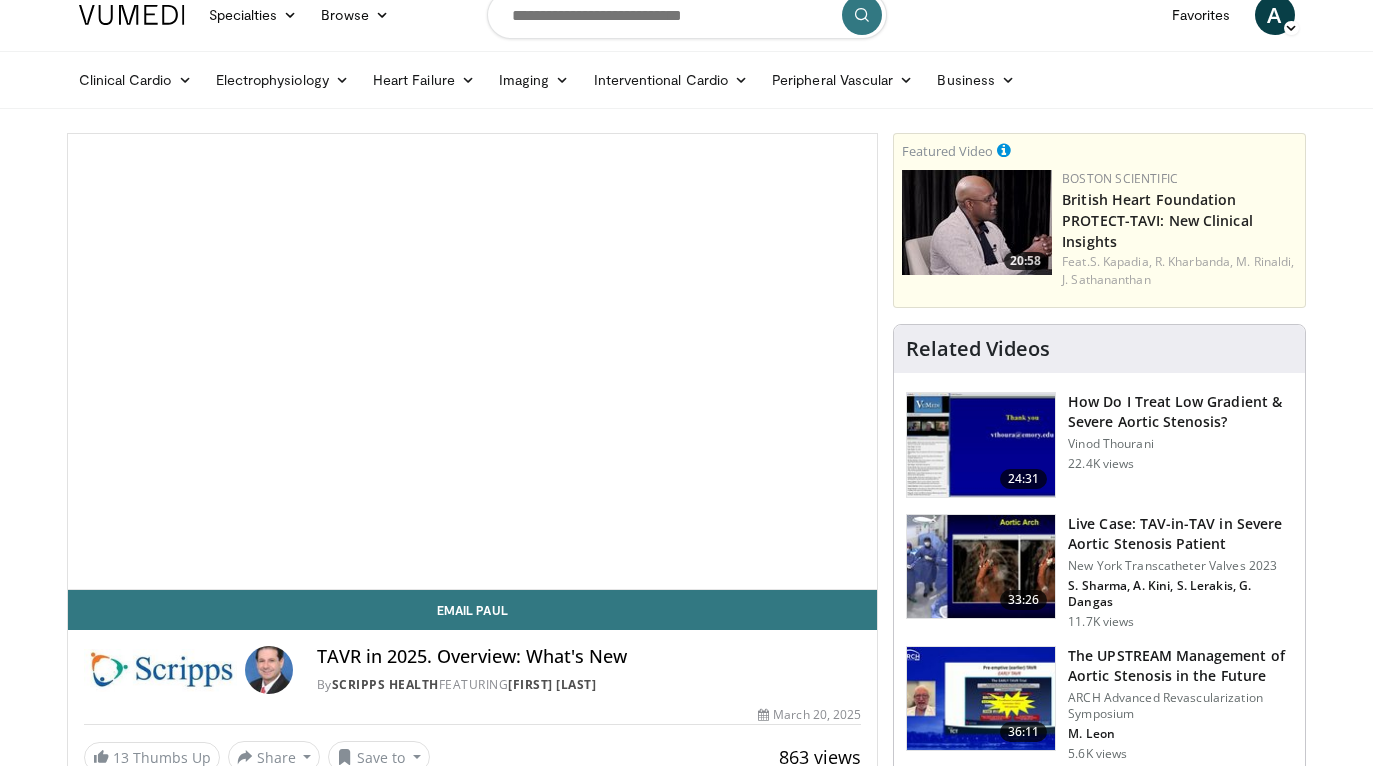 scroll, scrollTop: 21, scrollLeft: 0, axis: vertical 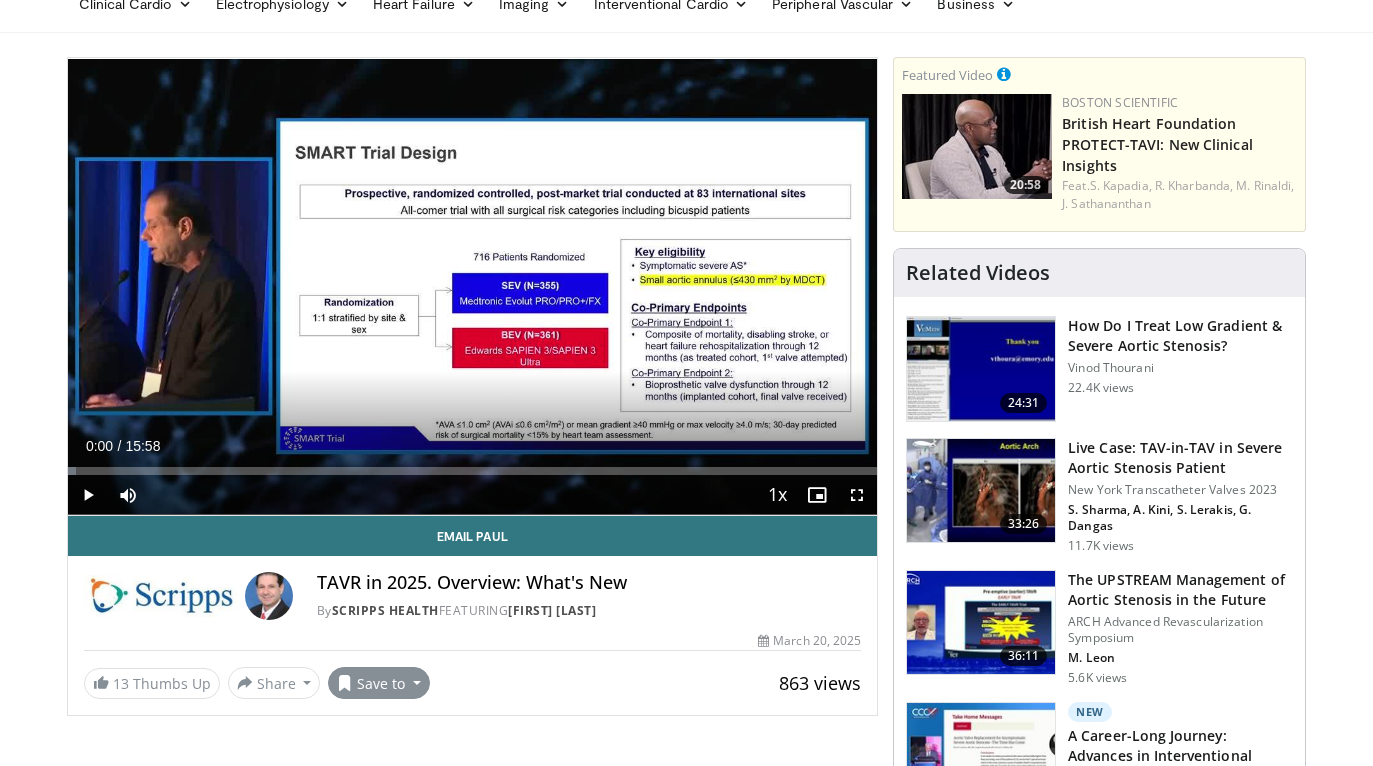 click on "Save to" at bounding box center [379, 683] 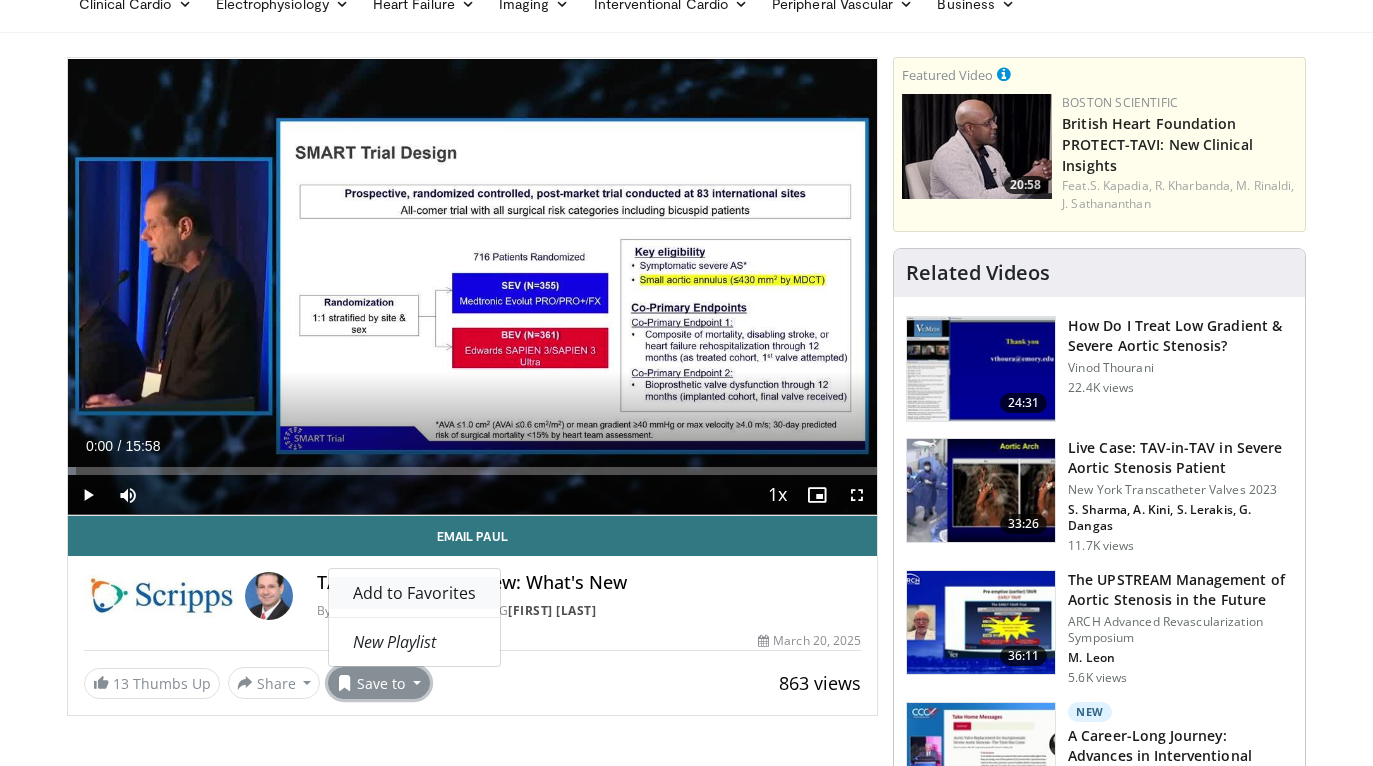 click on "Add to Favorites" at bounding box center (414, 593) 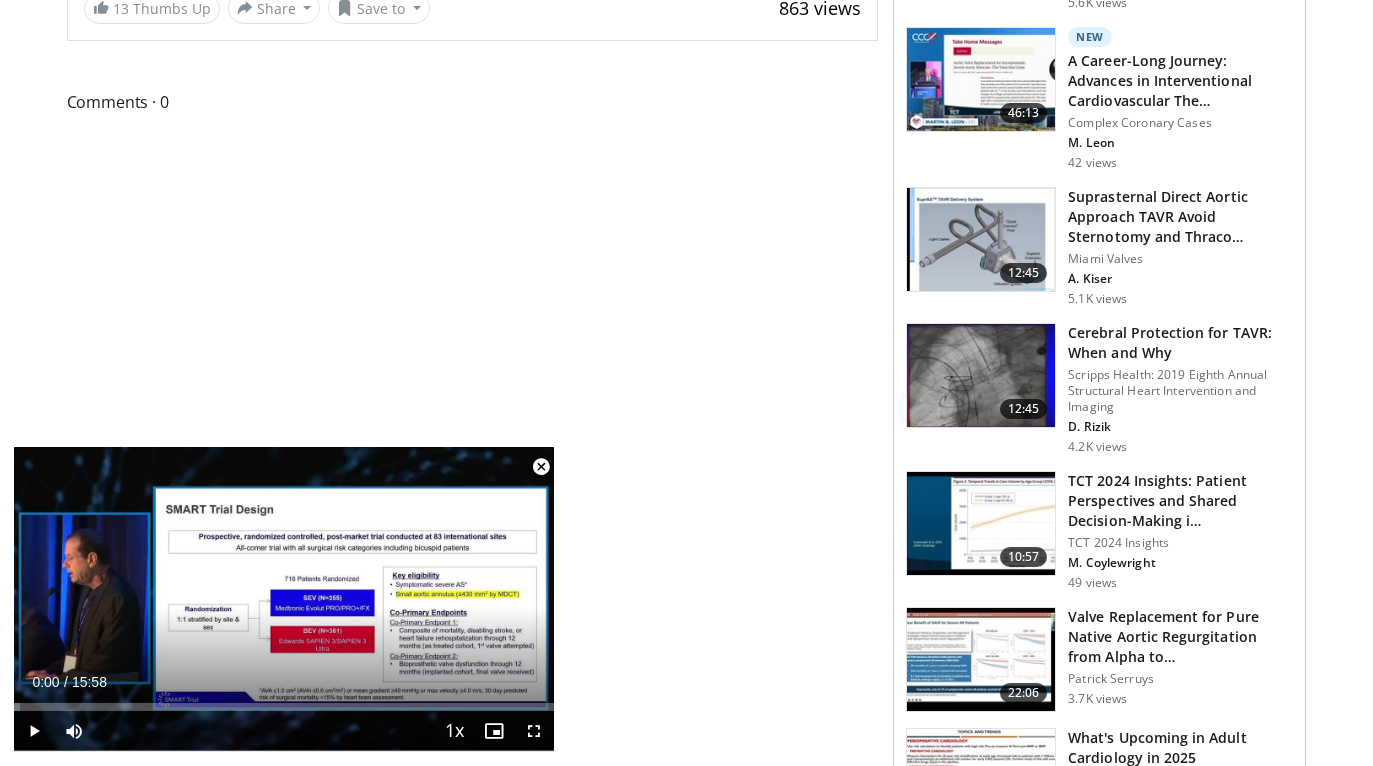 scroll, scrollTop: 1021, scrollLeft: 0, axis: vertical 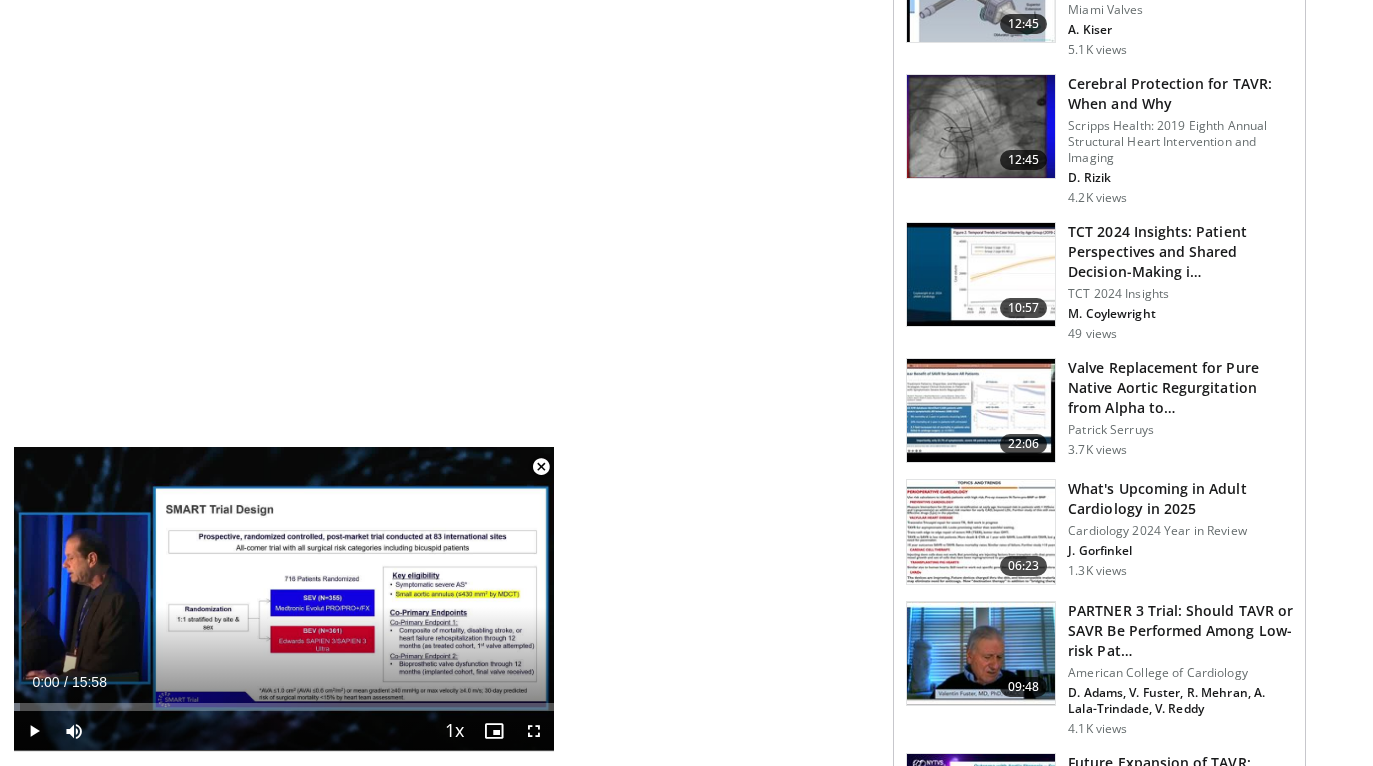 click on "What's Upcoming in Adult Cardiology in 2025" at bounding box center [1180, 499] 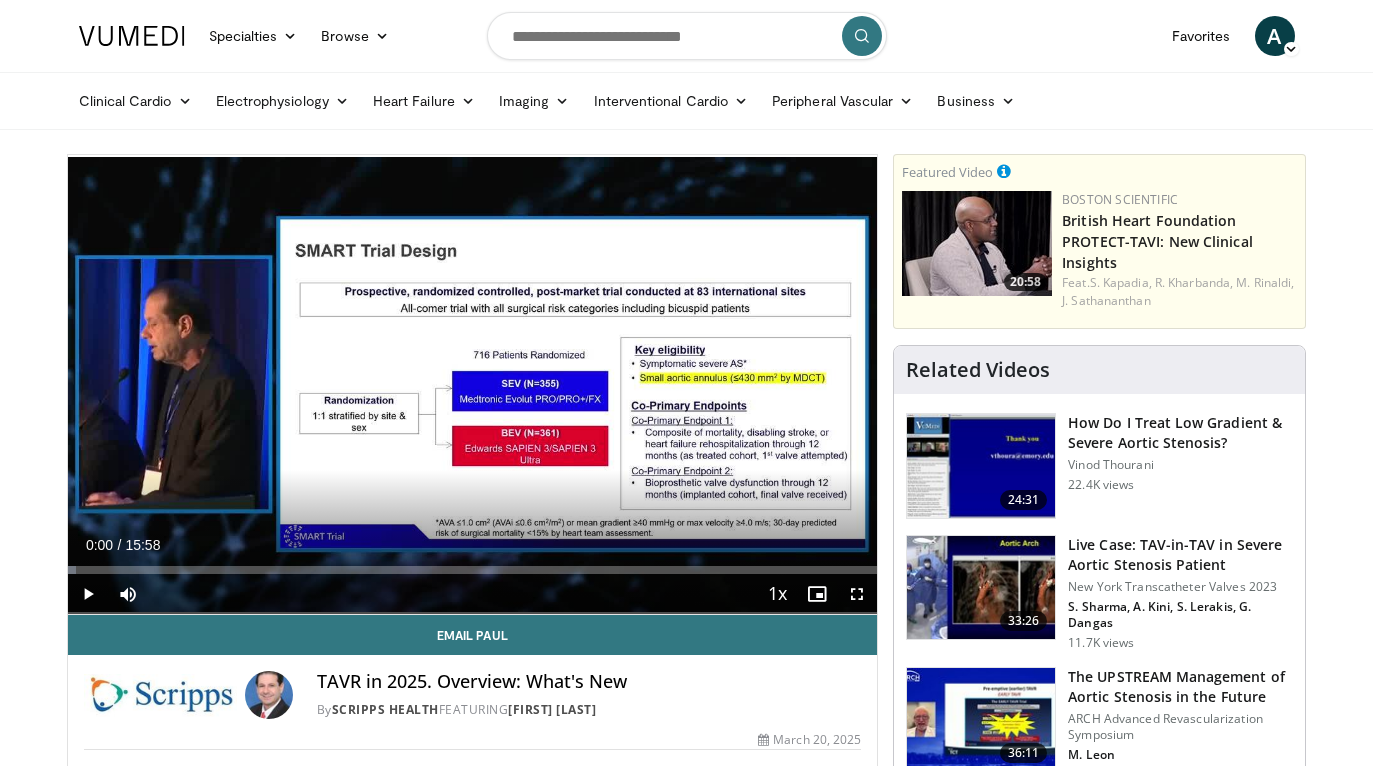 scroll, scrollTop: 0, scrollLeft: 0, axis: both 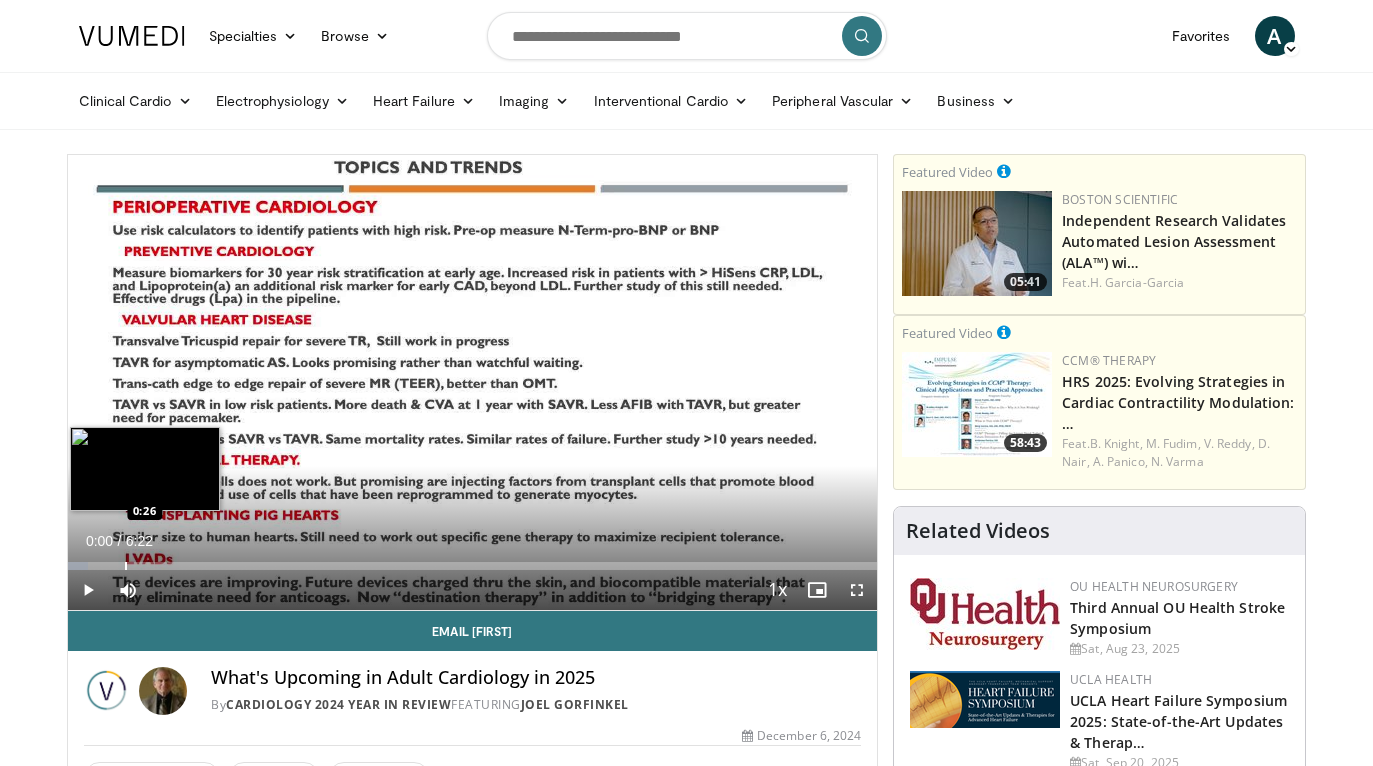 click at bounding box center (126, 566) 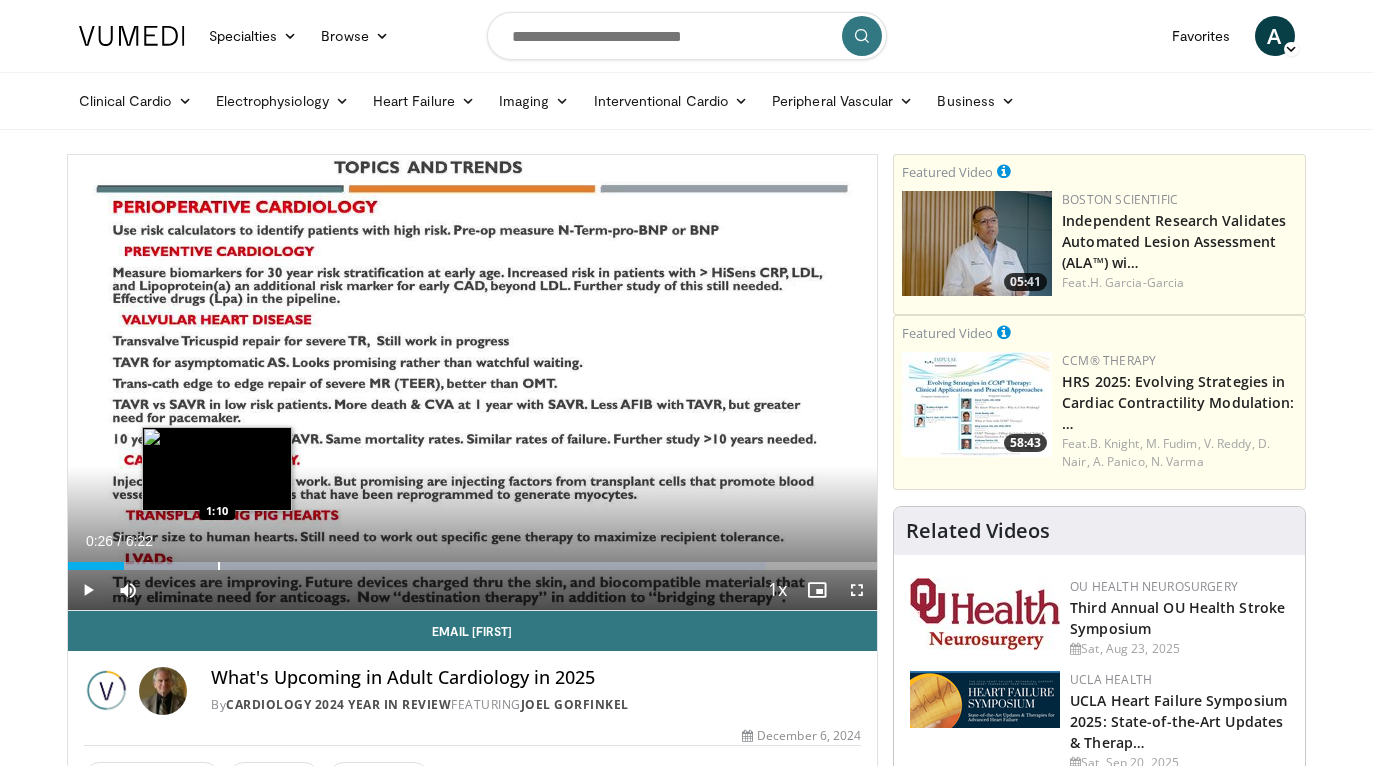 click on "Loaded :  86.28% 0:26 1:10" at bounding box center (473, 560) 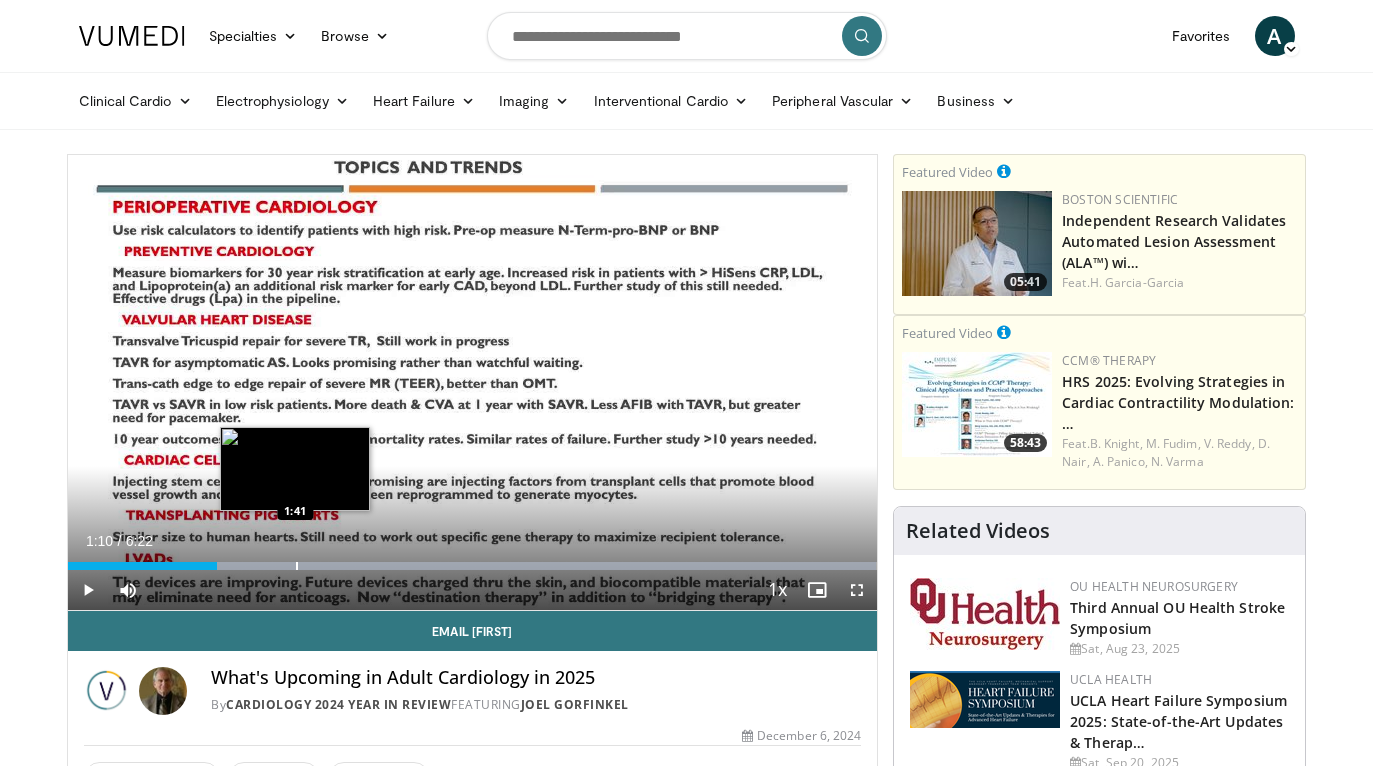 click at bounding box center [297, 566] 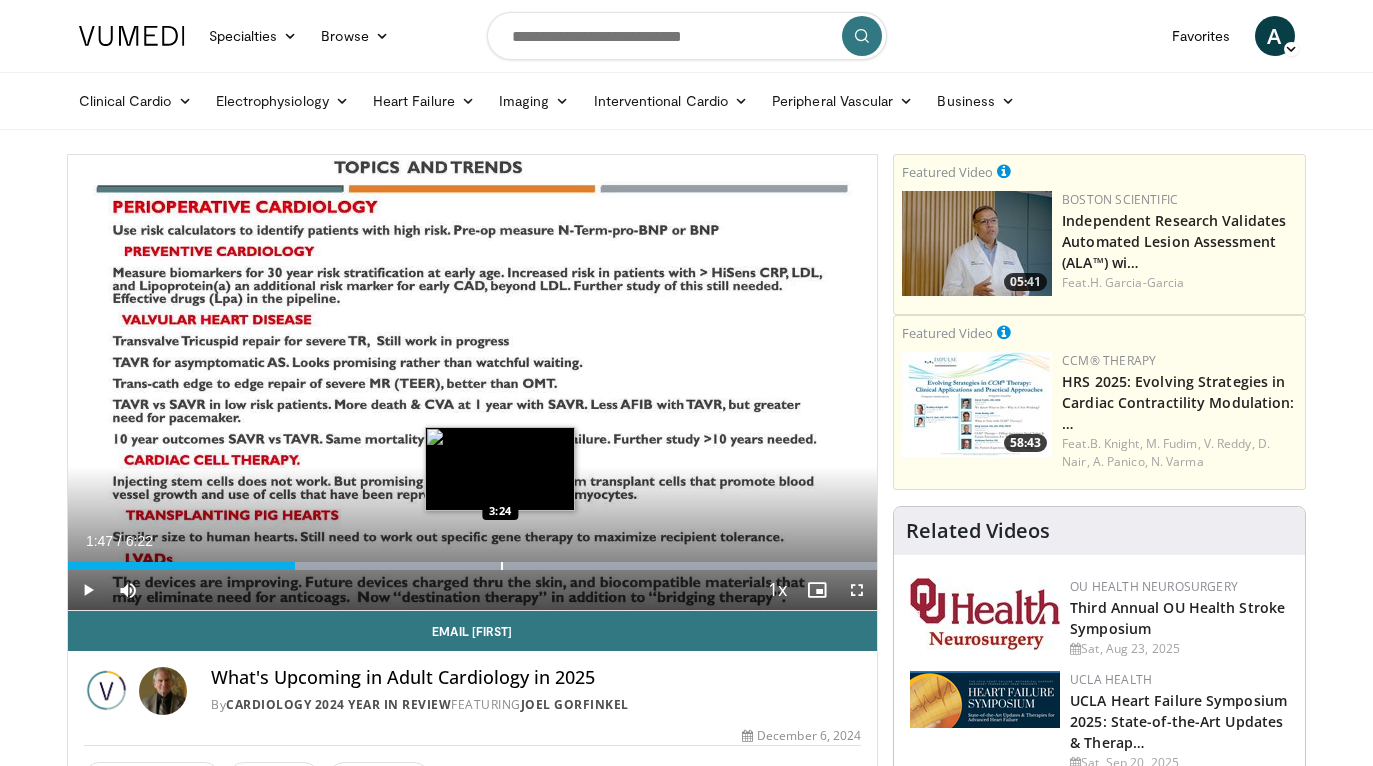 click at bounding box center [502, 566] 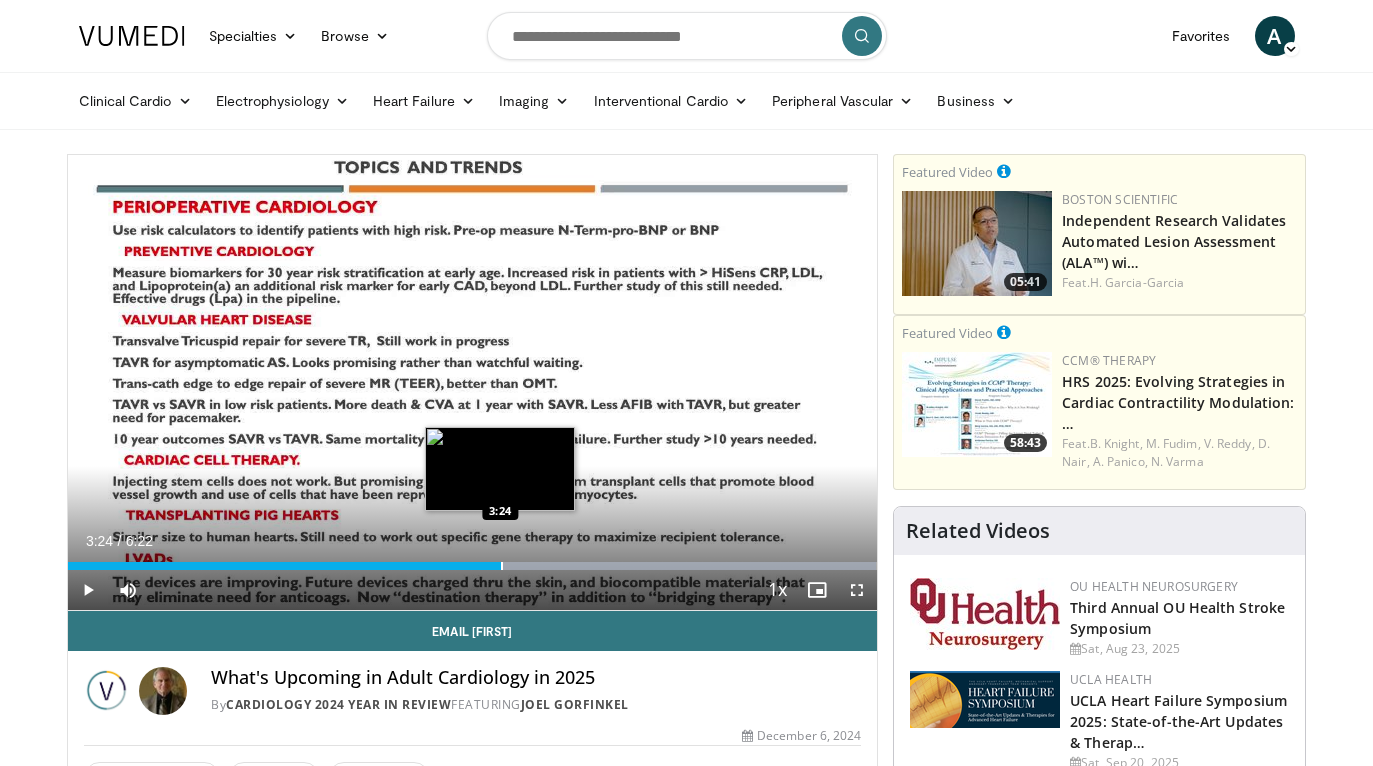 click at bounding box center [502, 566] 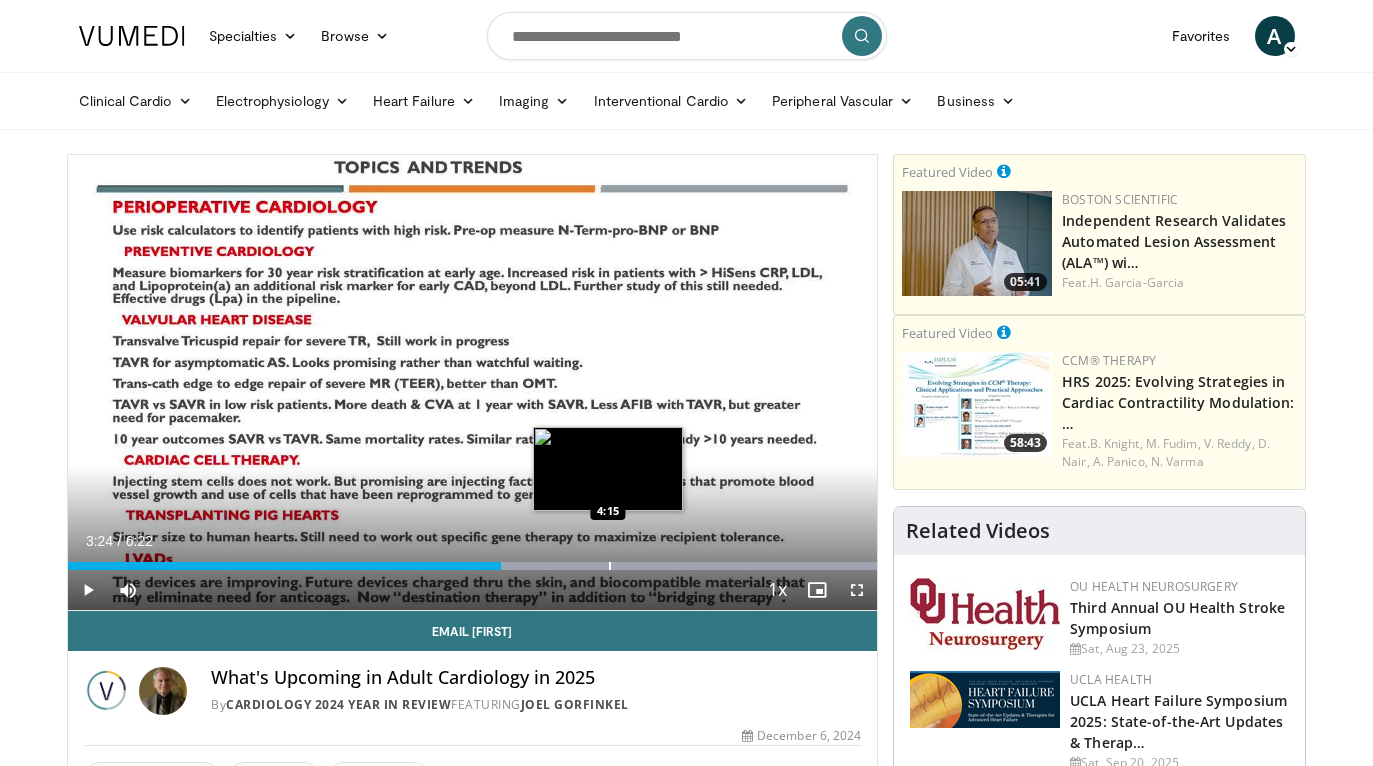click at bounding box center [610, 566] 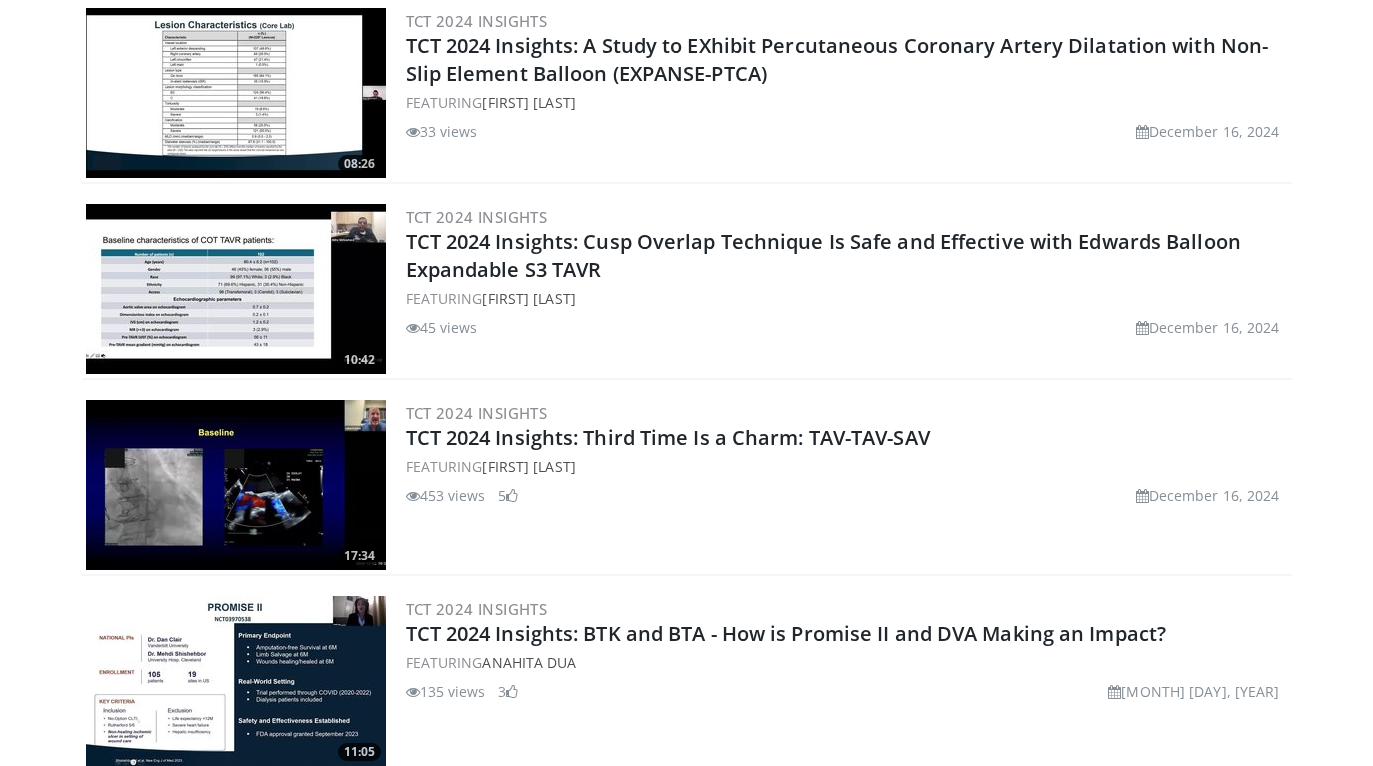 scroll, scrollTop: 235, scrollLeft: 0, axis: vertical 